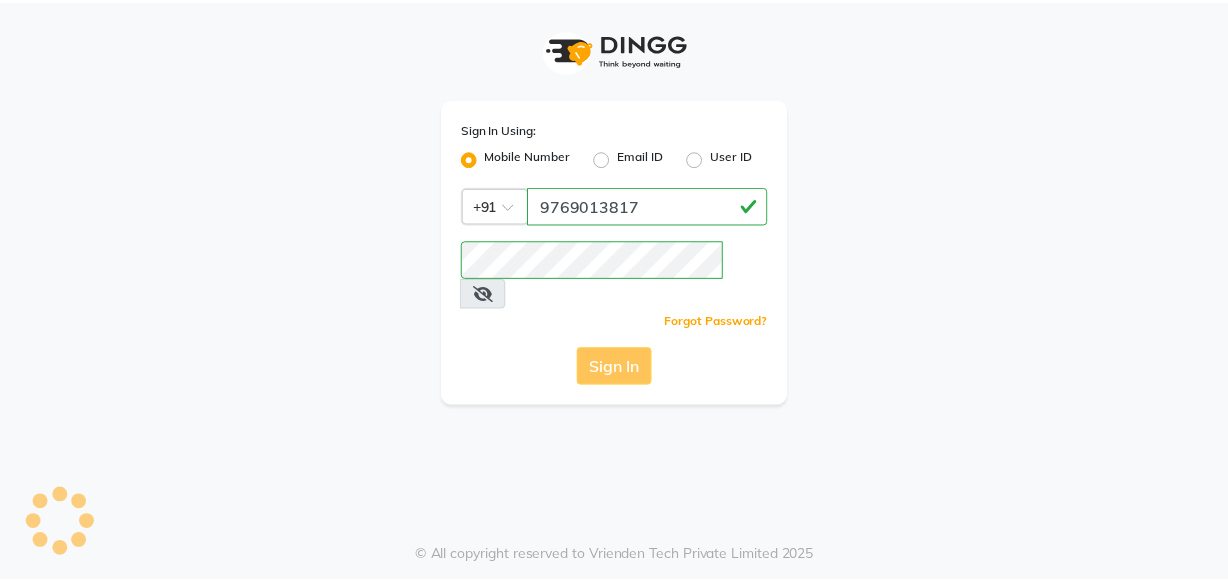 scroll, scrollTop: 0, scrollLeft: 0, axis: both 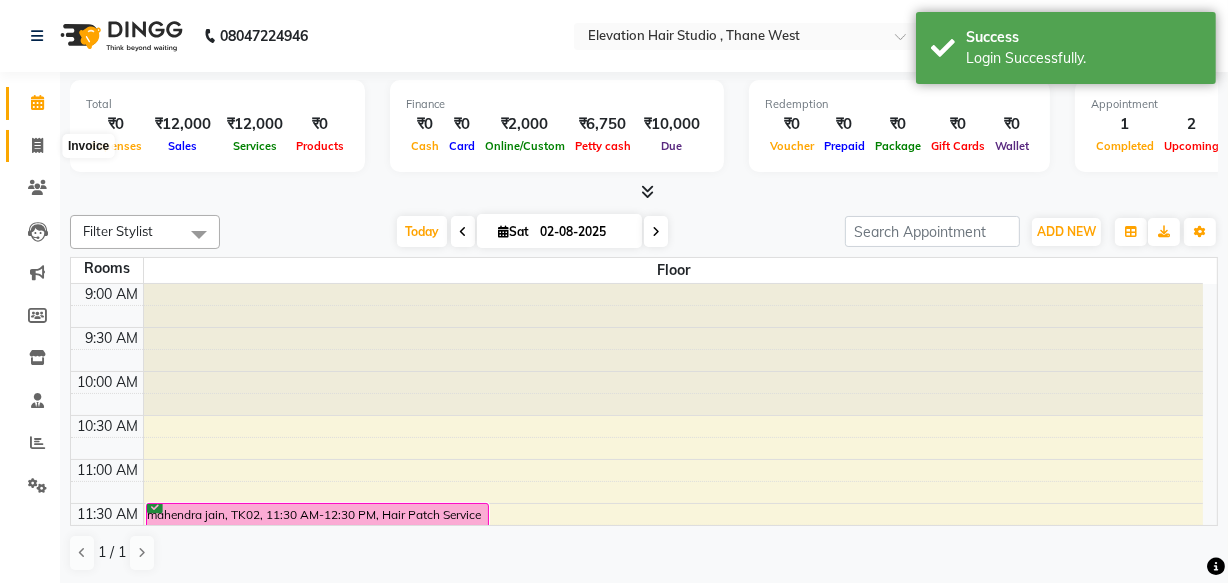 click 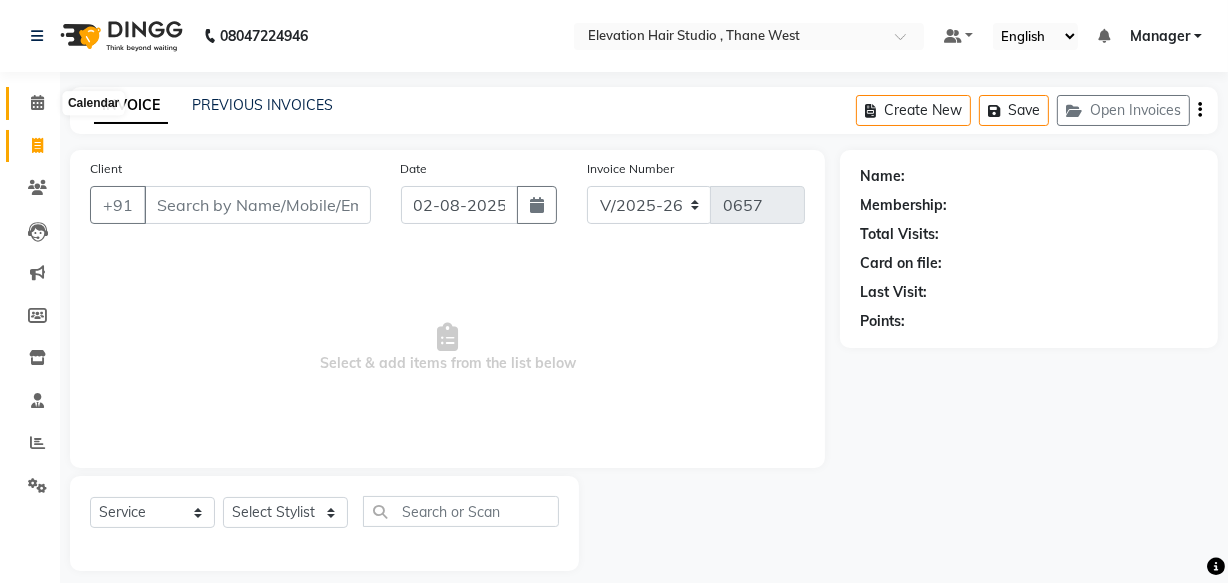 click 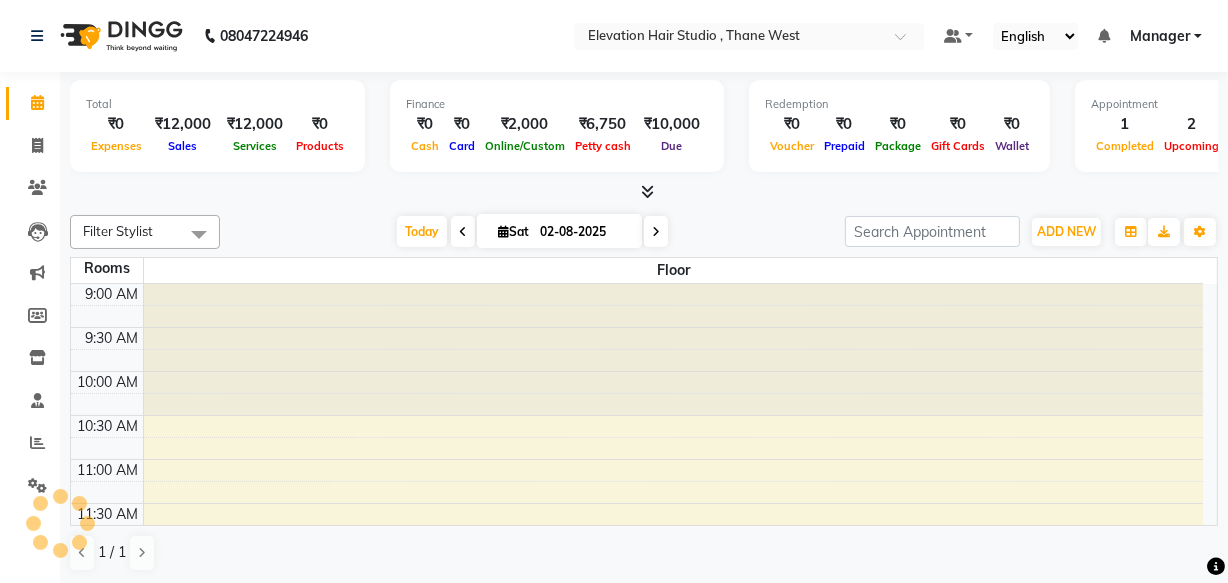 scroll, scrollTop: 0, scrollLeft: 0, axis: both 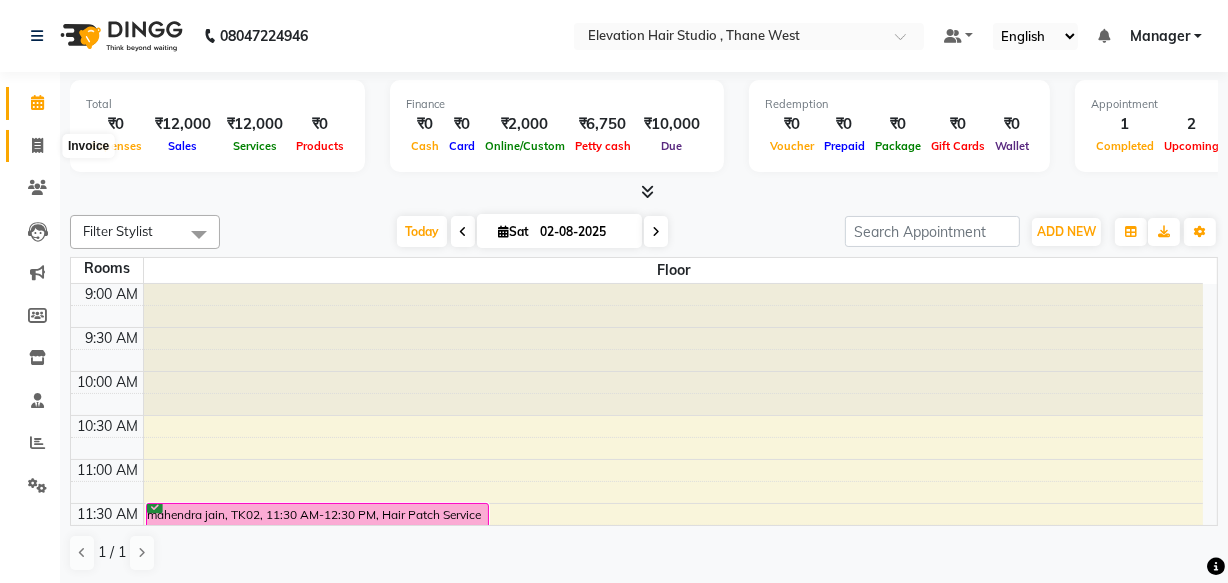 click 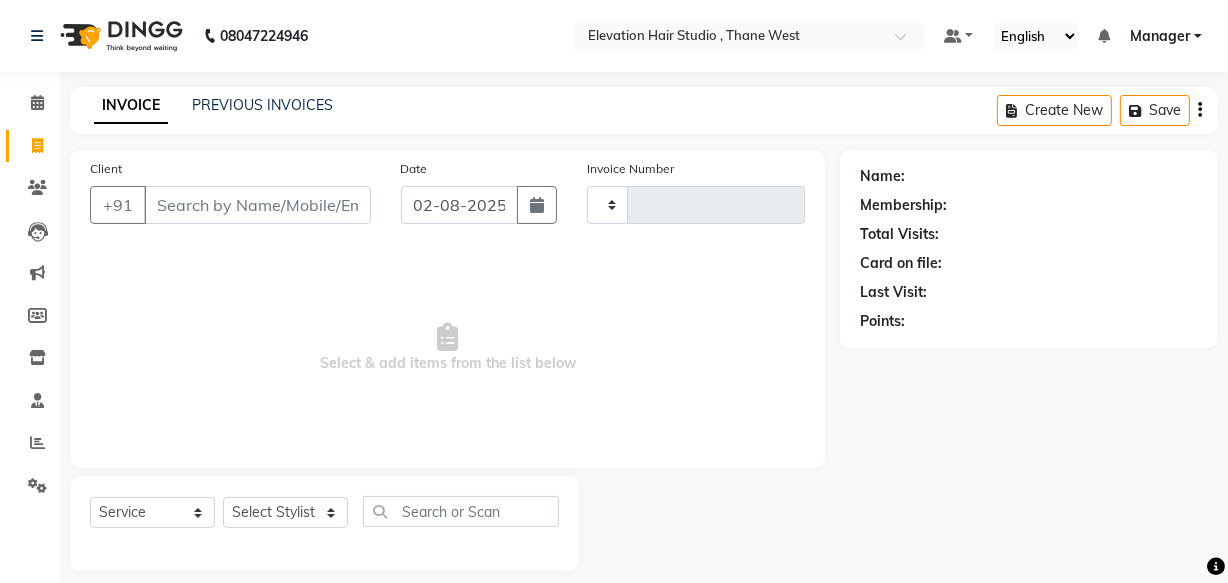 type on "0657" 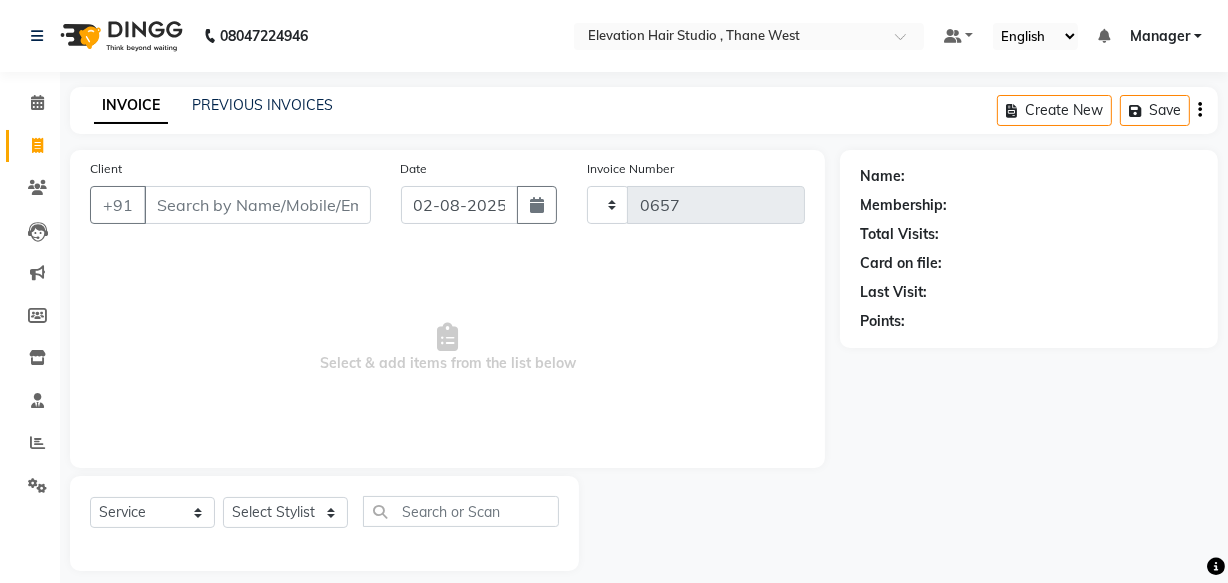 select on "6886" 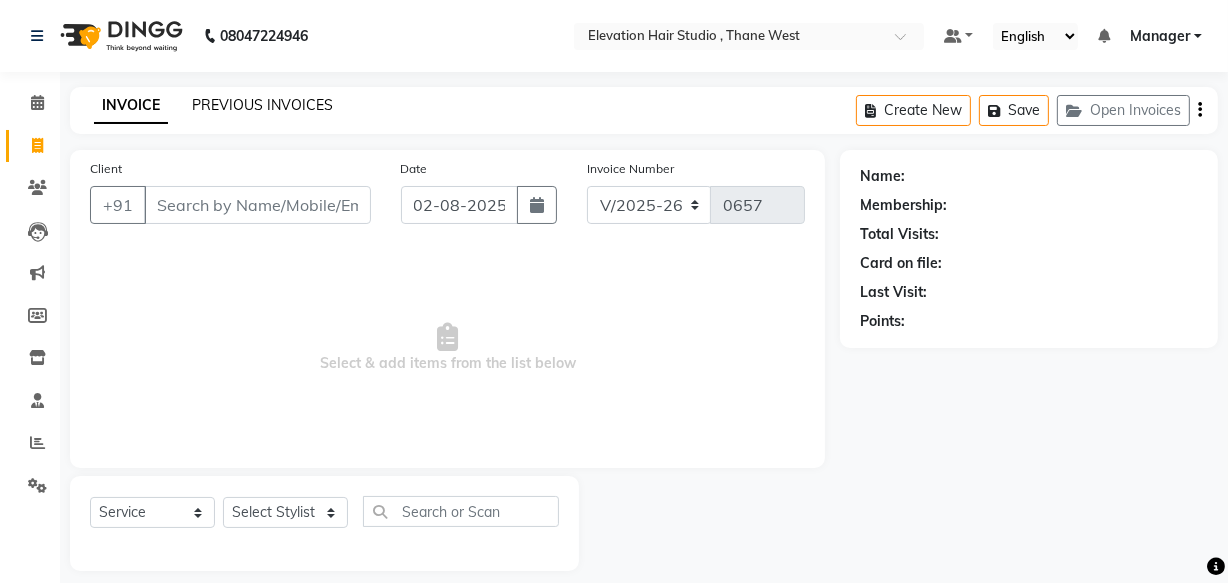 click on "PREVIOUS INVOICES" 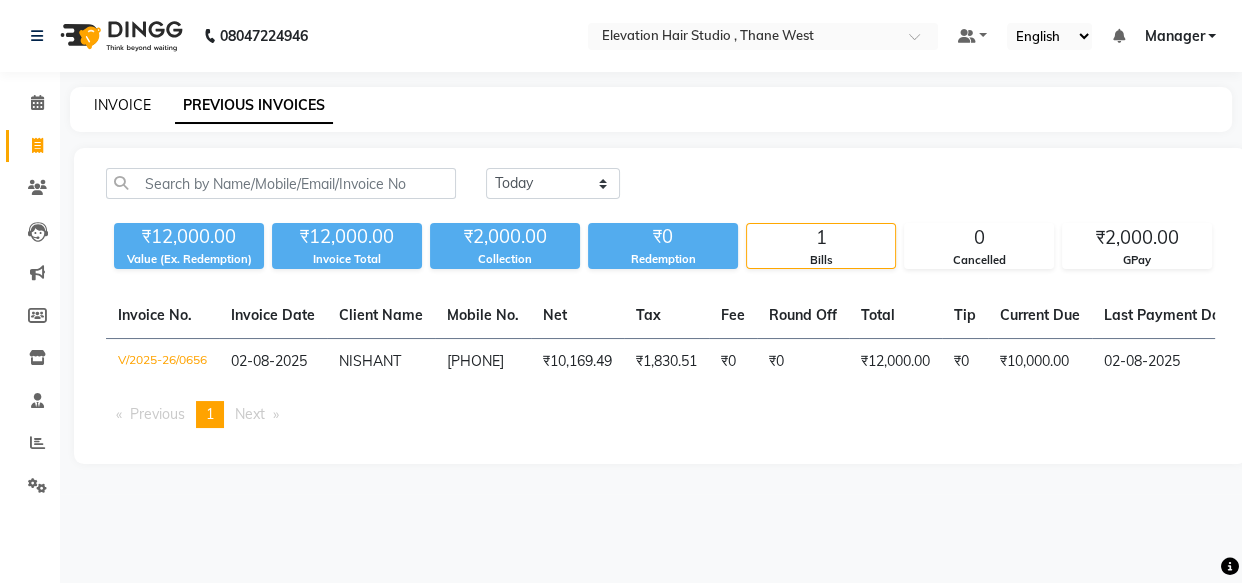 click on "INVOICE" 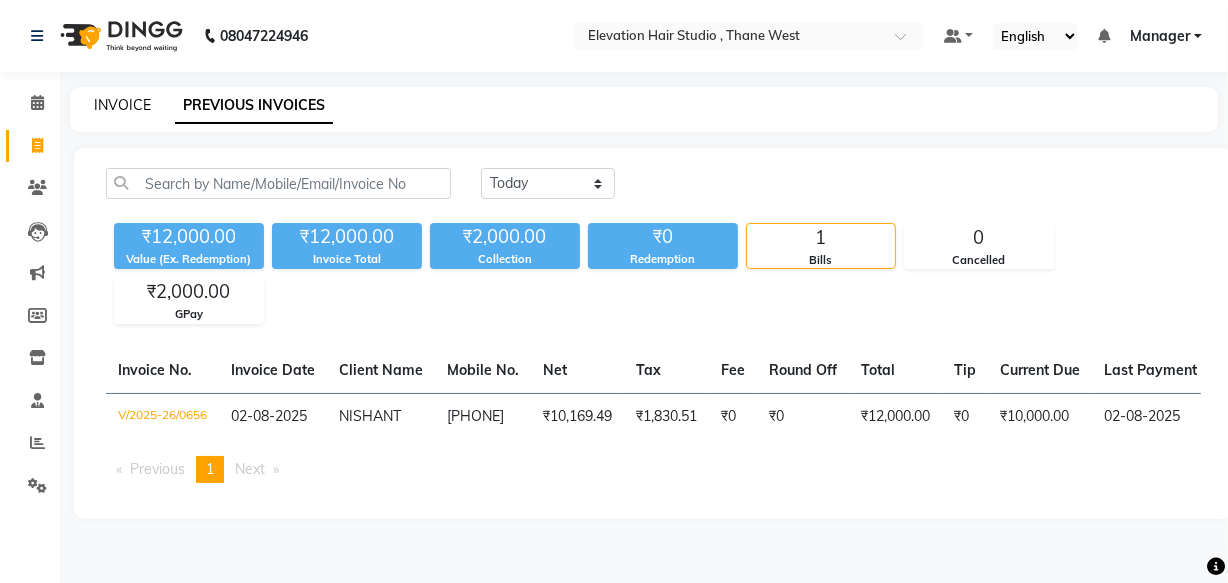 scroll, scrollTop: 19, scrollLeft: 0, axis: vertical 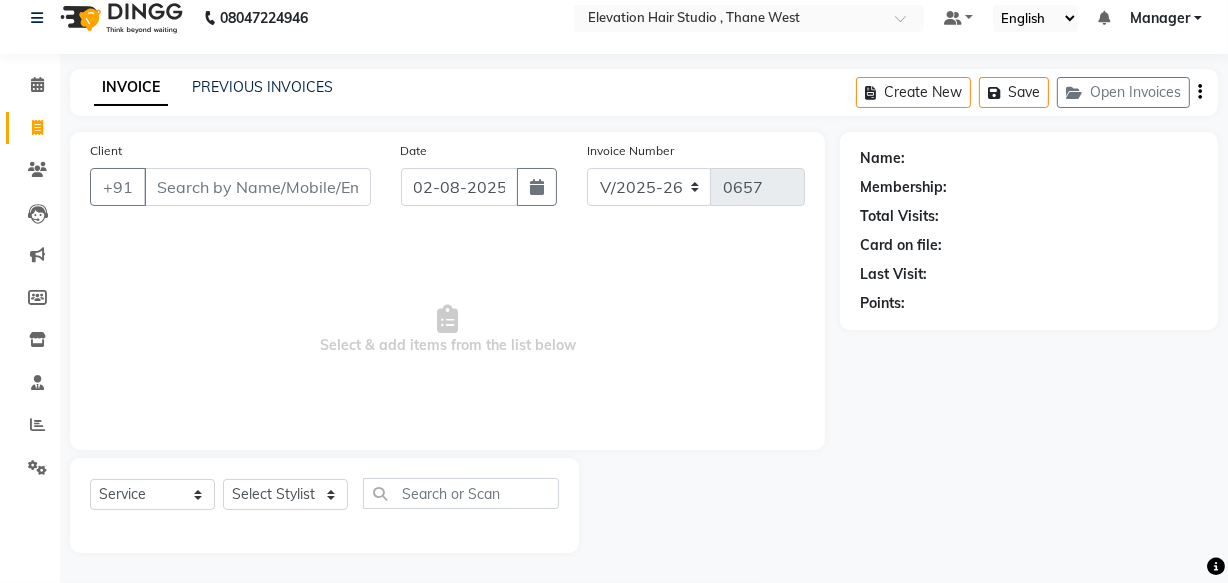 click on "Client" at bounding box center (257, 187) 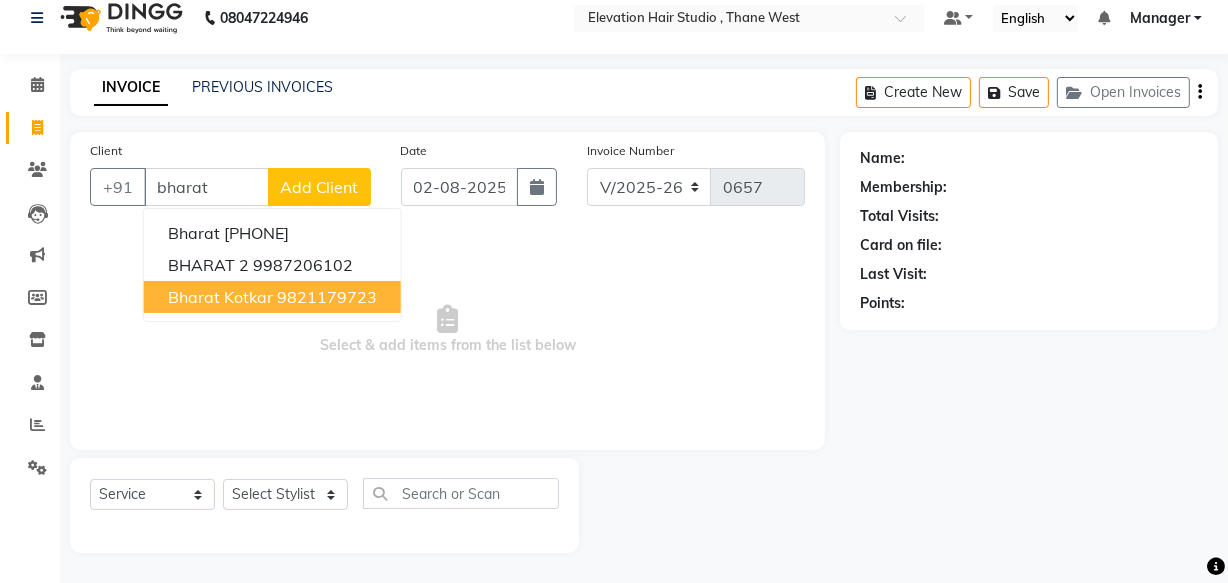 click on "9821179723" at bounding box center [327, 297] 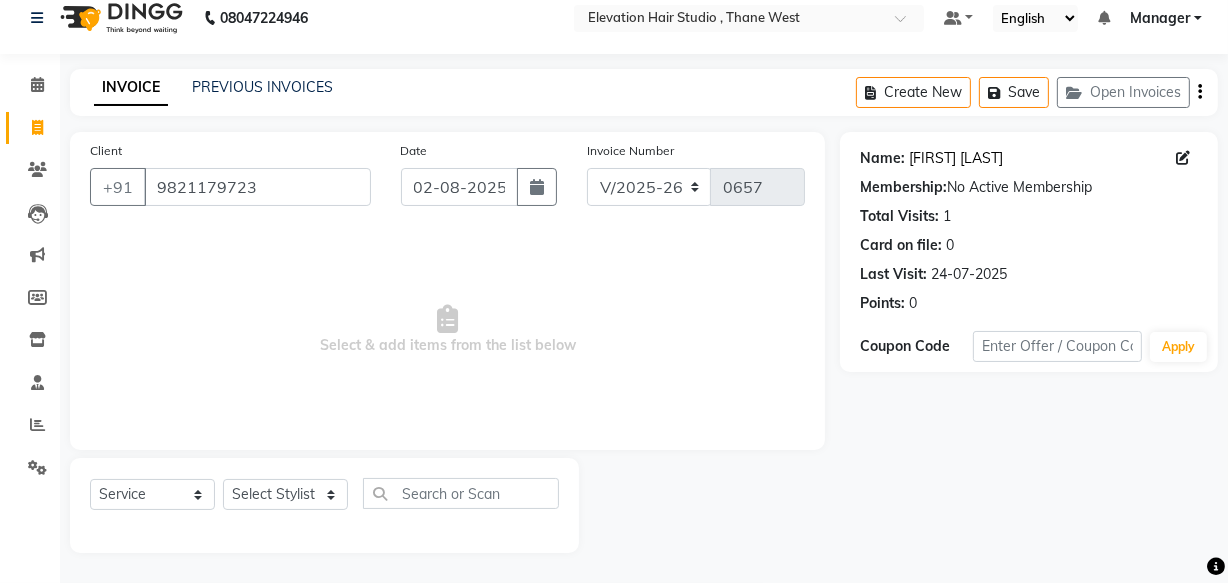 click on "Bharat Kotkar" 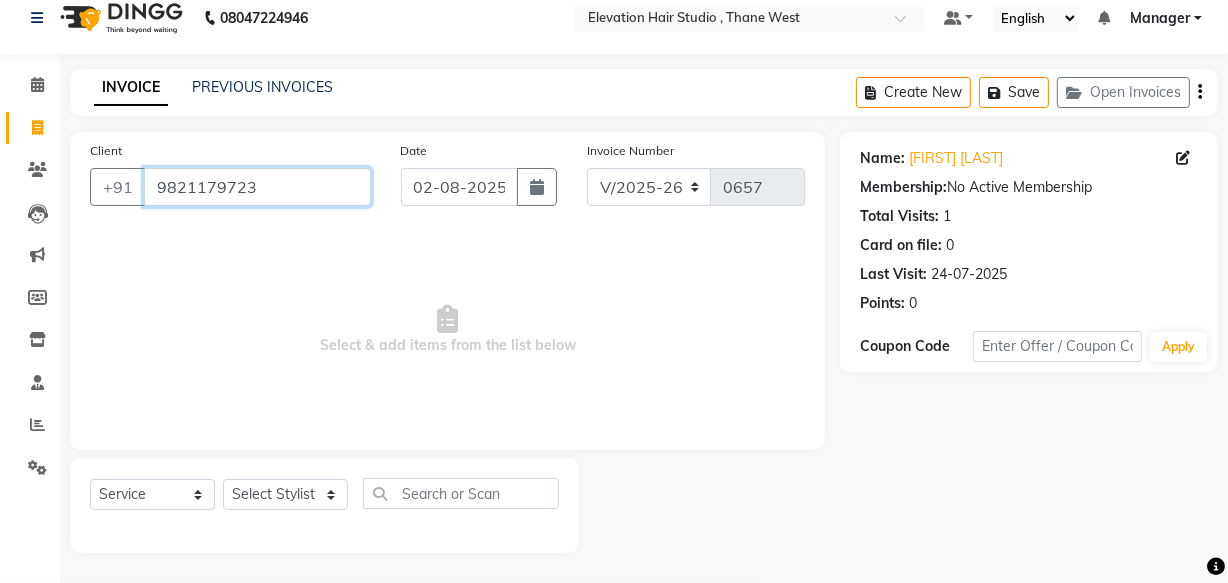 click on "9821179723" at bounding box center (257, 187) 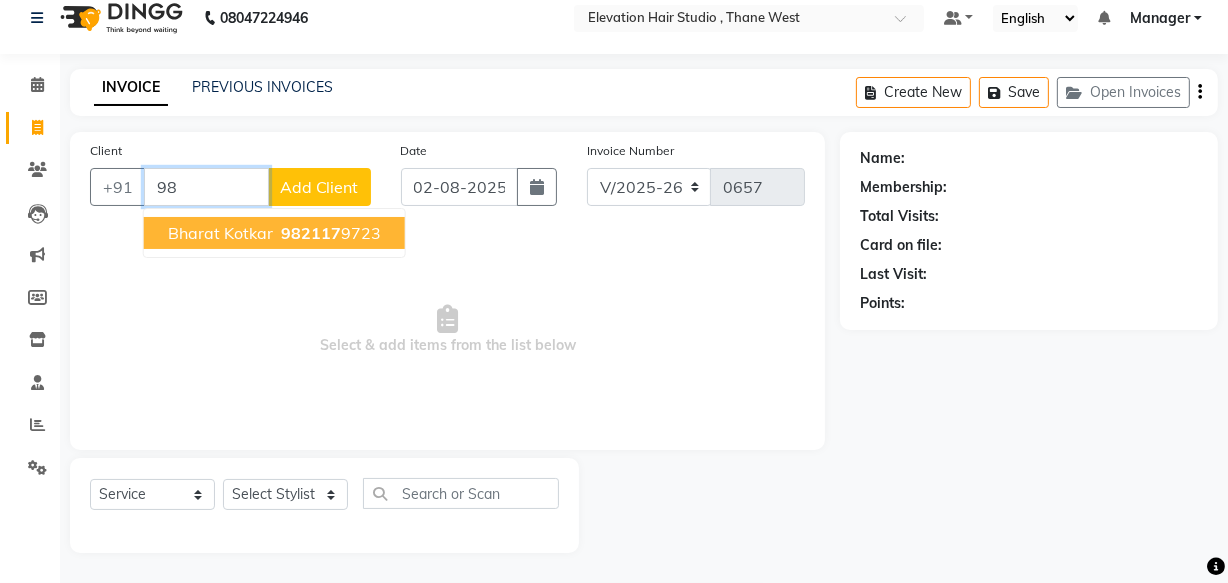 type on "9" 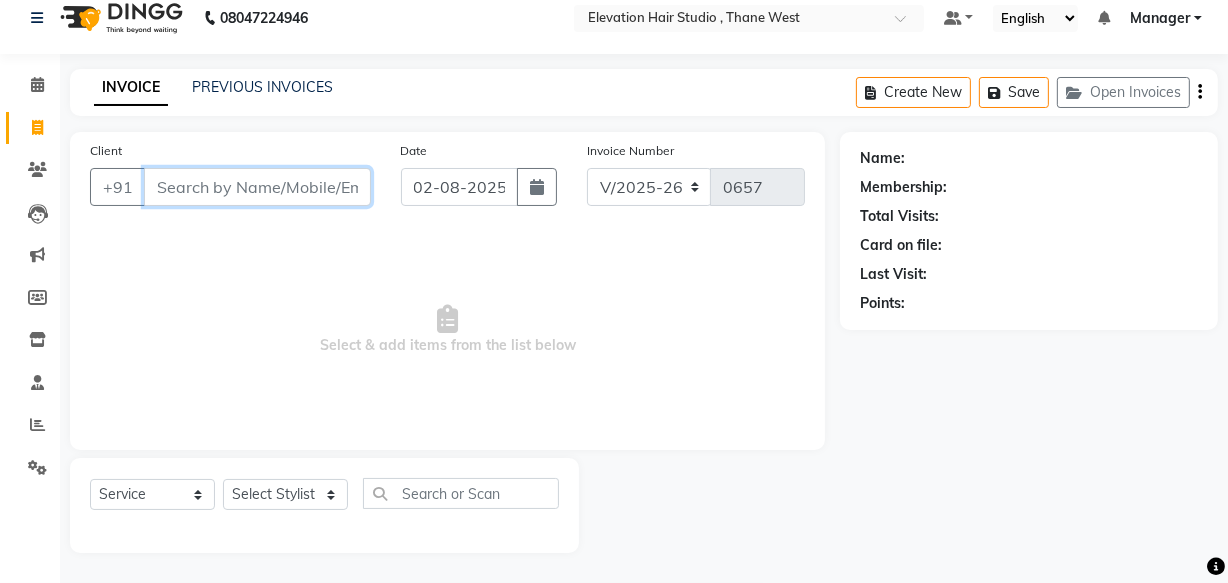 click on "Client" at bounding box center [257, 187] 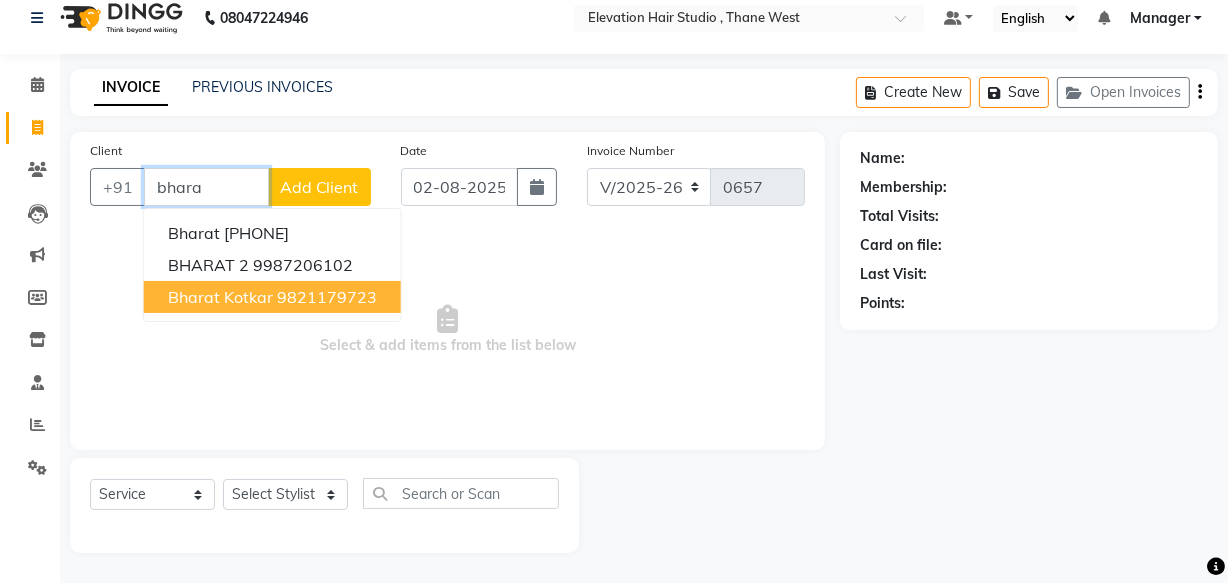 drag, startPoint x: 361, startPoint y: 283, endPoint x: 379, endPoint y: 286, distance: 18.248287 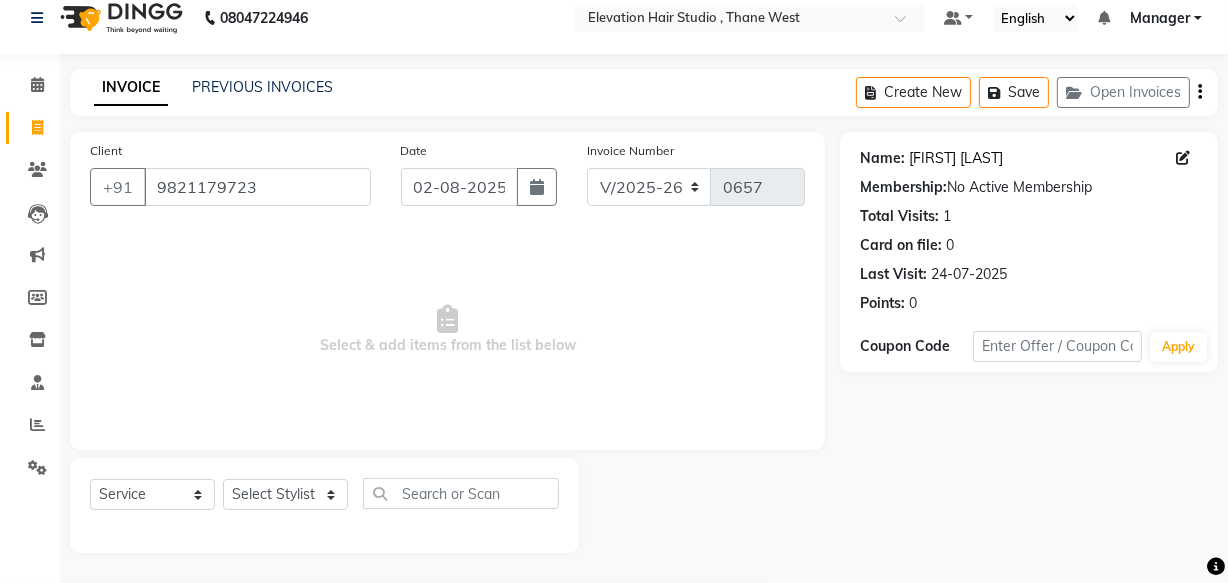 click on "Bharat Kotkar" 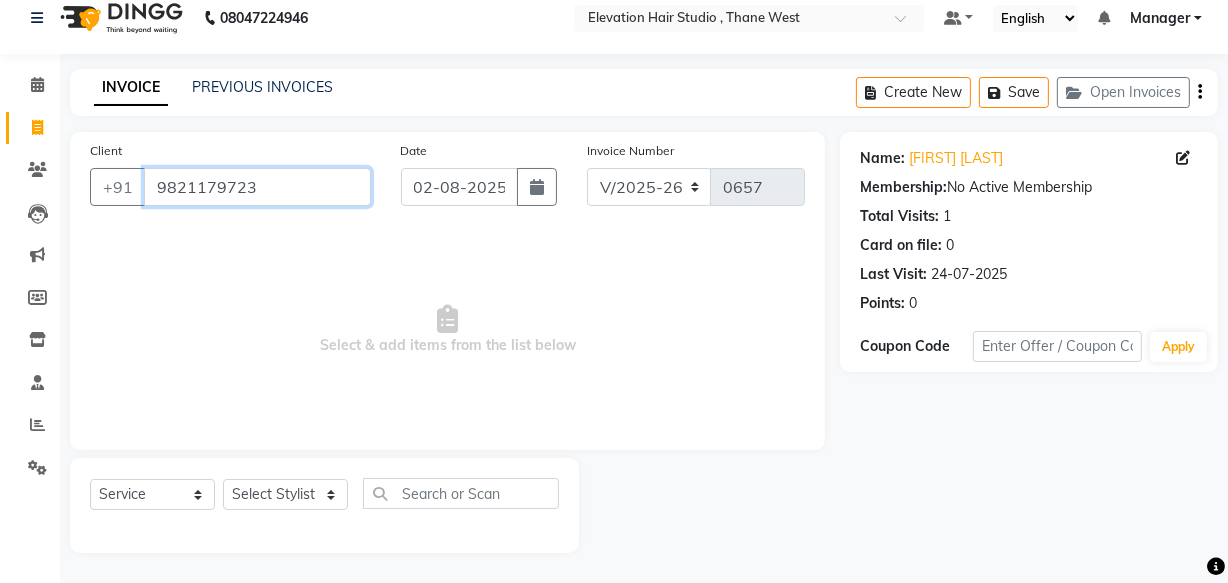 click on "9821179723" at bounding box center (257, 187) 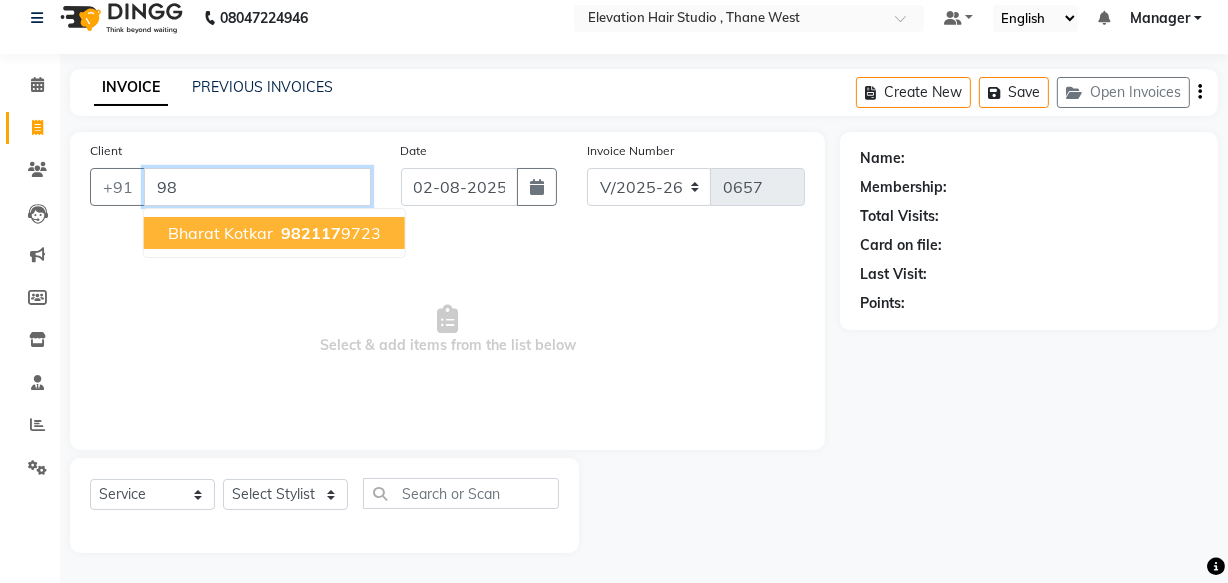 type on "9" 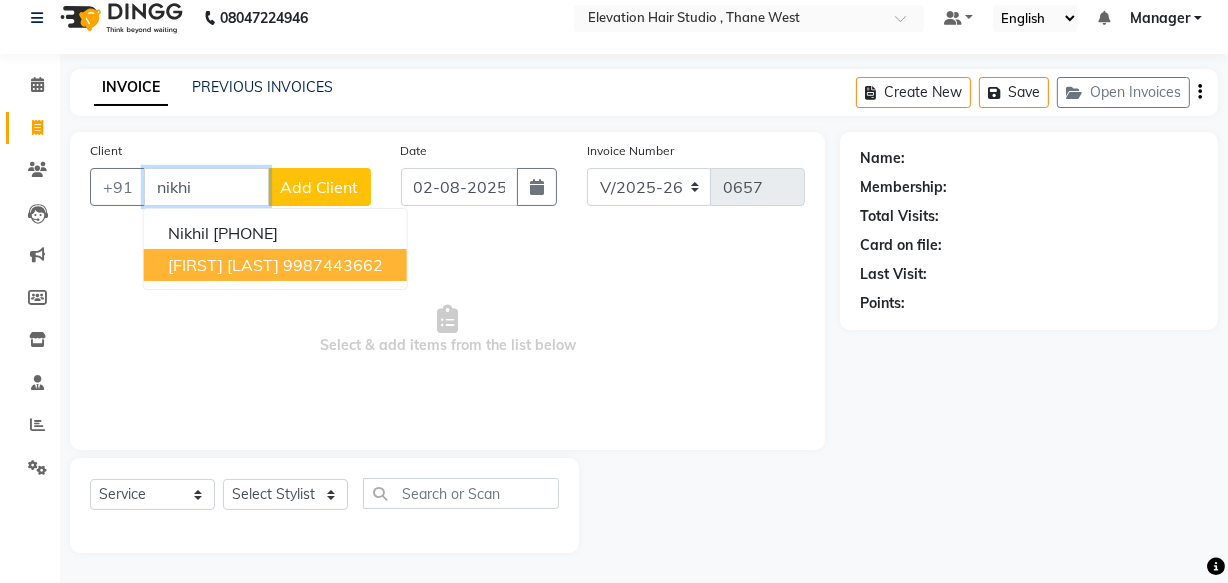 click on "9987443662" at bounding box center [333, 265] 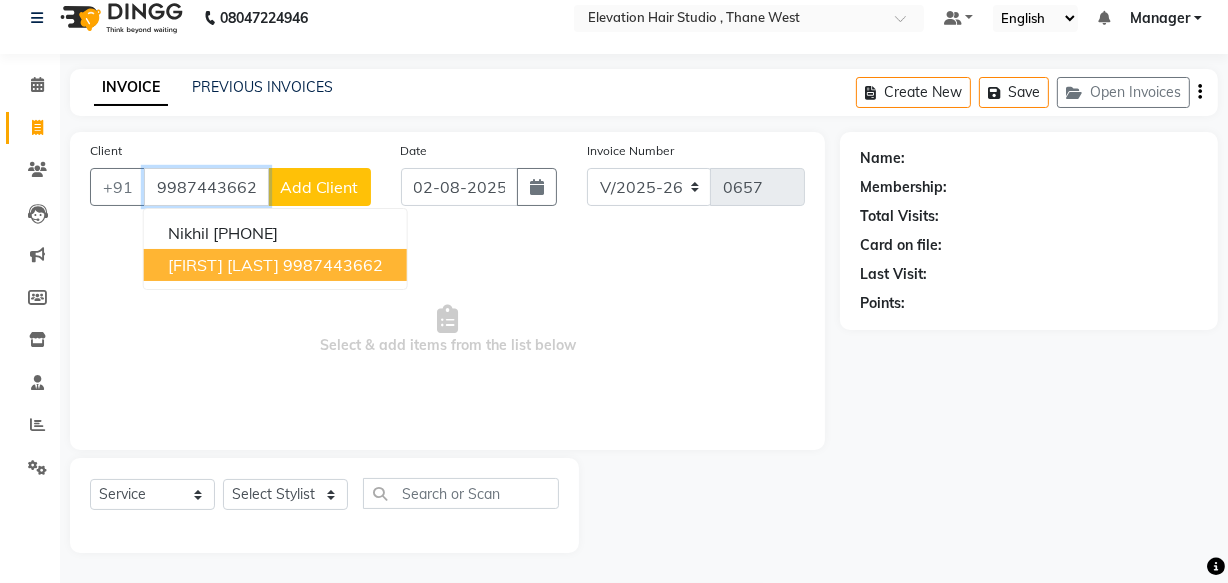 type on "9987443662" 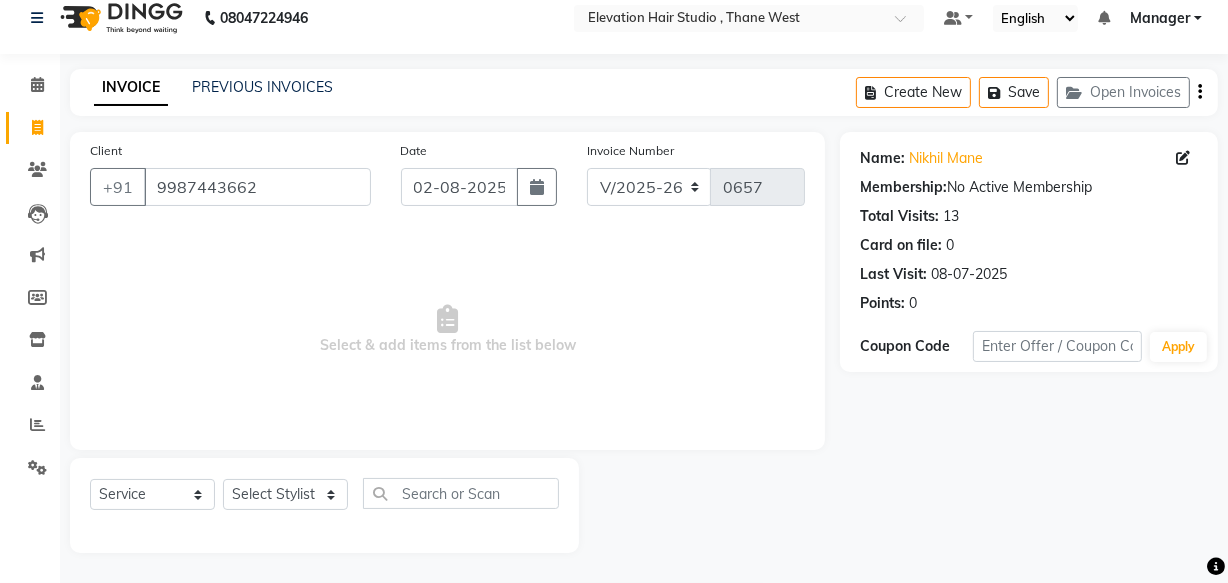 click on "Name: Nikhil Mane Membership:  No Active Membership  Total Visits:  13 Card on file:  0 Last Visit:   08-07-2025 Points:   0" 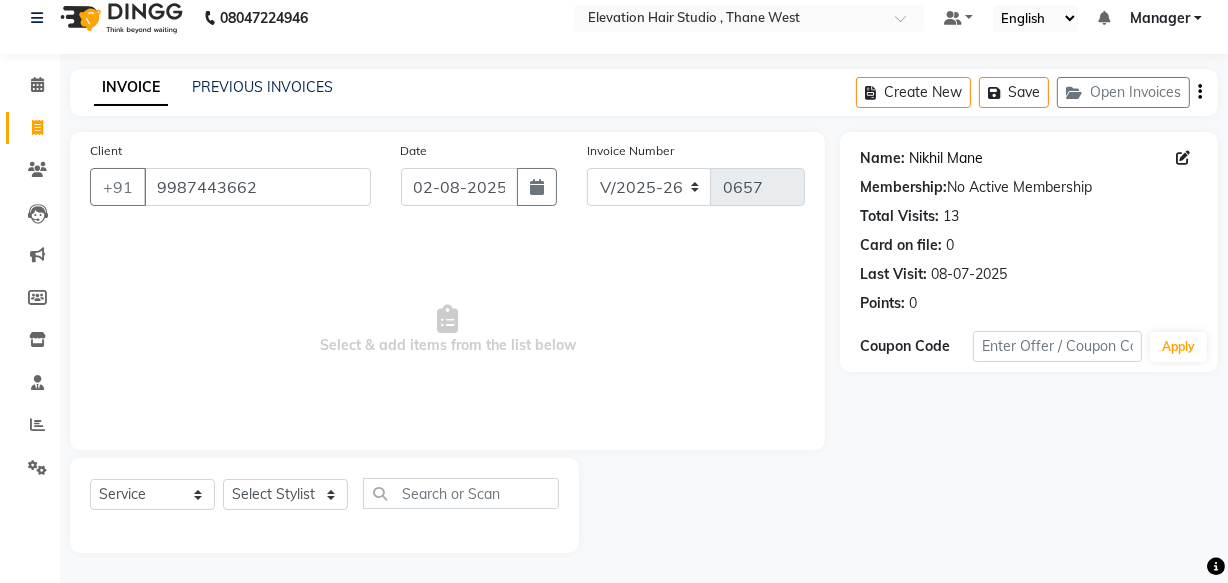 click on "Nikhil Mane" 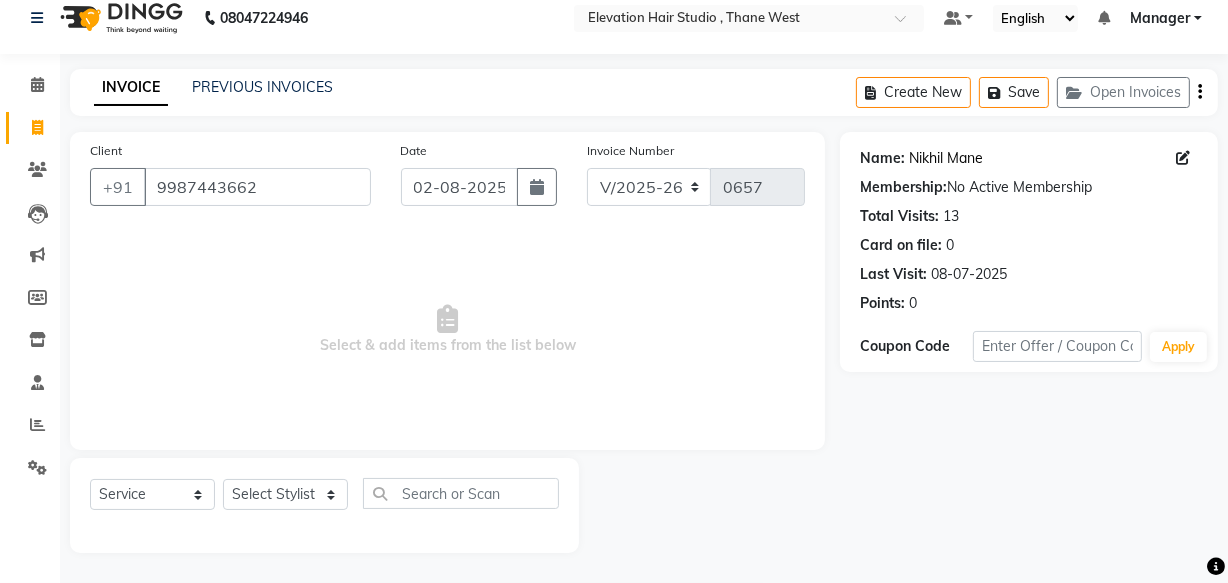 click on "Nikhil Mane" 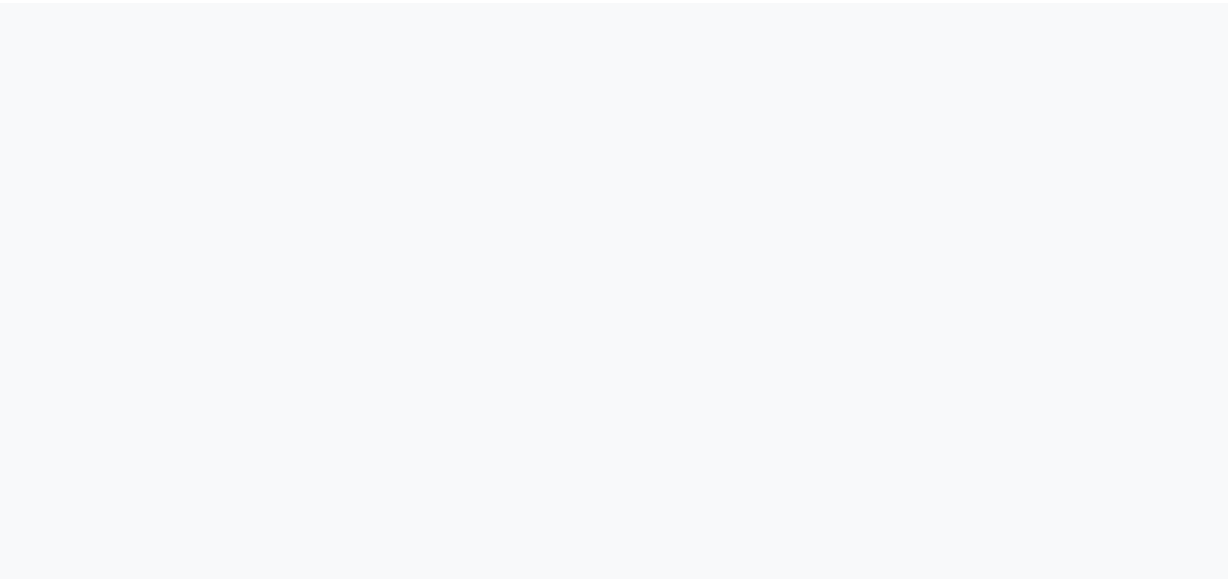 scroll, scrollTop: 0, scrollLeft: 0, axis: both 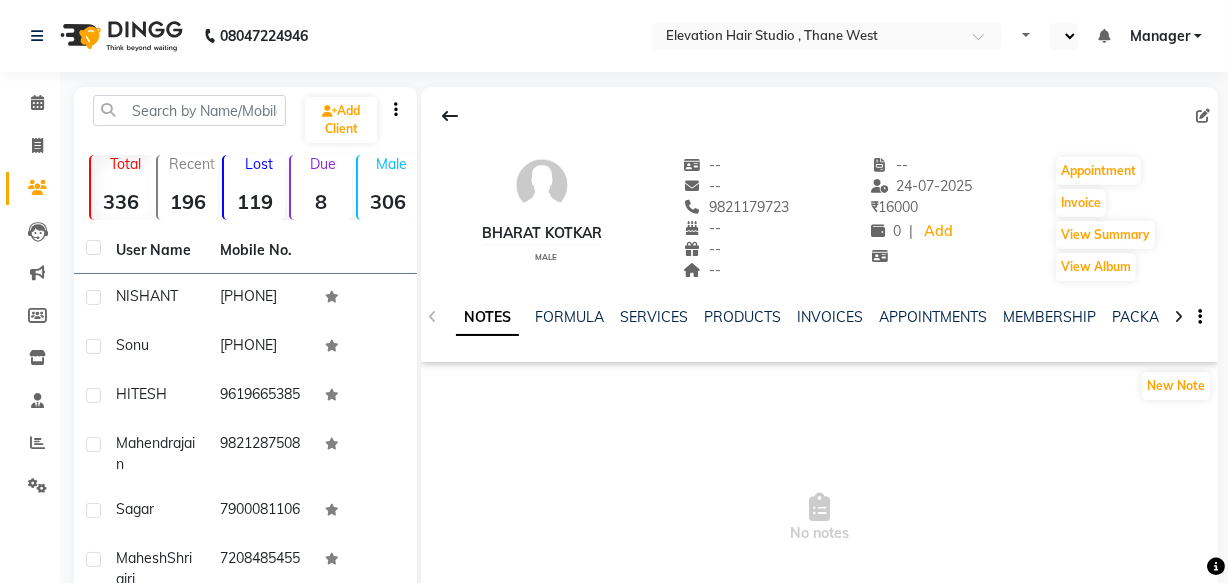 select on "en" 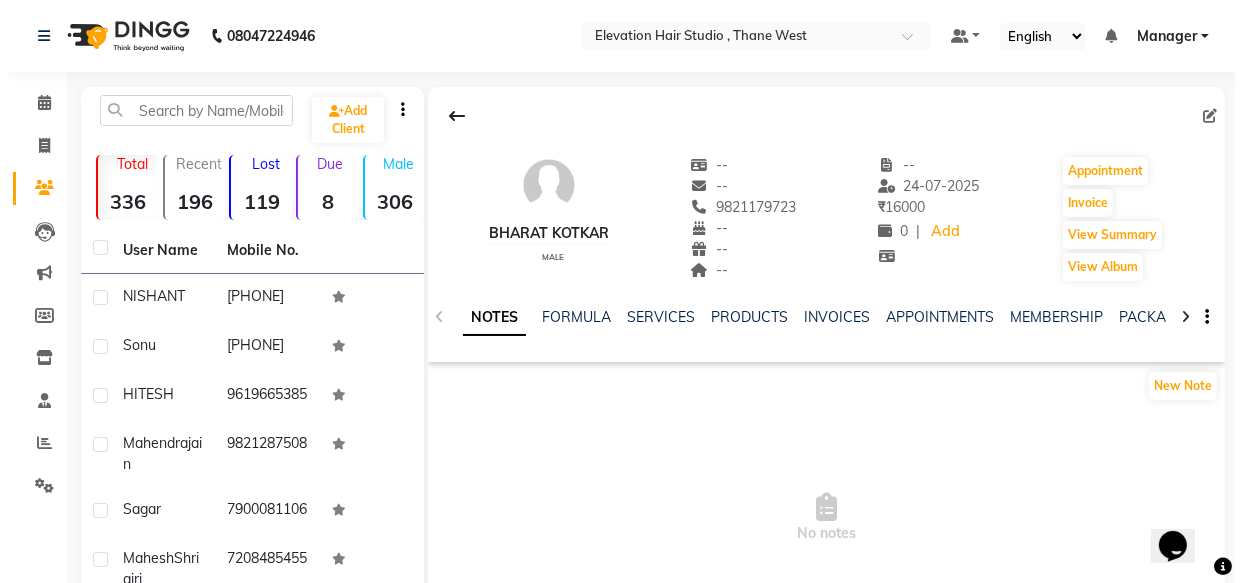 scroll, scrollTop: 0, scrollLeft: 0, axis: both 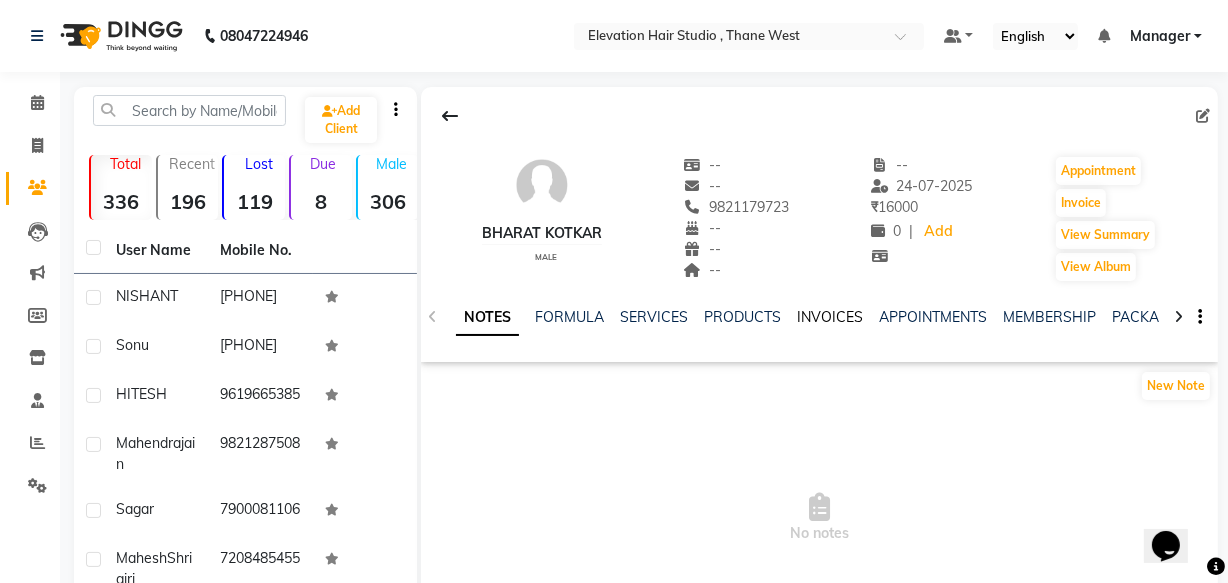 click on "INVOICES" 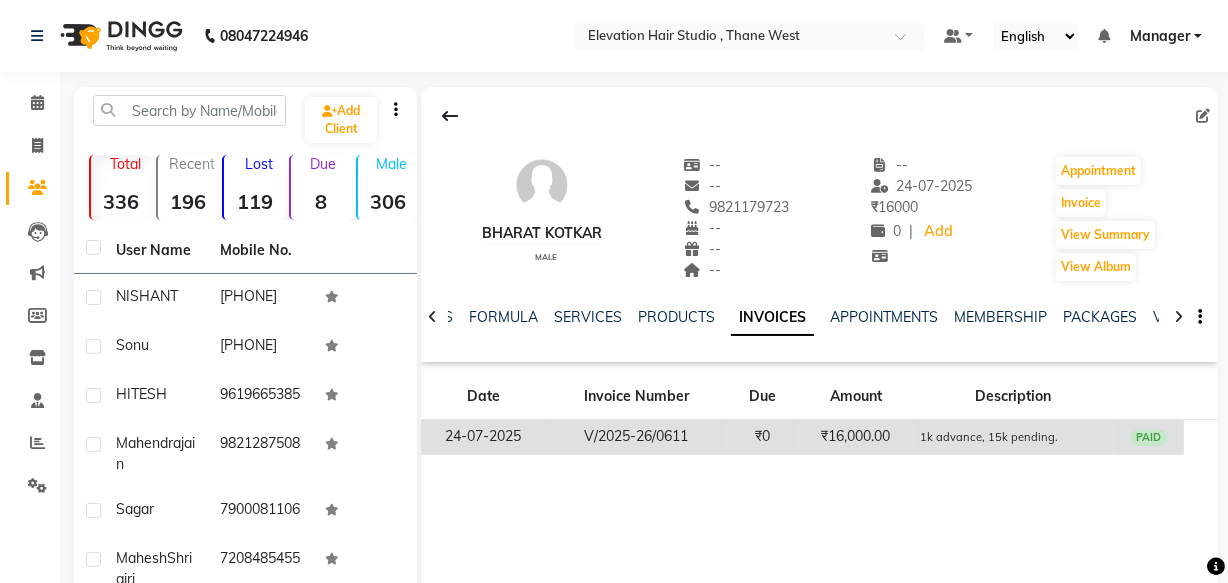 click on "1k advance, 15k pending." 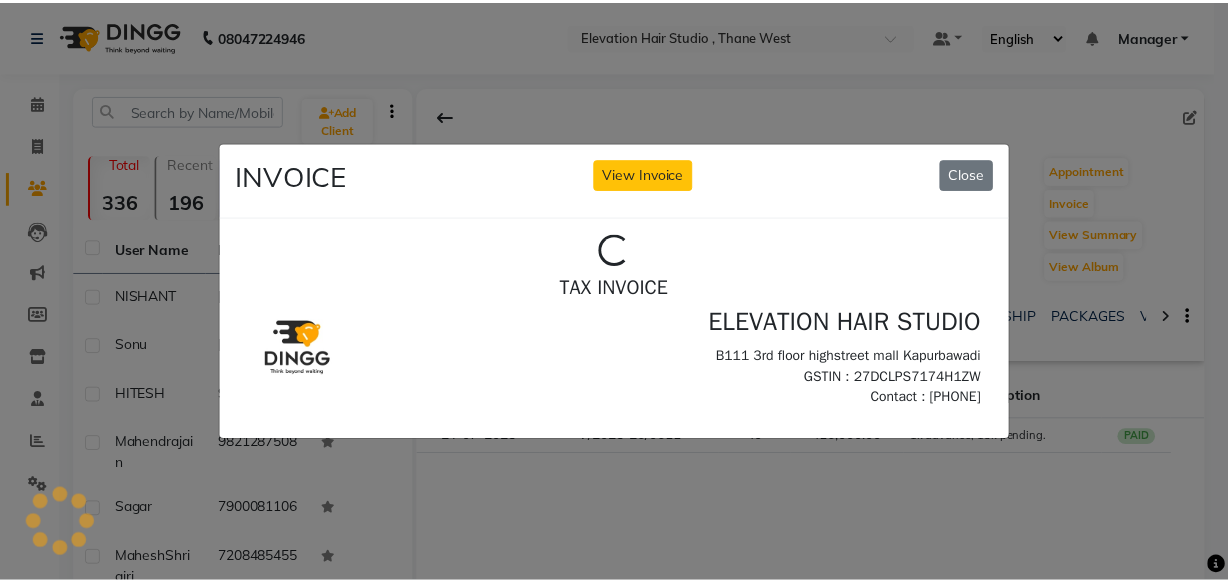 scroll, scrollTop: 0, scrollLeft: 0, axis: both 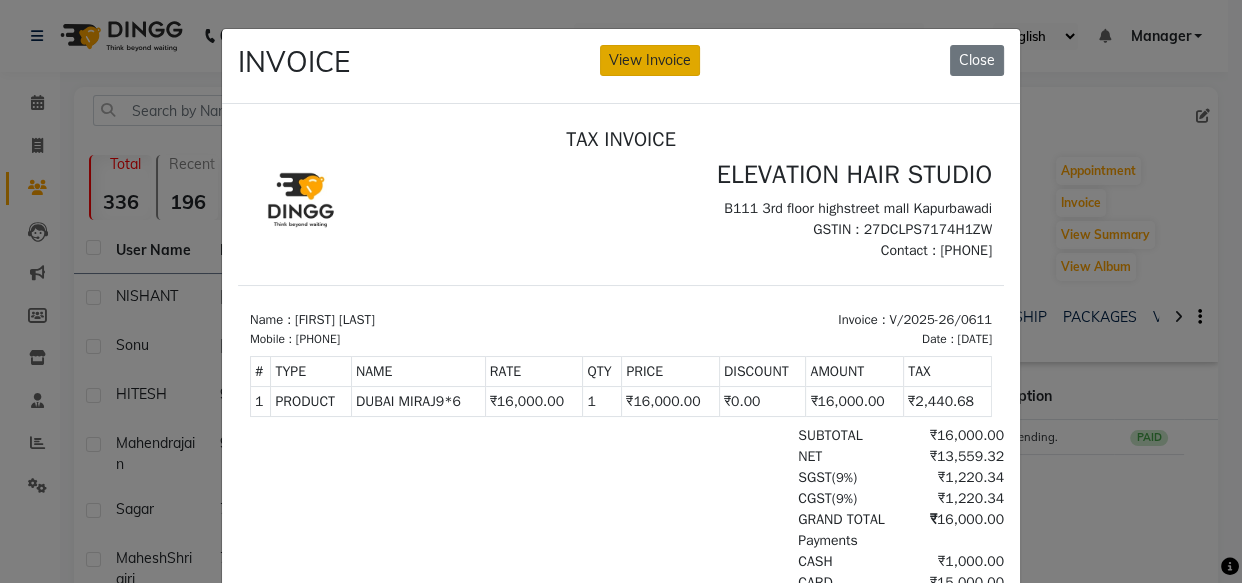 click on "View Invoice" 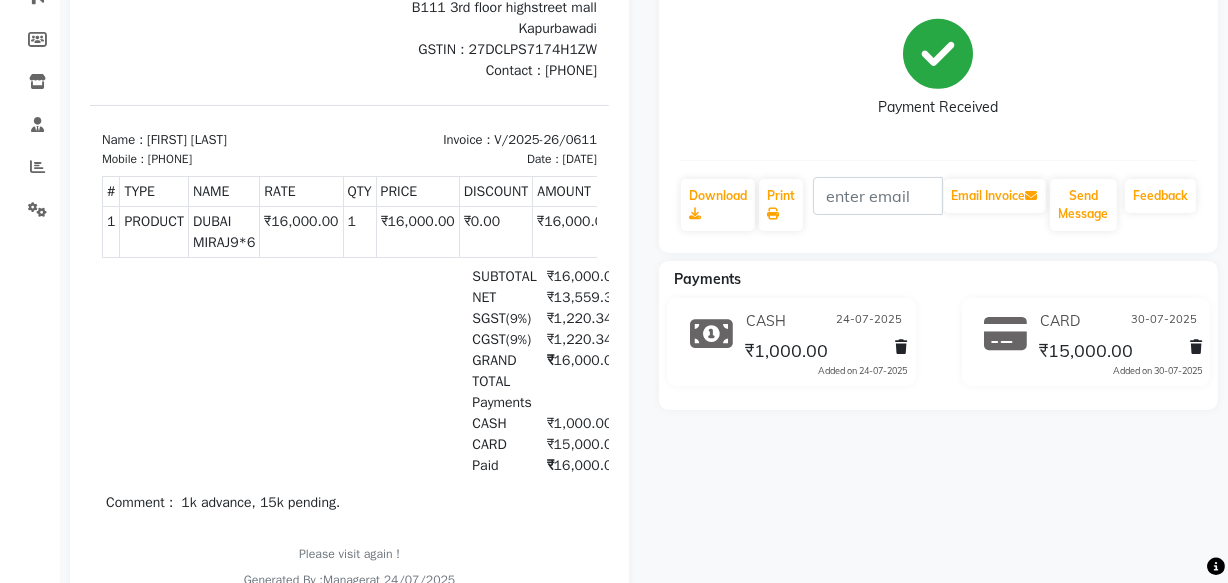 scroll, scrollTop: 181, scrollLeft: 0, axis: vertical 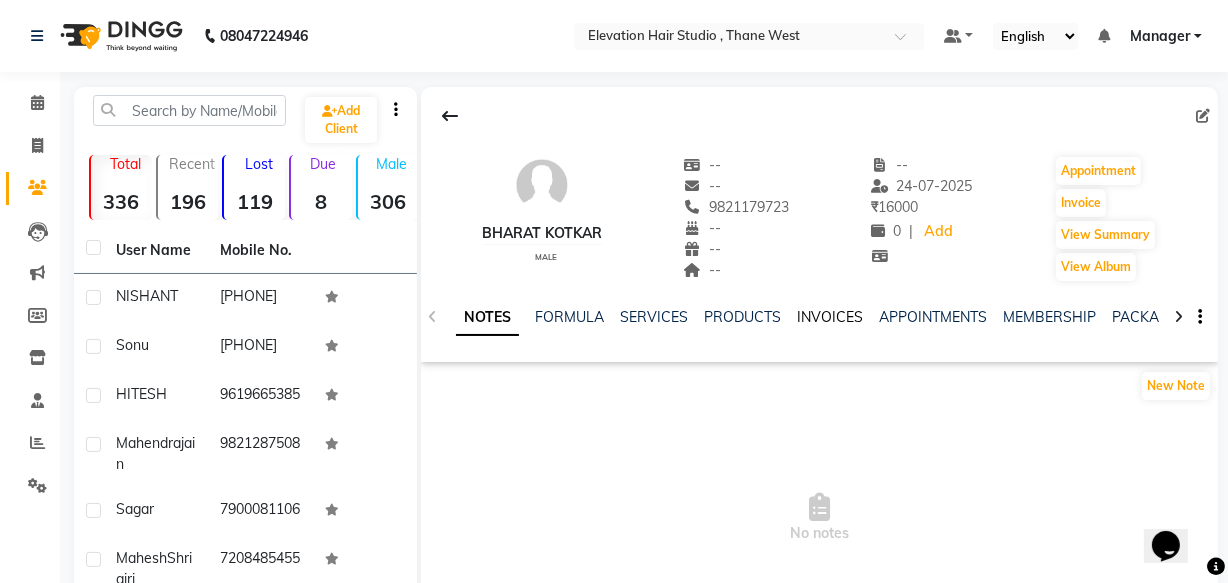 click on "INVOICES" 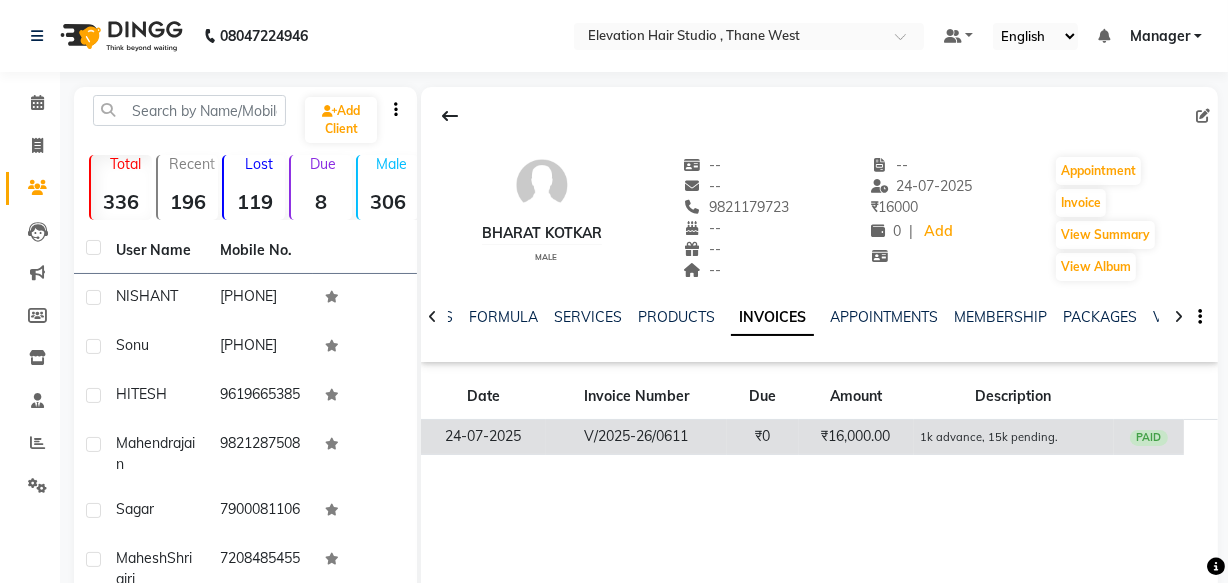click on "₹16,000.00" 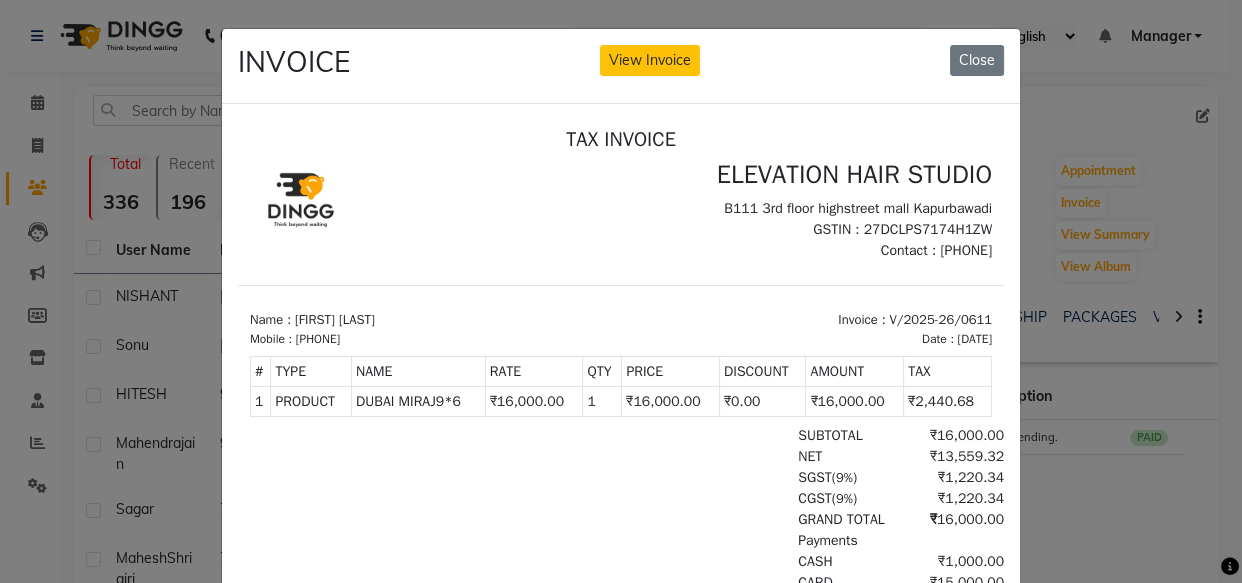 scroll, scrollTop: 16, scrollLeft: 0, axis: vertical 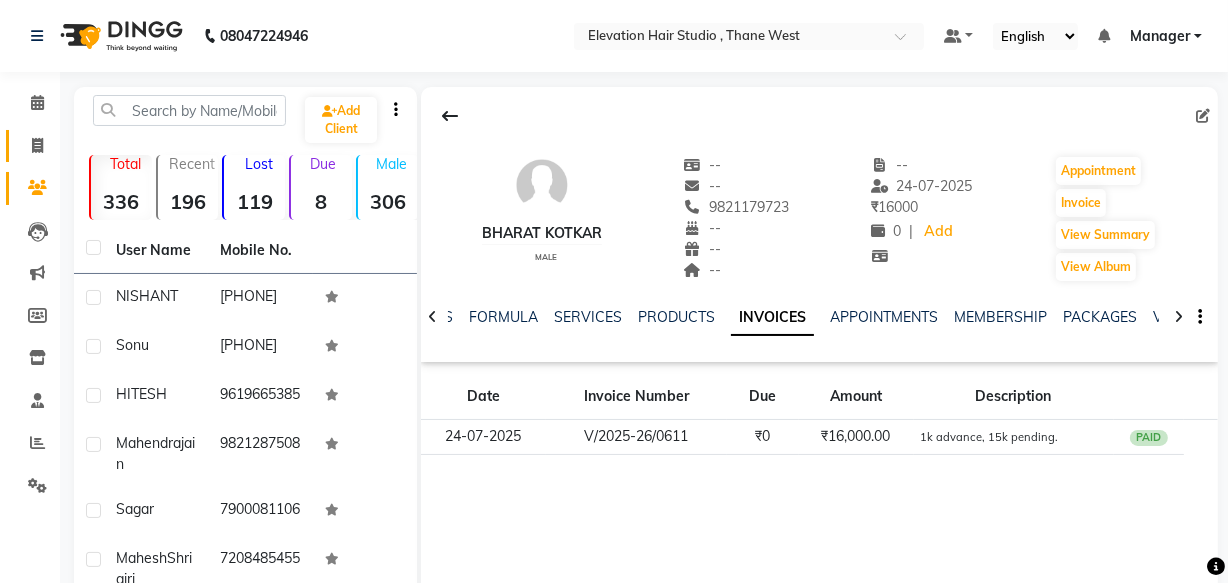 click 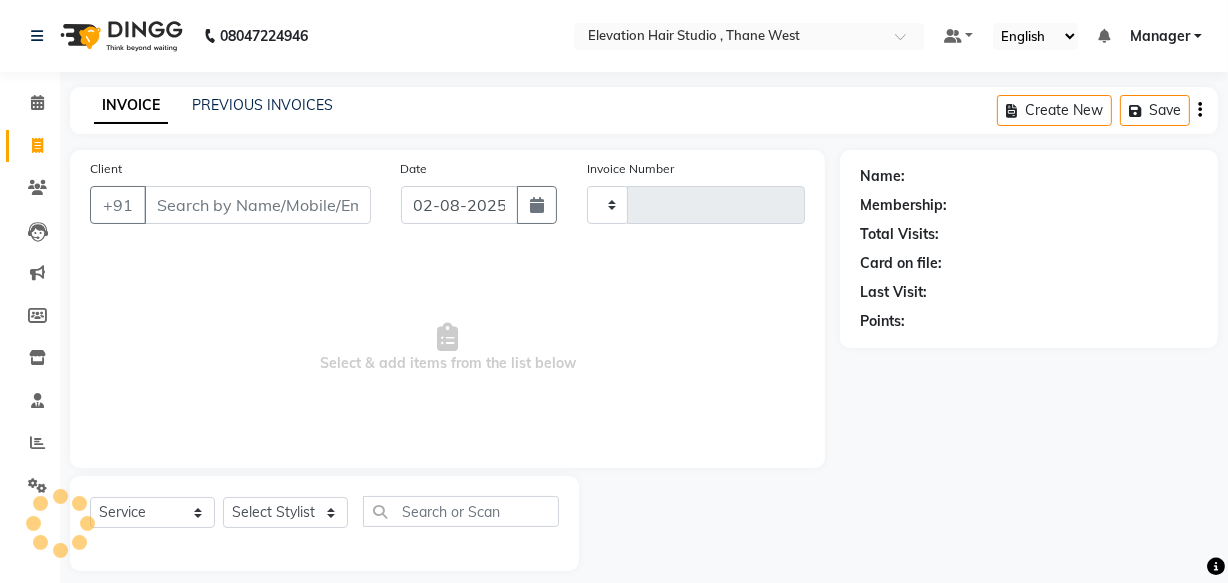 scroll, scrollTop: 19, scrollLeft: 0, axis: vertical 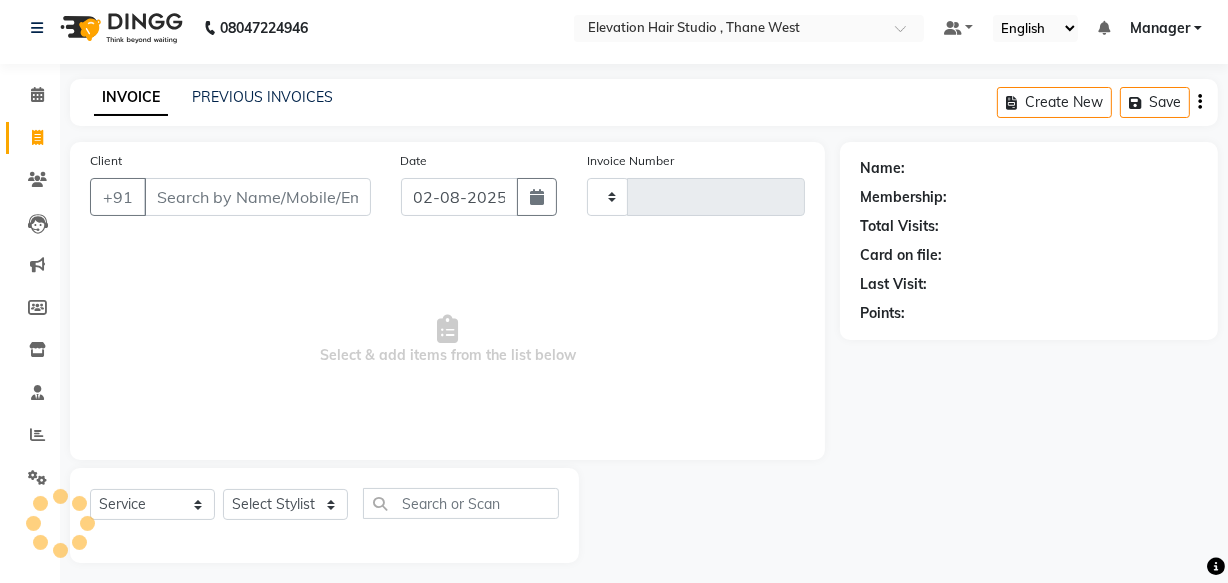type on "0657" 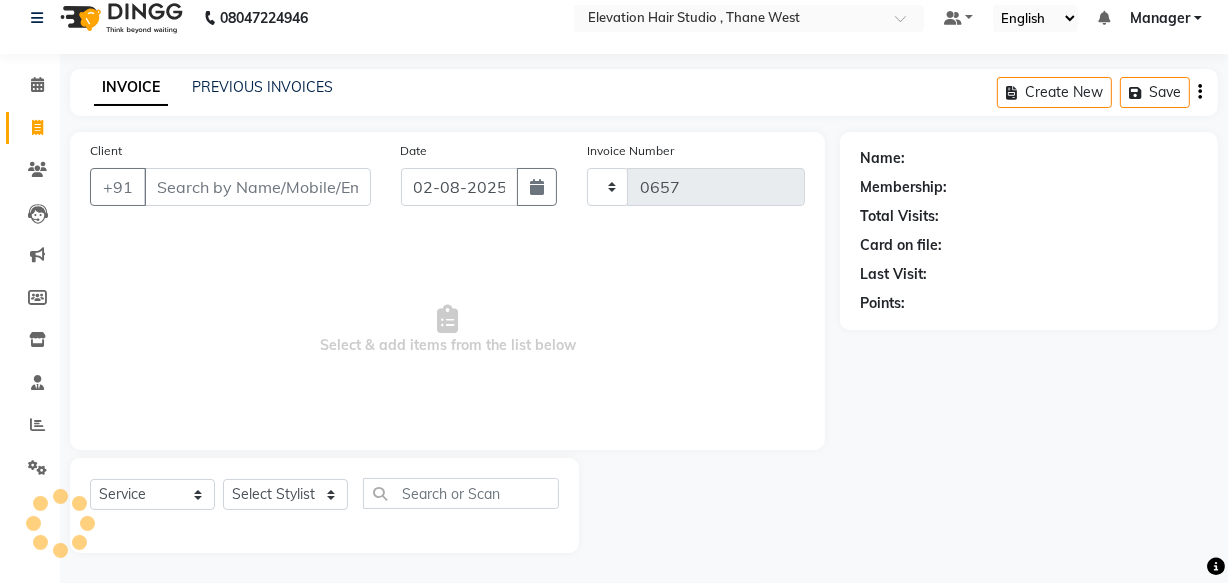 select on "6886" 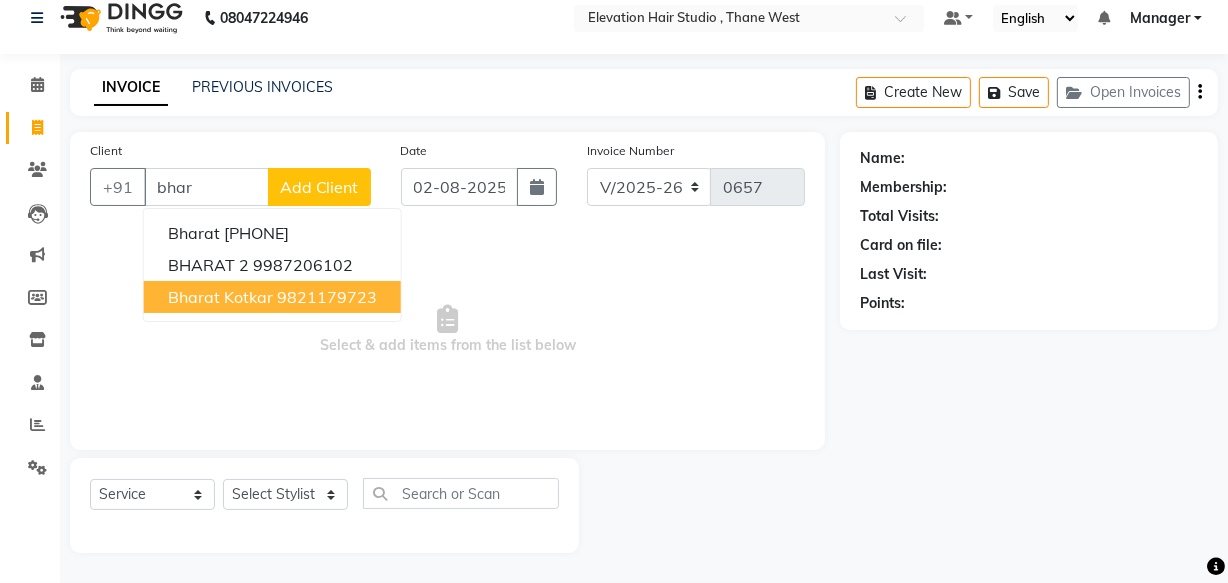 click on "9821179723" at bounding box center (327, 297) 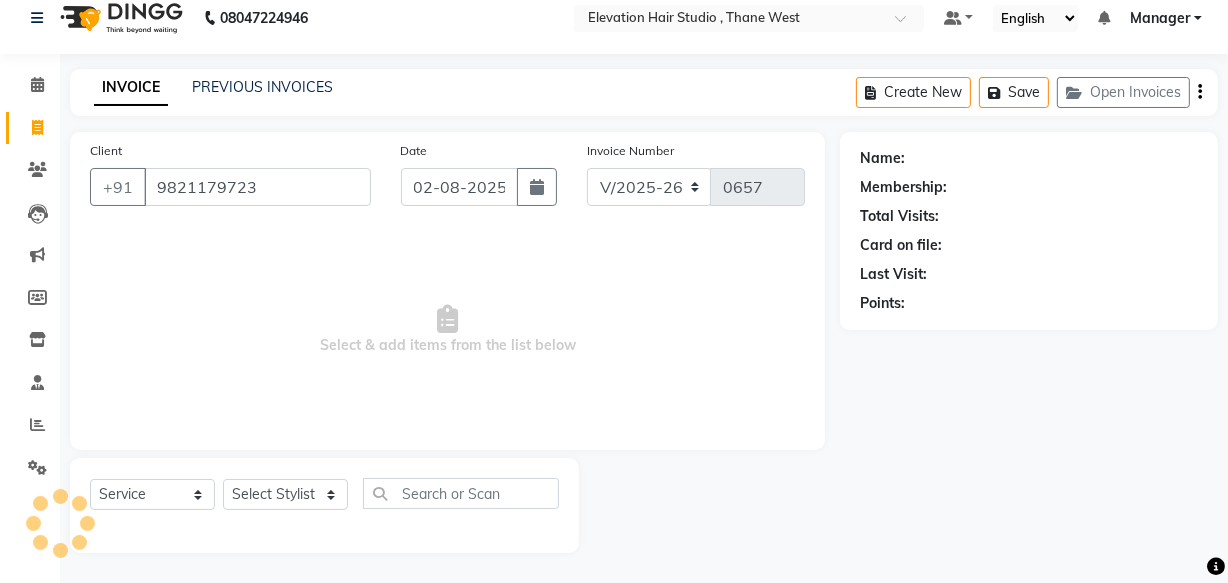 type on "9821179723" 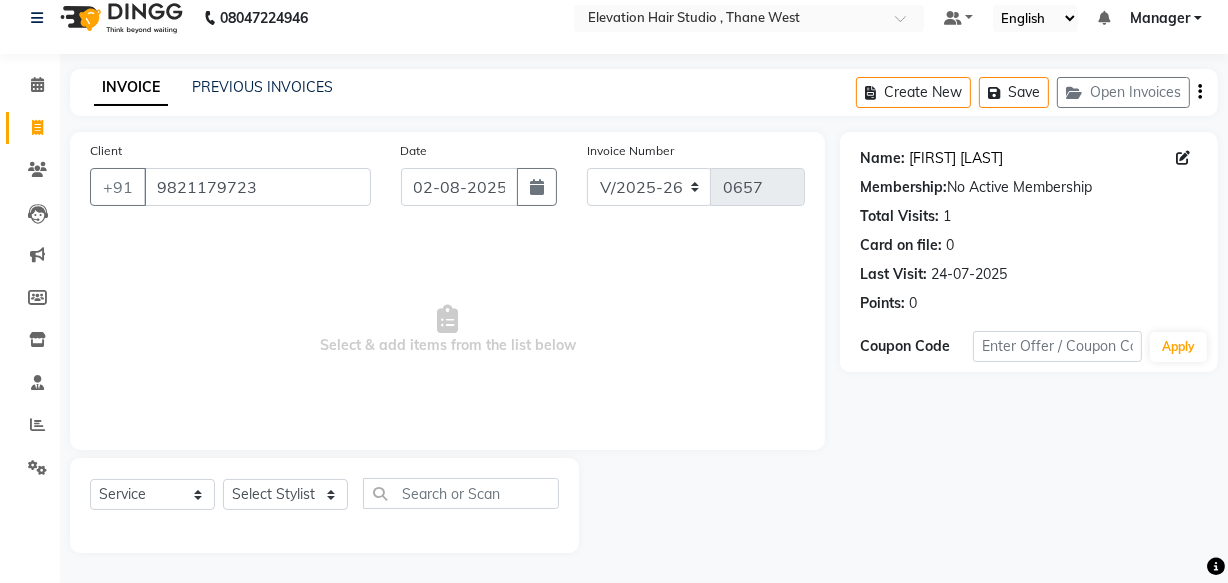 click on "Bharat Kotkar" 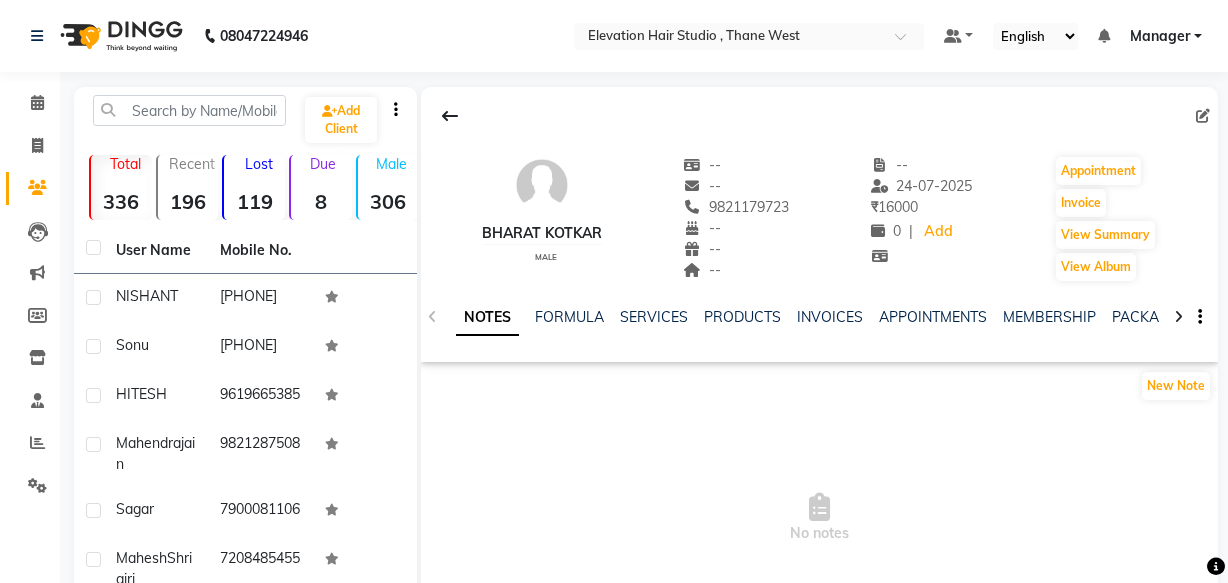 scroll, scrollTop: 0, scrollLeft: 0, axis: both 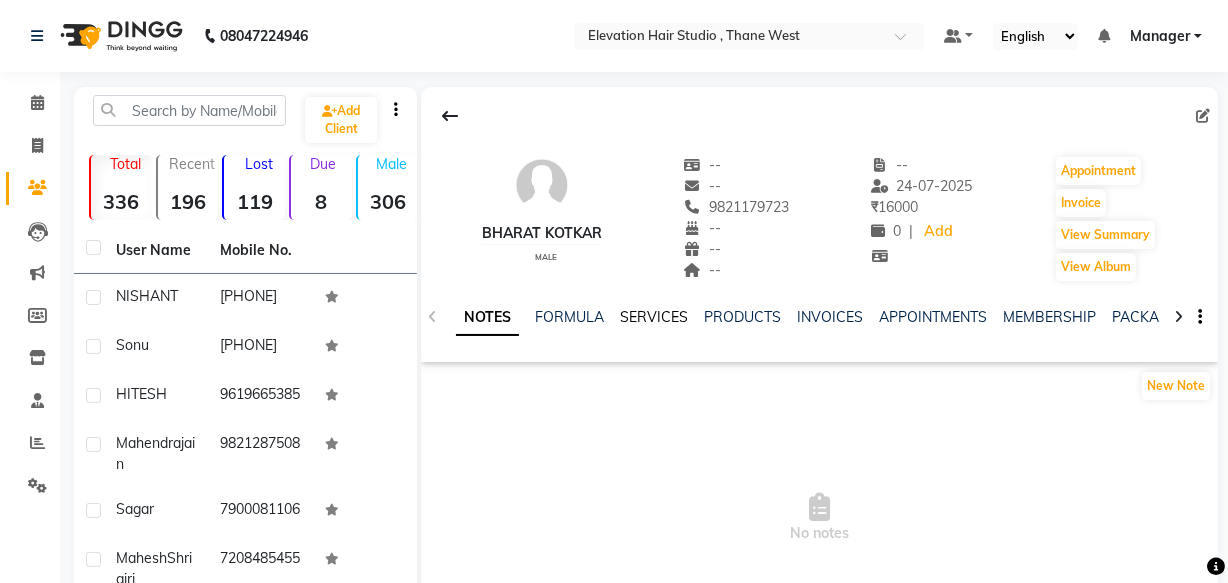 click on "SERVICES" 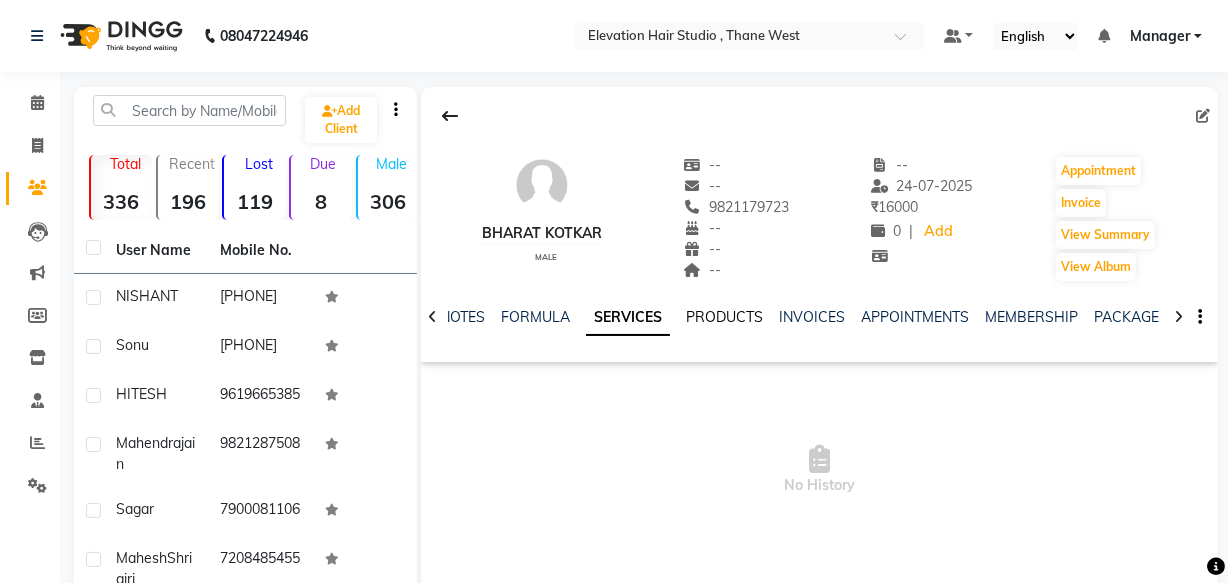 click on "PRODUCTS" 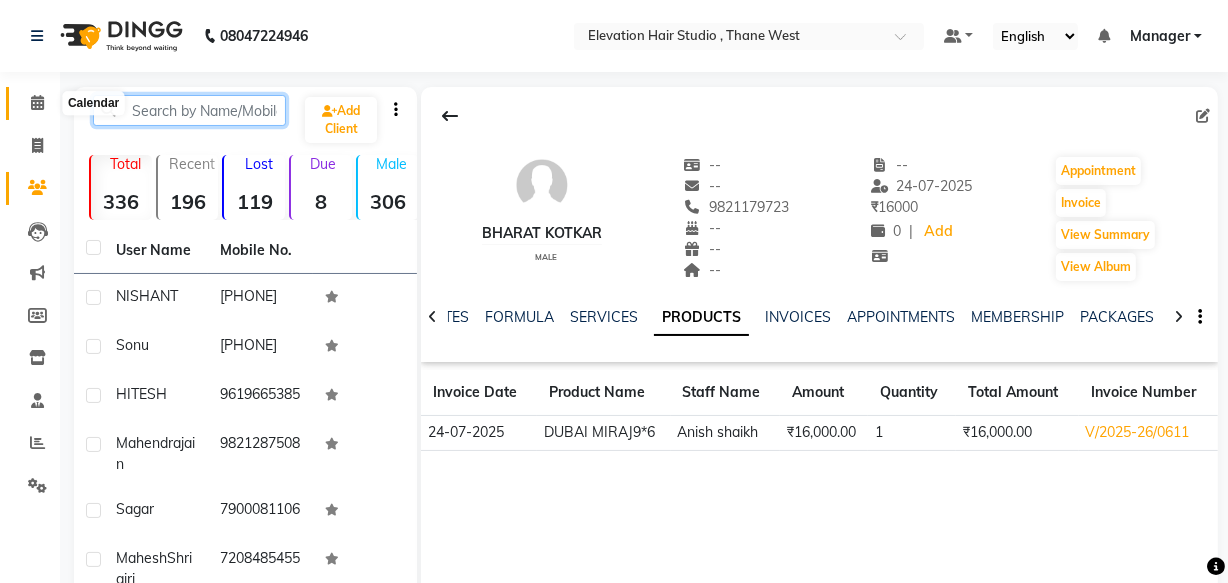 drag, startPoint x: 200, startPoint y: 104, endPoint x: 15, endPoint y: 128, distance: 186.55026 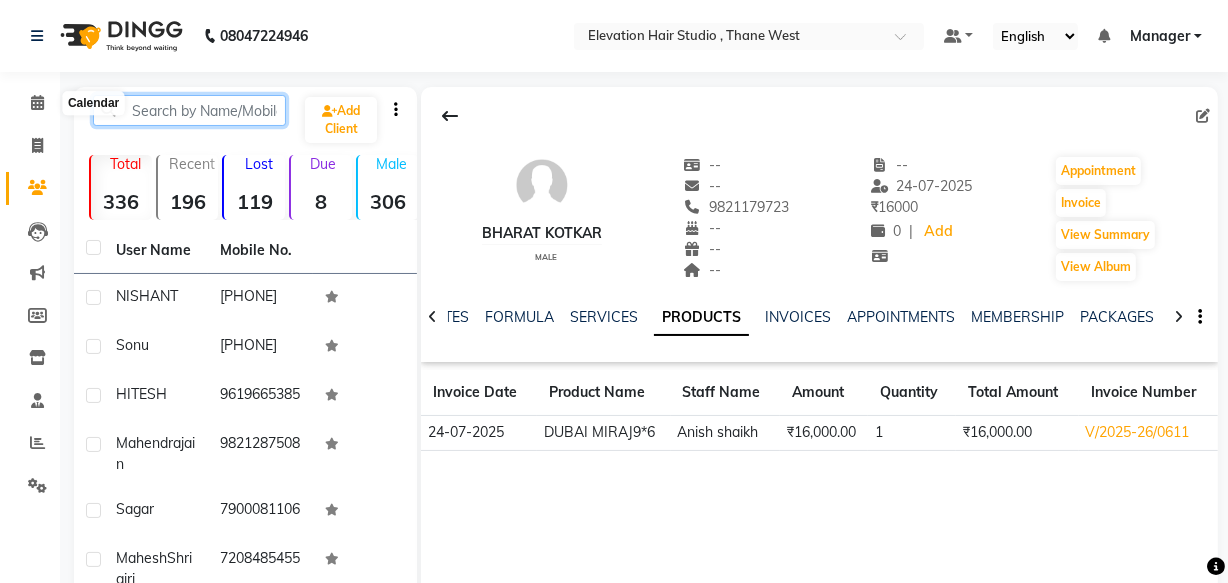 click on "08047224946 Select Location × Elevation Hair Studio , Thane West Default Panel My Panel English ENGLISH Español العربية मराठी हिंदी ગુજરાતી தமிழ் 中文 Notifications nothing to show Manager Manage Profile Change Password Sign out  Version:3.15.11  ☀ ELEVATION HAIR STUDIO , Thane West  Calendar  Invoice  Clients  Leads   Marketing  Members  Inventory  Staff  Reports  Settings Completed InProgress Upcoming Dropped Tentative Check-In Confirm Bookings Generate Report Segments Page Builder  Add Client  Total  336  Recent  196  Lost  119  Due  8  Male  306  Female  30  Member  0 User Name Mobile No. NISHANT     7045002110  Sonu     9322225222  HITESH     9619665385  mahendra  jain   9821287508  Sagar     7900081106  Mahesh  Shrigiri   7208485455  Majid  Noorani   9899925560  TUSHAR     7506390086  SACHIN  DESAI   9820555464  RISHAD     7506093146   Previous   Next   10   50   100   bharat kotkar    male  --   --   9821179723  --  --  --  -- 24-07-2025 ₹ 0 |" 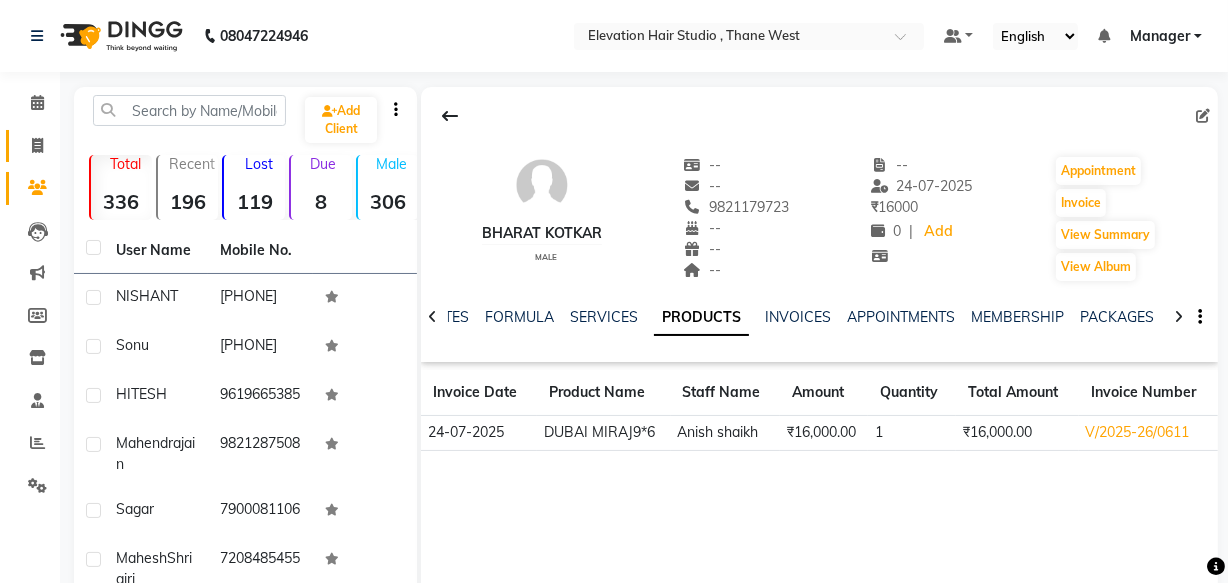 click 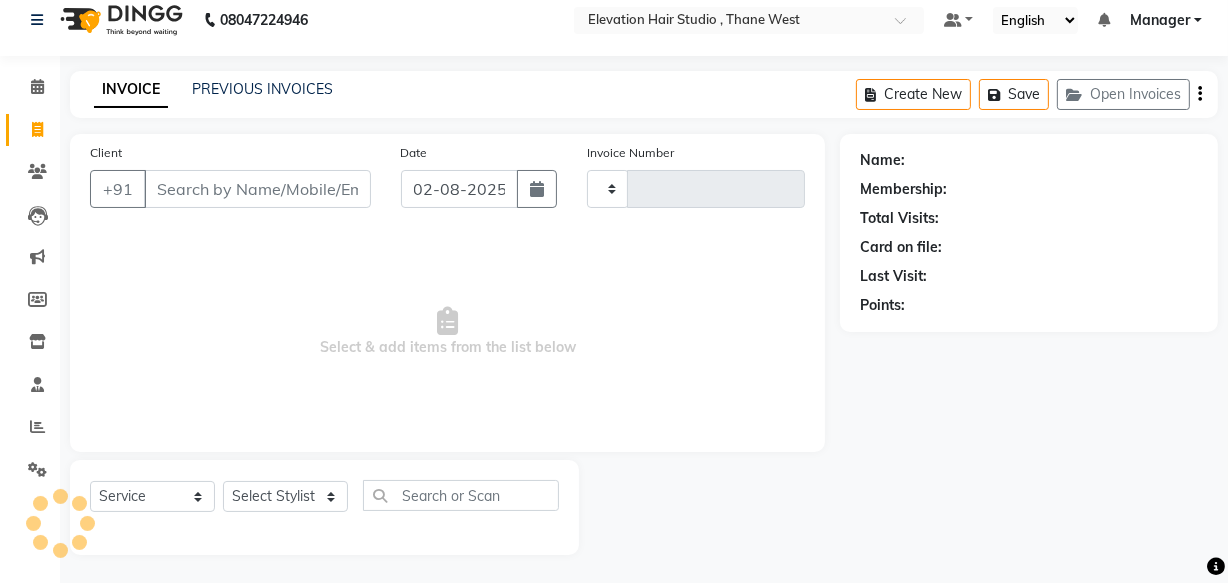 type on "0657" 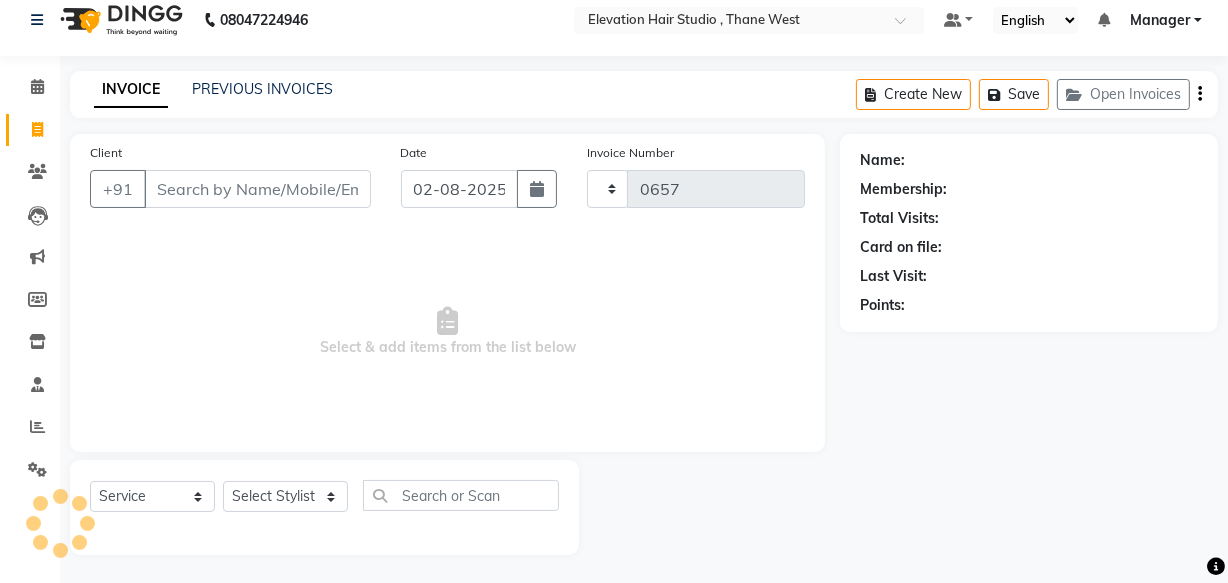 scroll, scrollTop: 19, scrollLeft: 0, axis: vertical 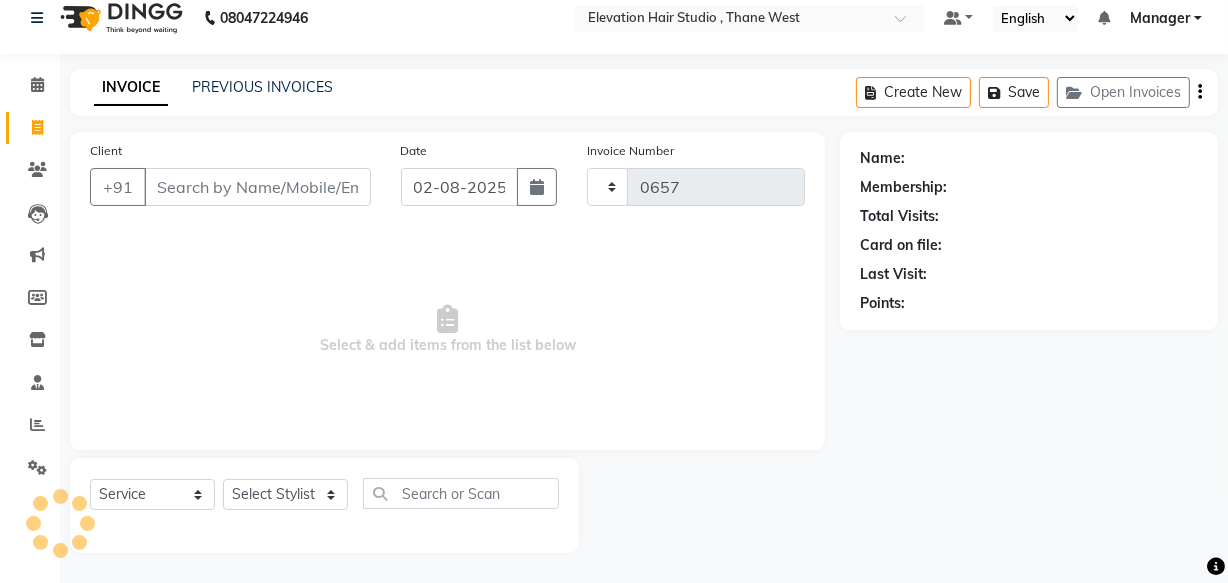 select on "6886" 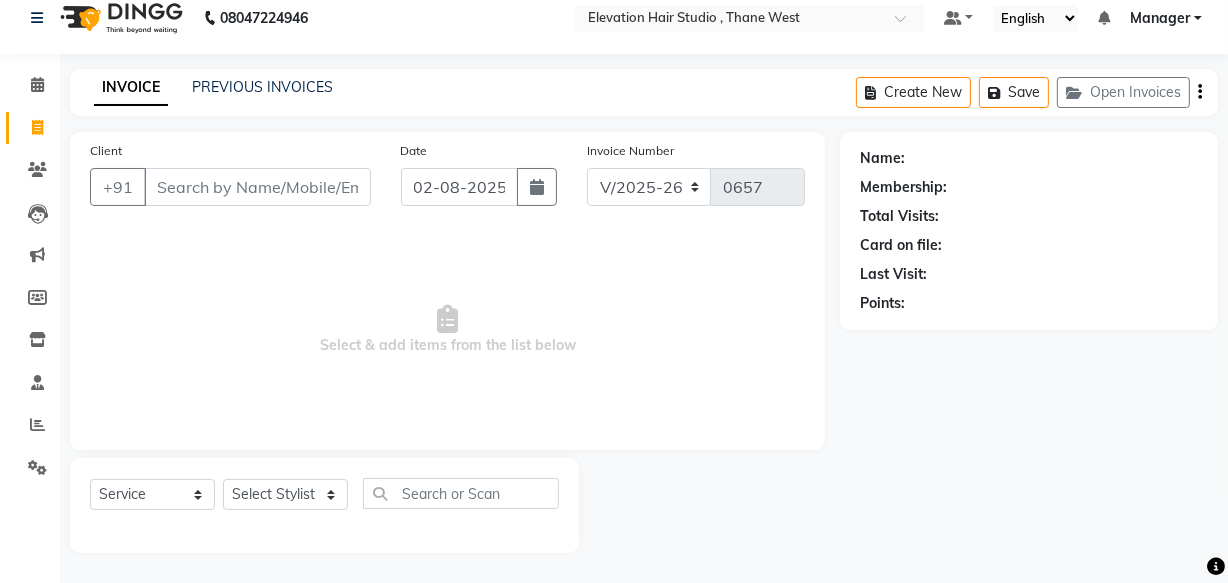 click on "Client" at bounding box center (257, 187) 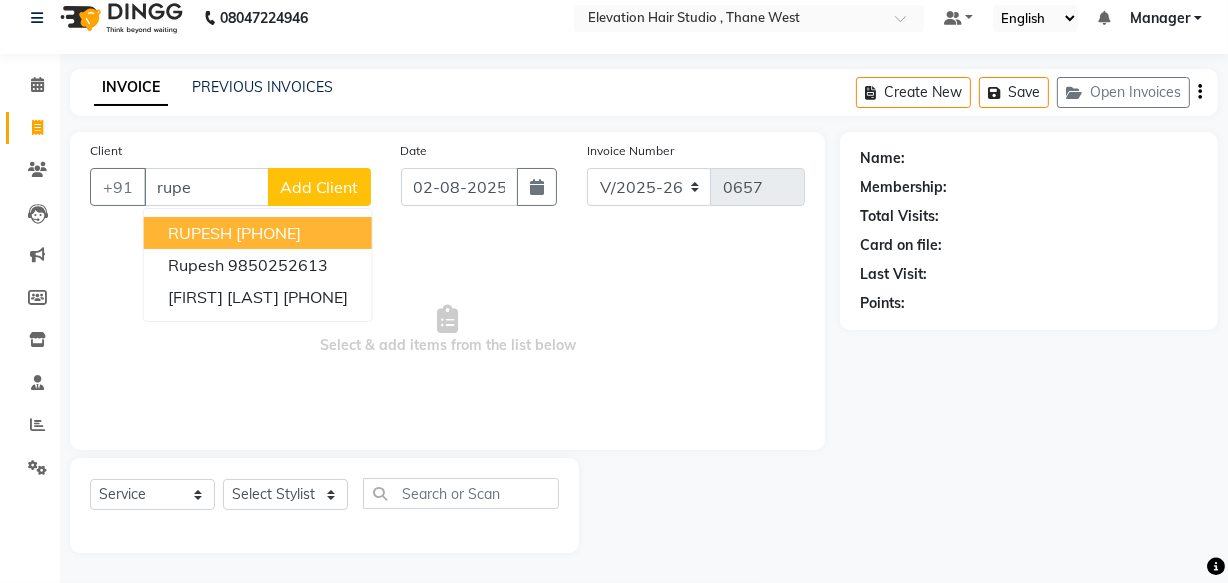 click on "8285901930" at bounding box center (268, 233) 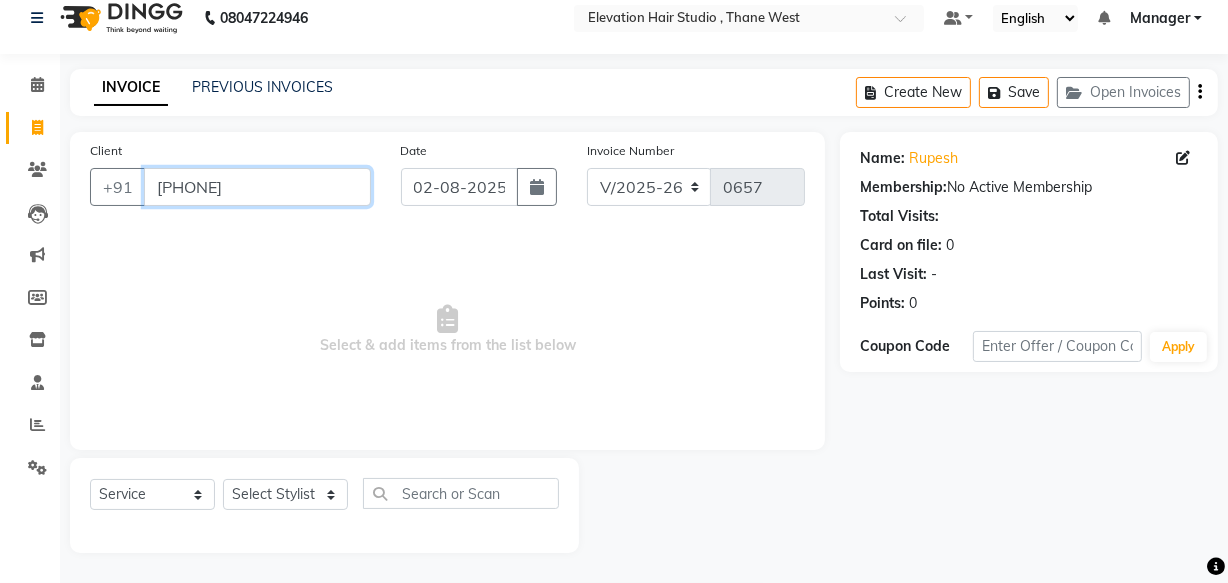 drag, startPoint x: 282, startPoint y: 193, endPoint x: 292, endPoint y: 186, distance: 12.206555 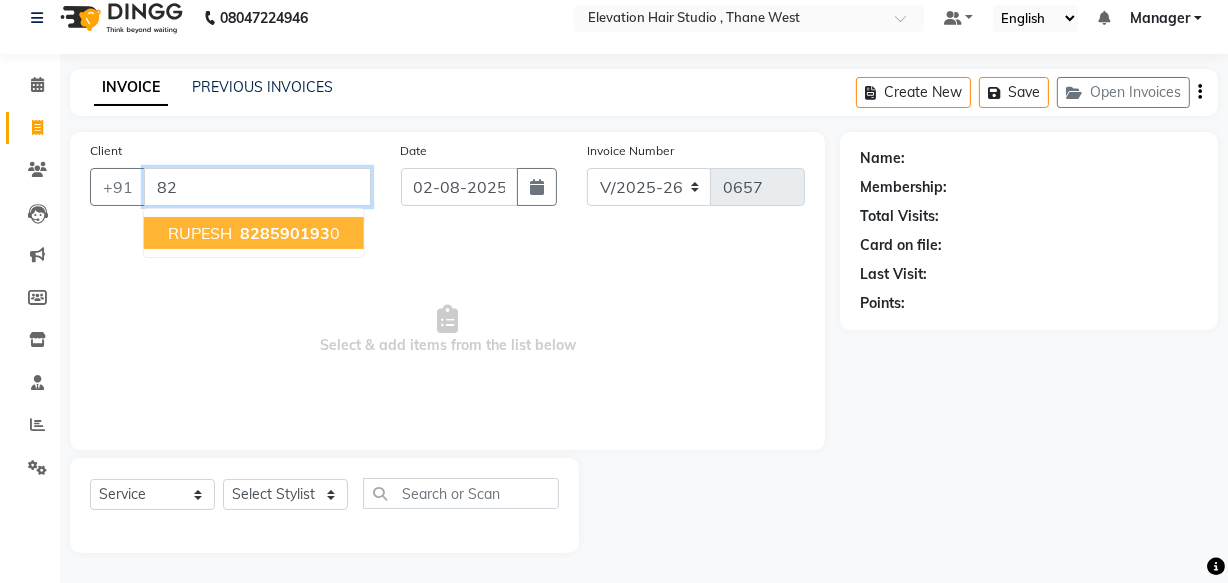type on "8" 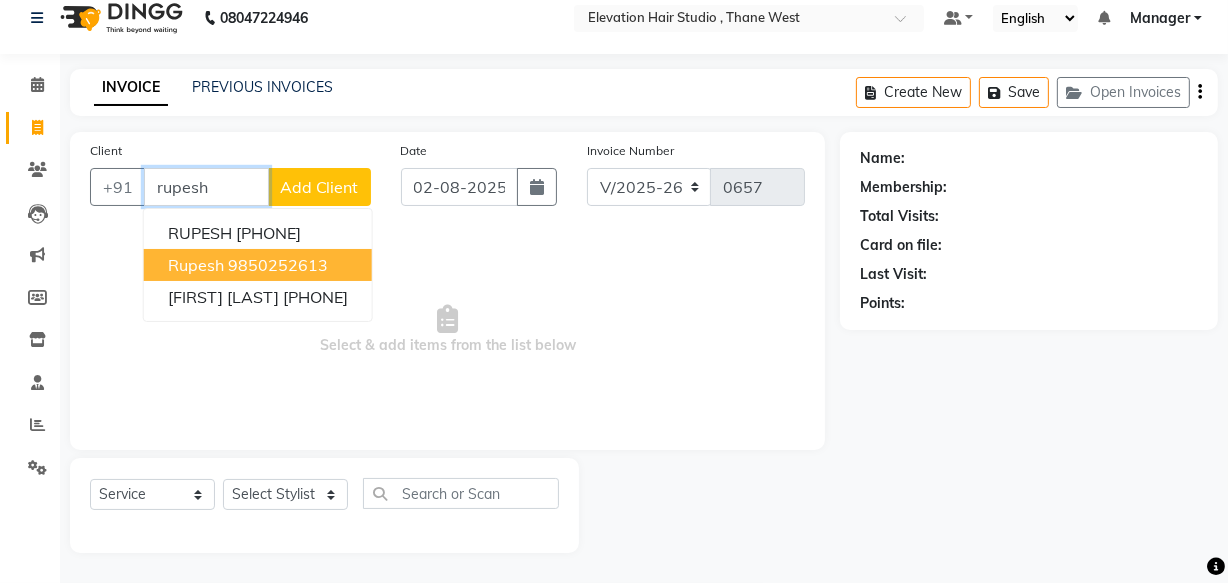 click on "9850252613" at bounding box center [278, 265] 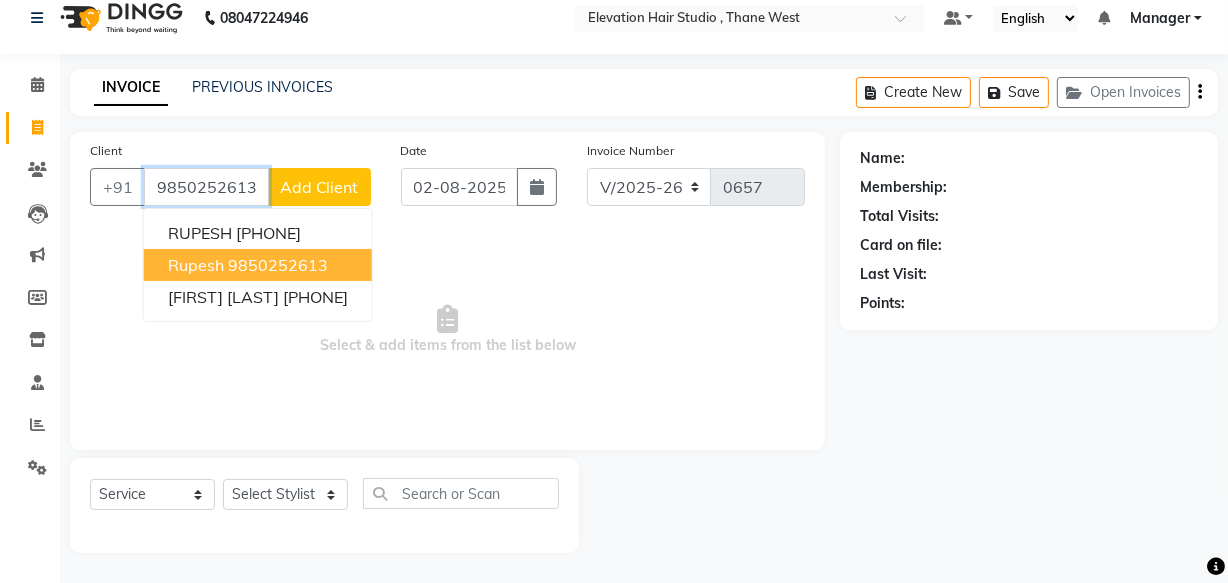 type on "9850252613" 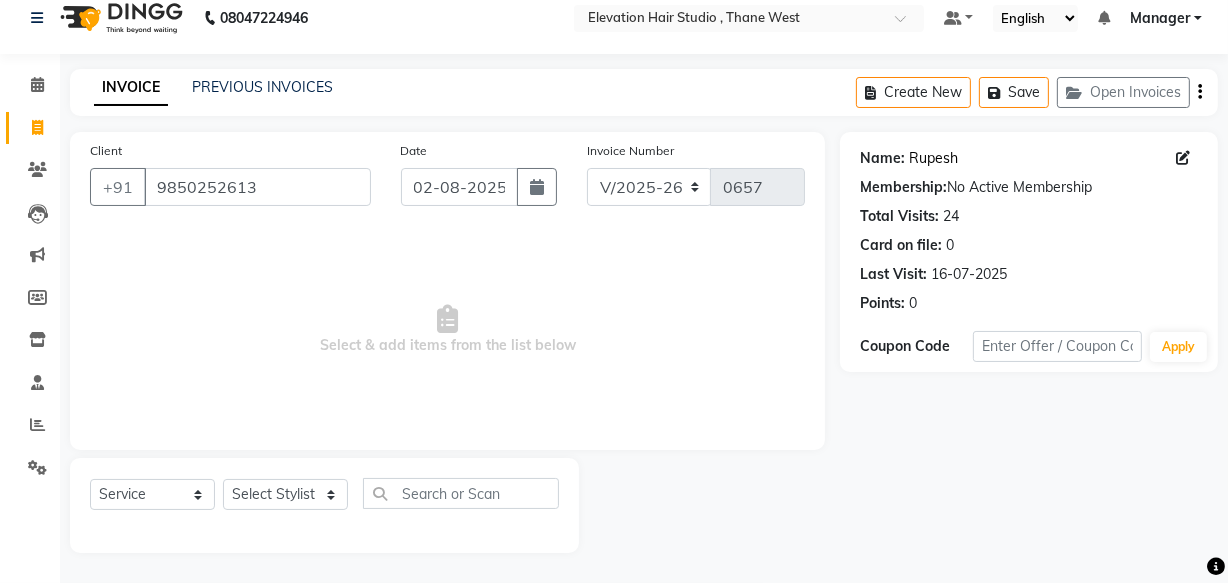 click on "Rupesh" 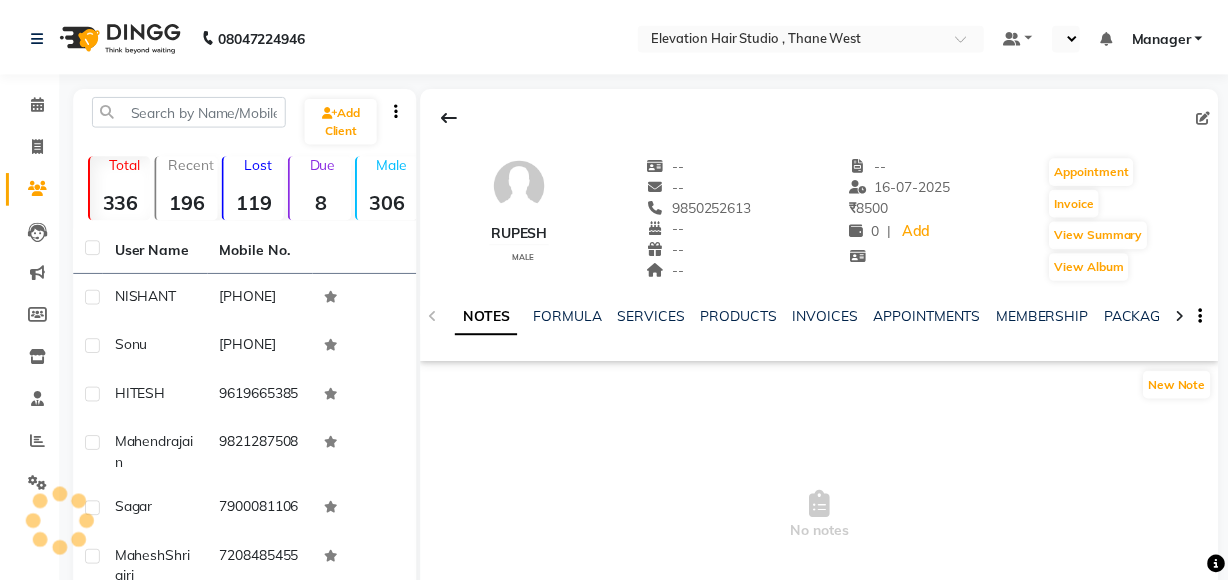 scroll, scrollTop: 0, scrollLeft: 0, axis: both 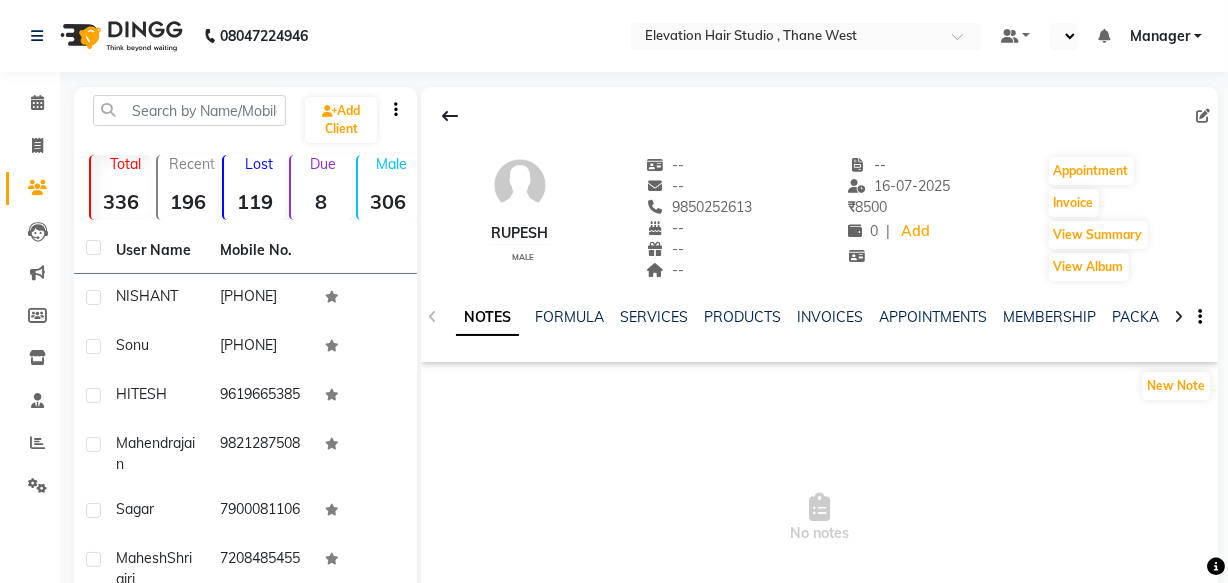 select on "en" 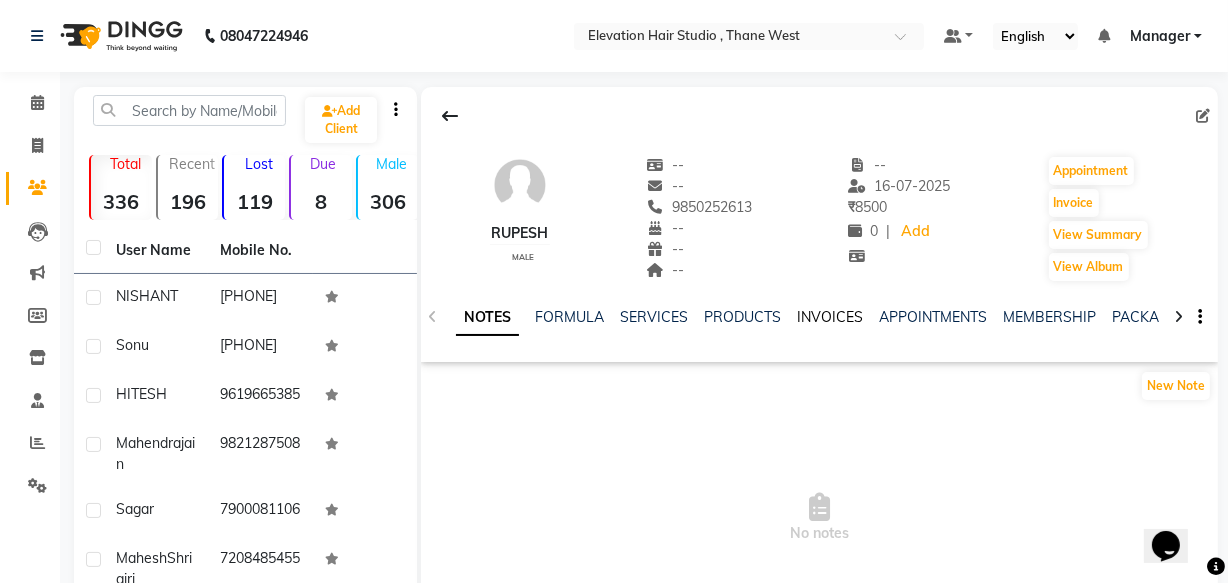 scroll, scrollTop: 0, scrollLeft: 0, axis: both 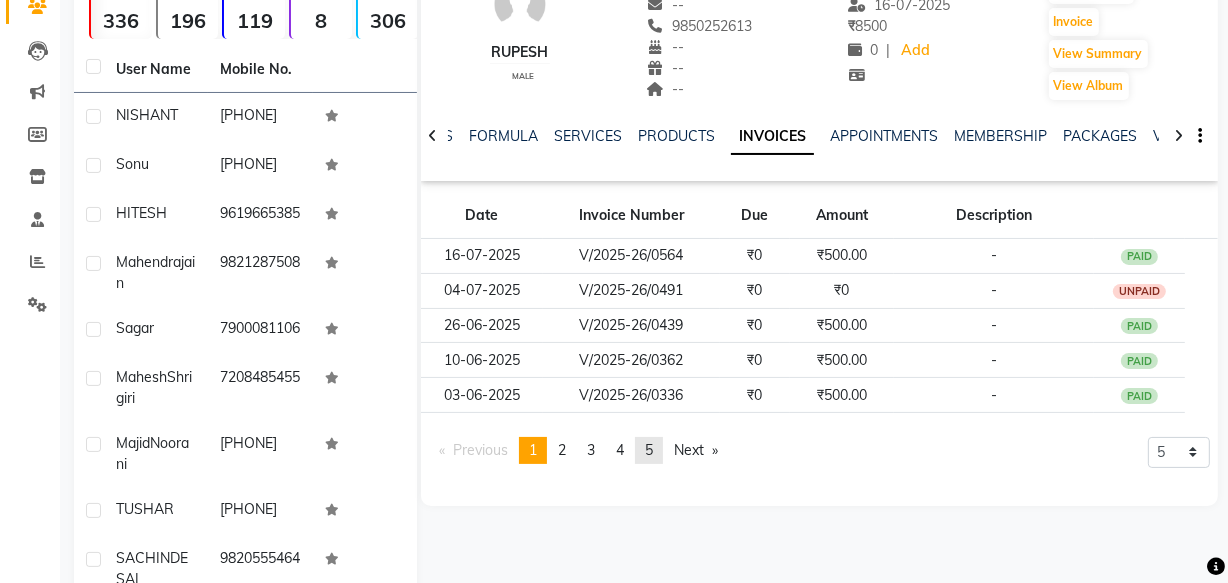 click on "5" 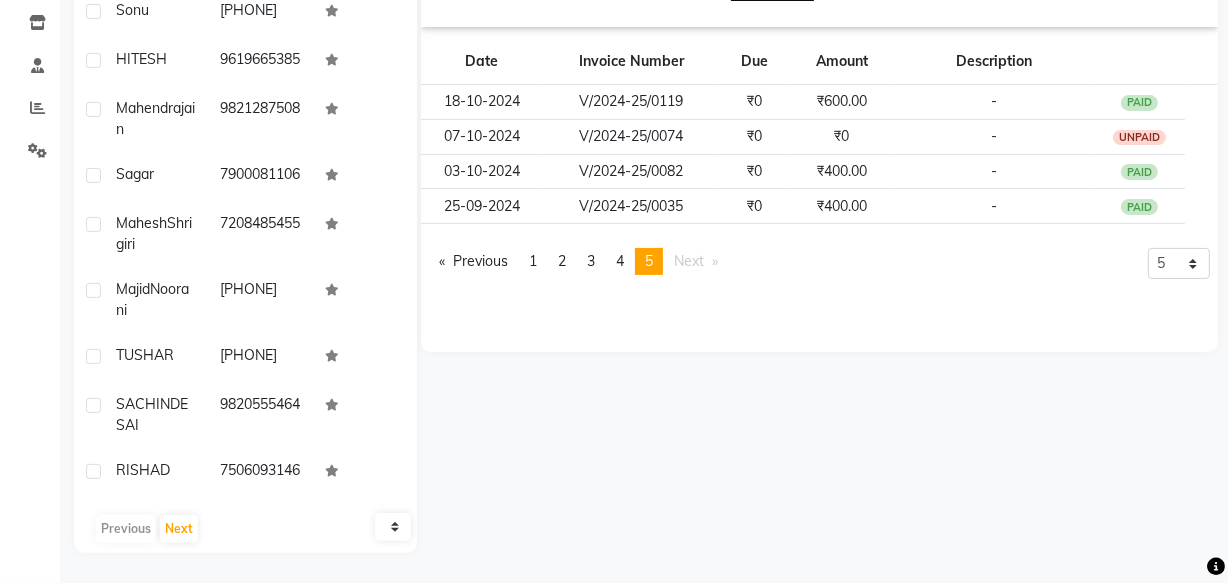 scroll, scrollTop: 360, scrollLeft: 0, axis: vertical 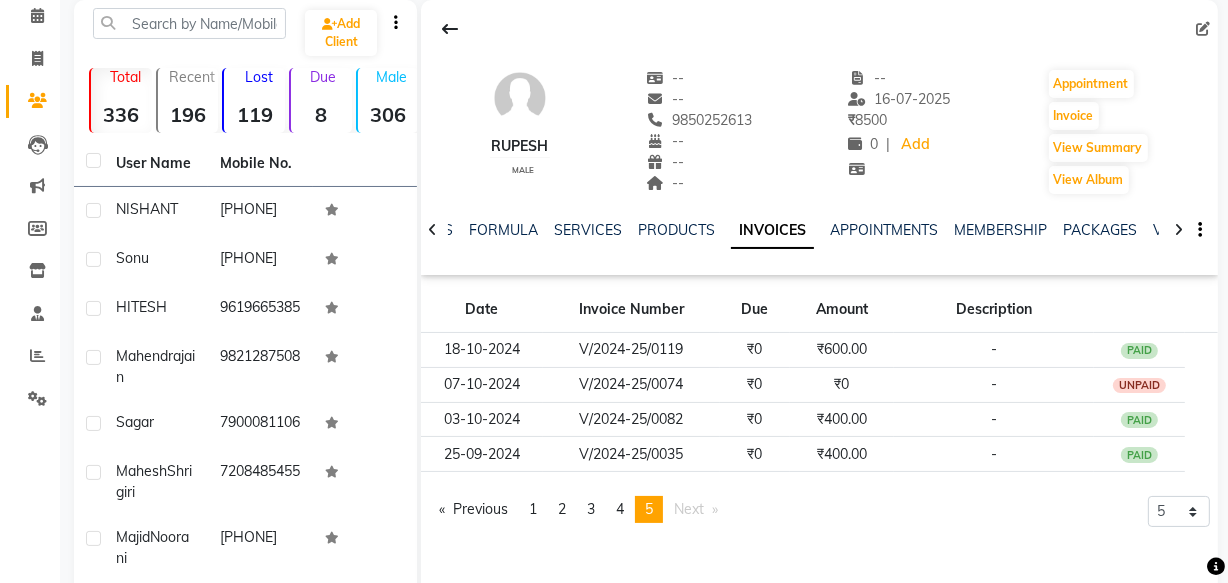 click 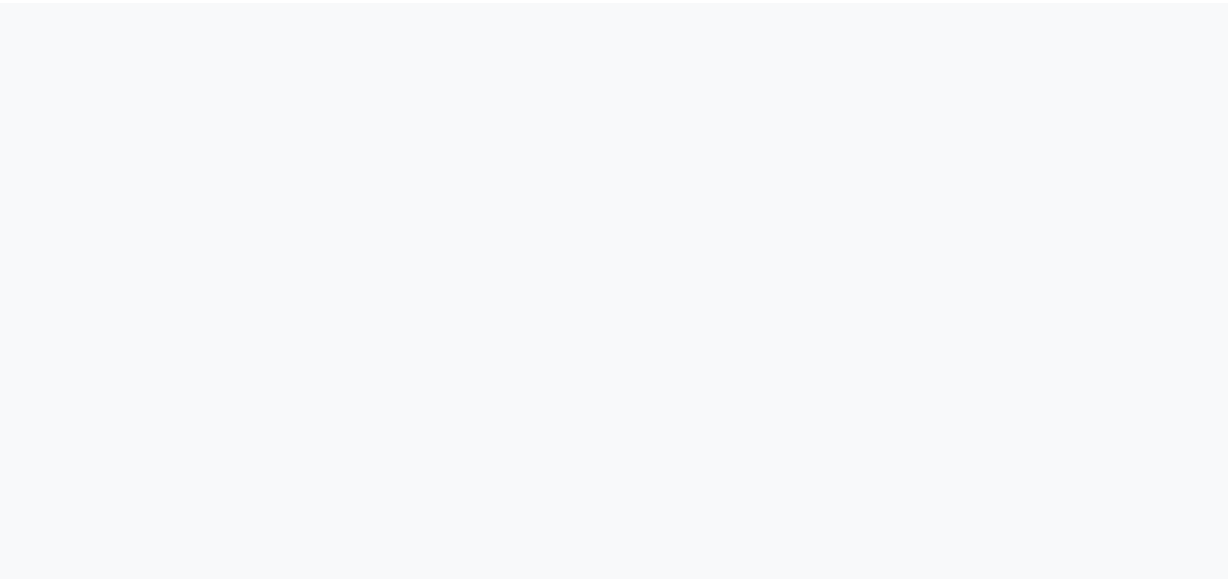 scroll, scrollTop: 0, scrollLeft: 0, axis: both 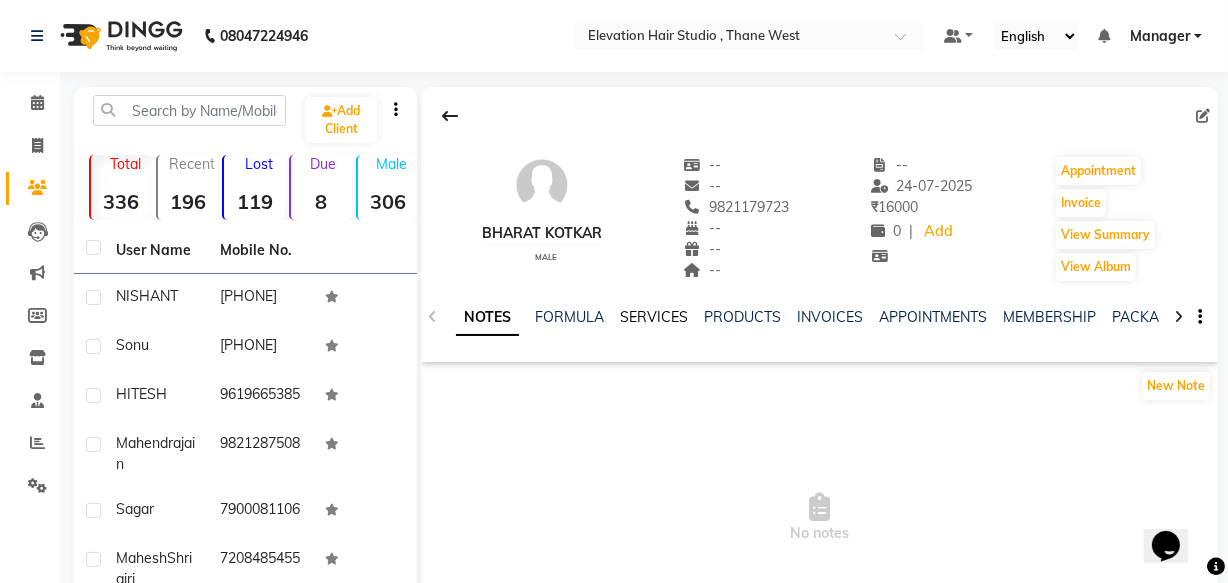 click on "SERVICES" 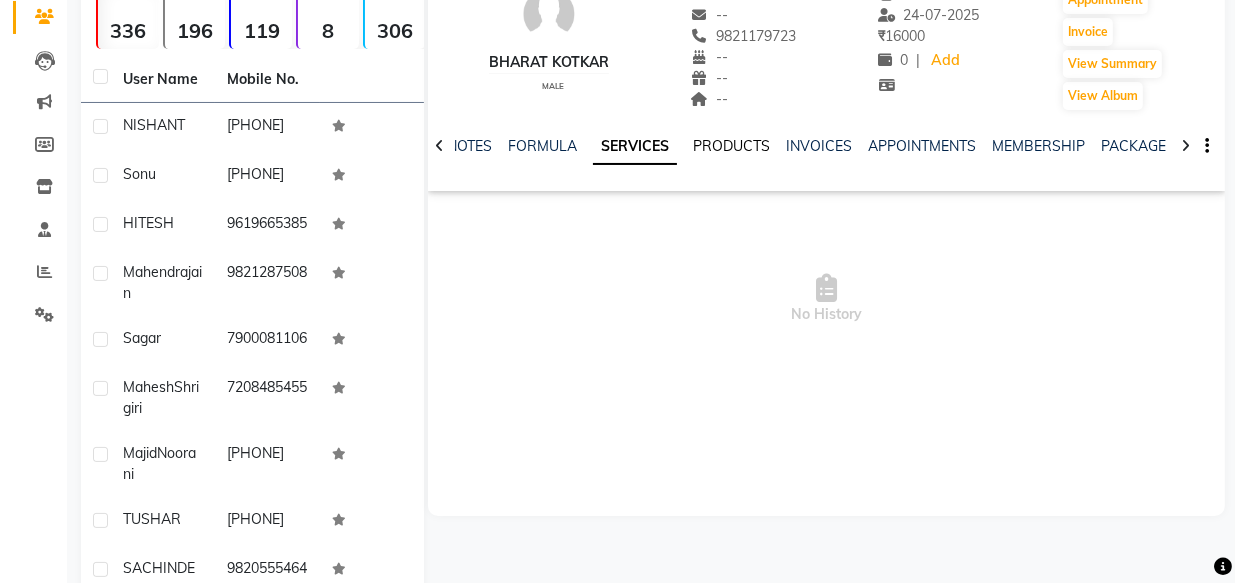 scroll, scrollTop: 181, scrollLeft: 0, axis: vertical 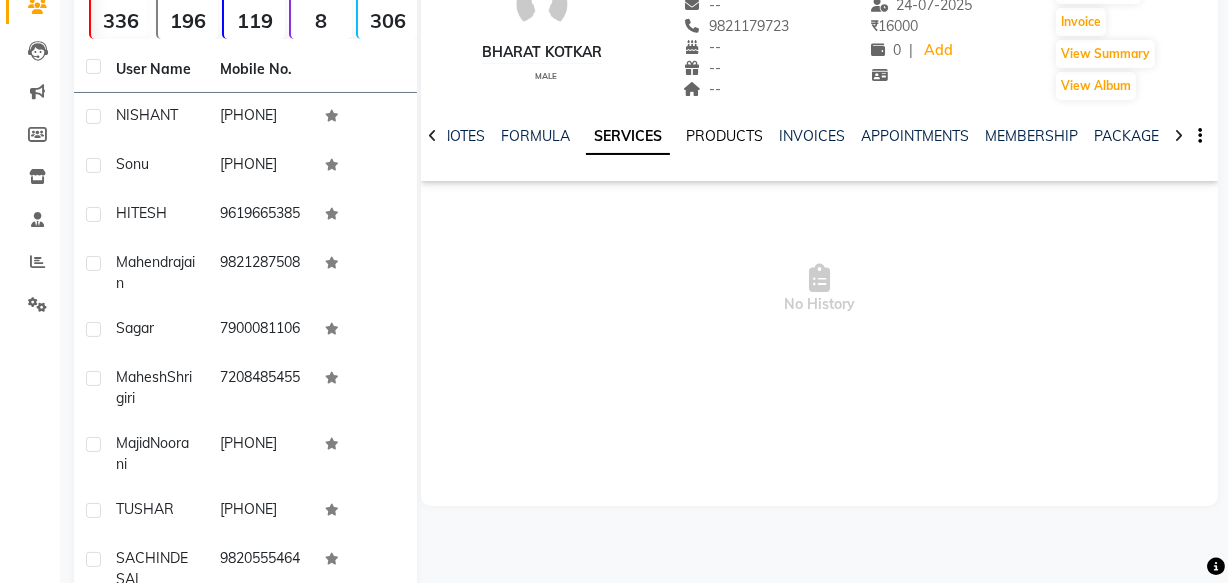 click on "PRODUCTS" 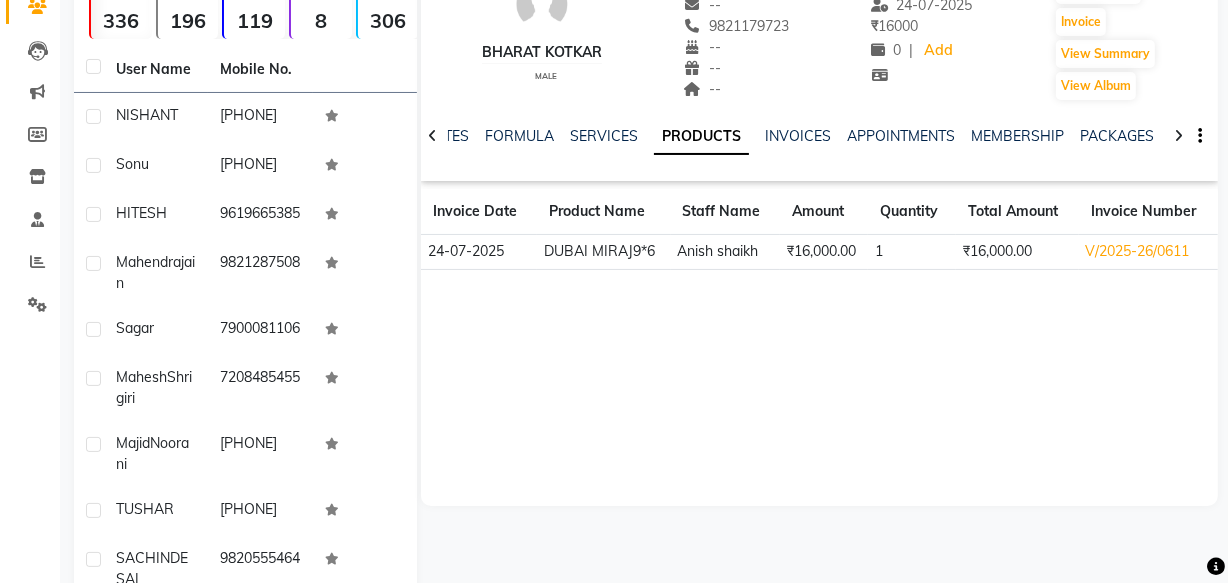click on "Anish shaikh" 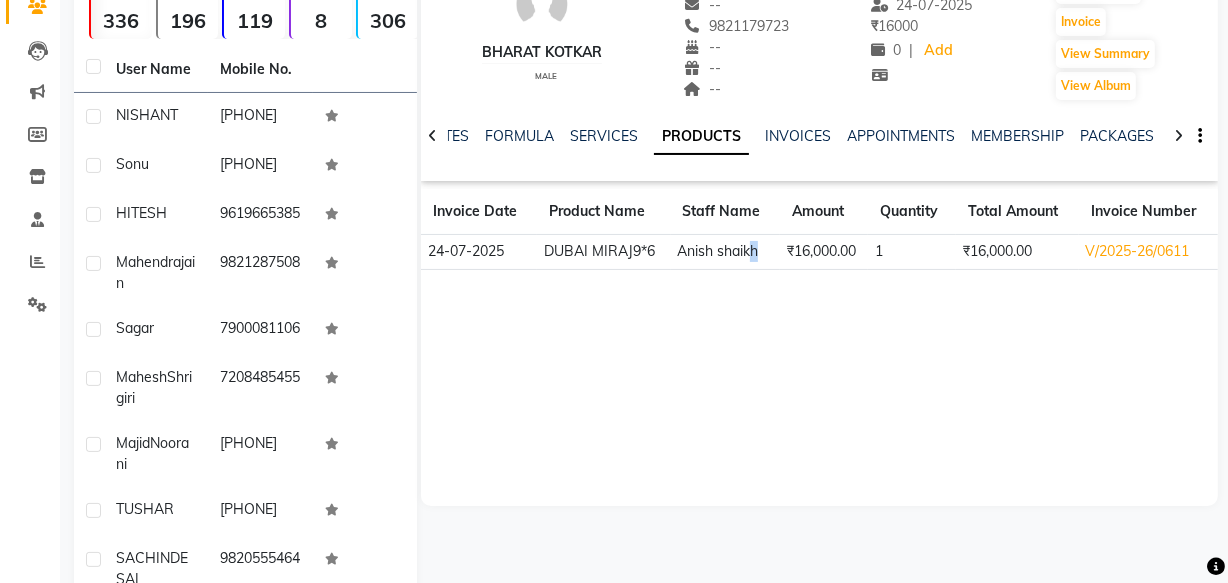 click on "Anish shaikh" 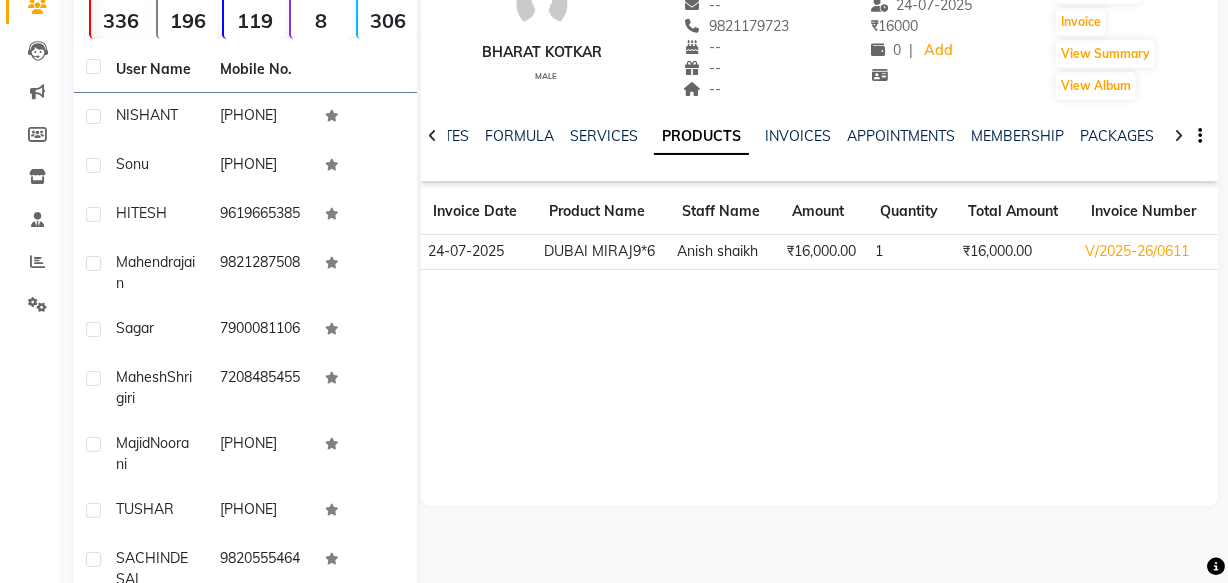 click on "1" 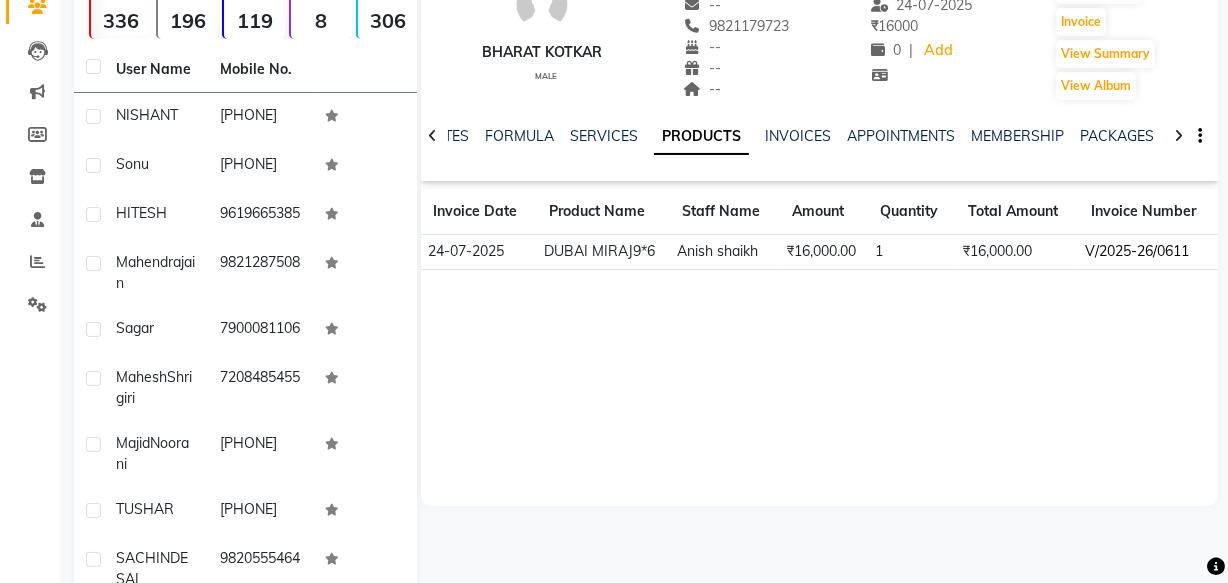 click on "V/2025-26/0611" 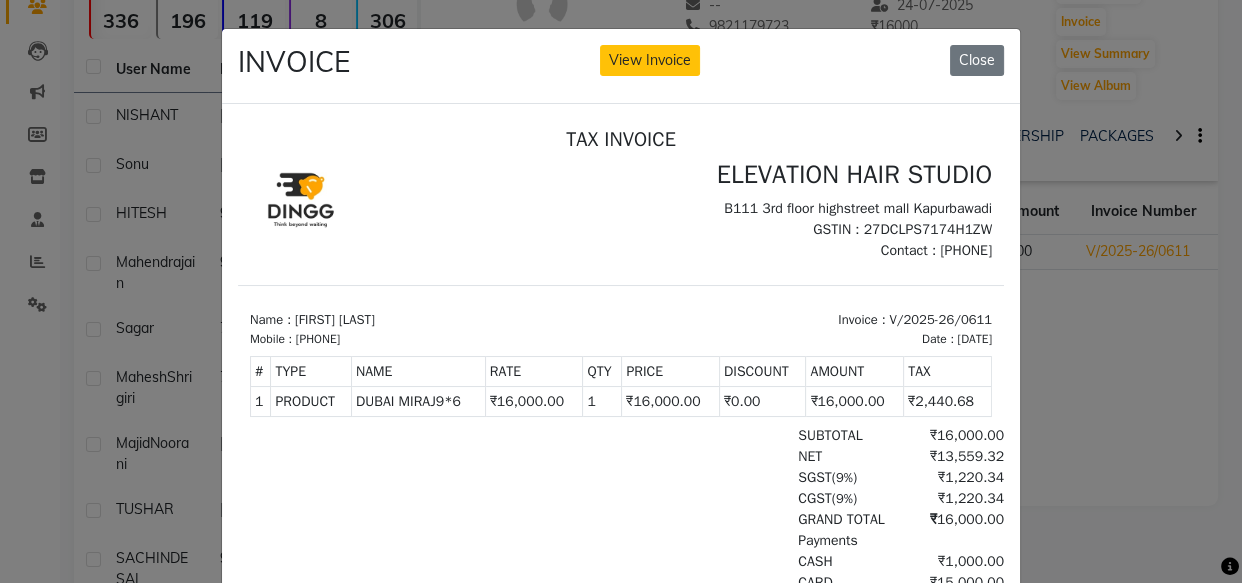 scroll, scrollTop: 16, scrollLeft: 0, axis: vertical 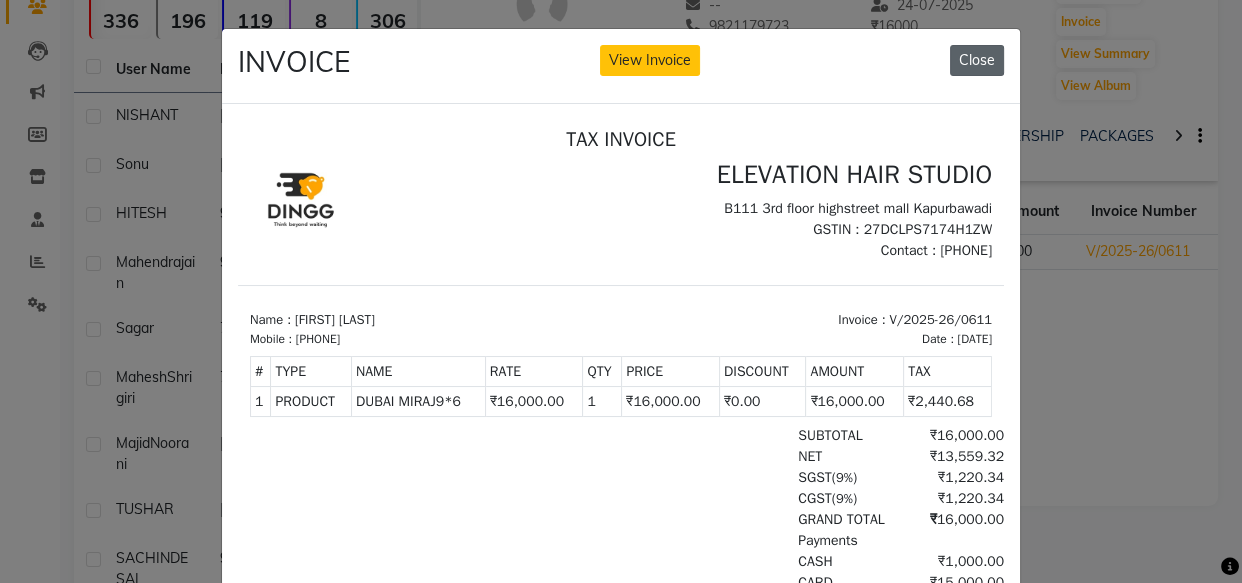 click on "Close" 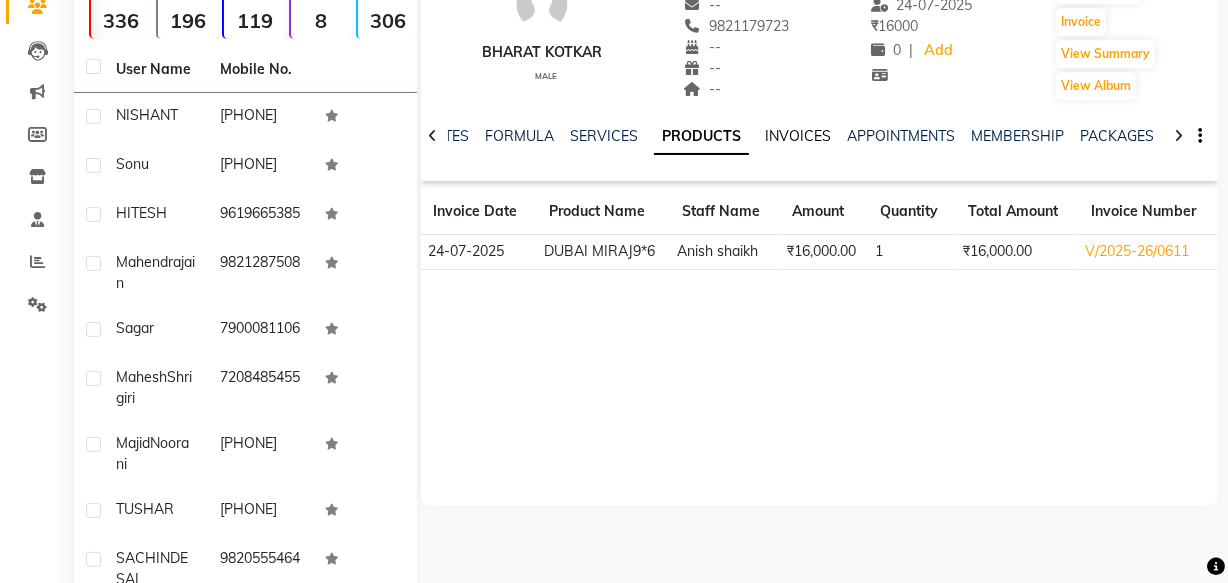 click on "INVOICES" 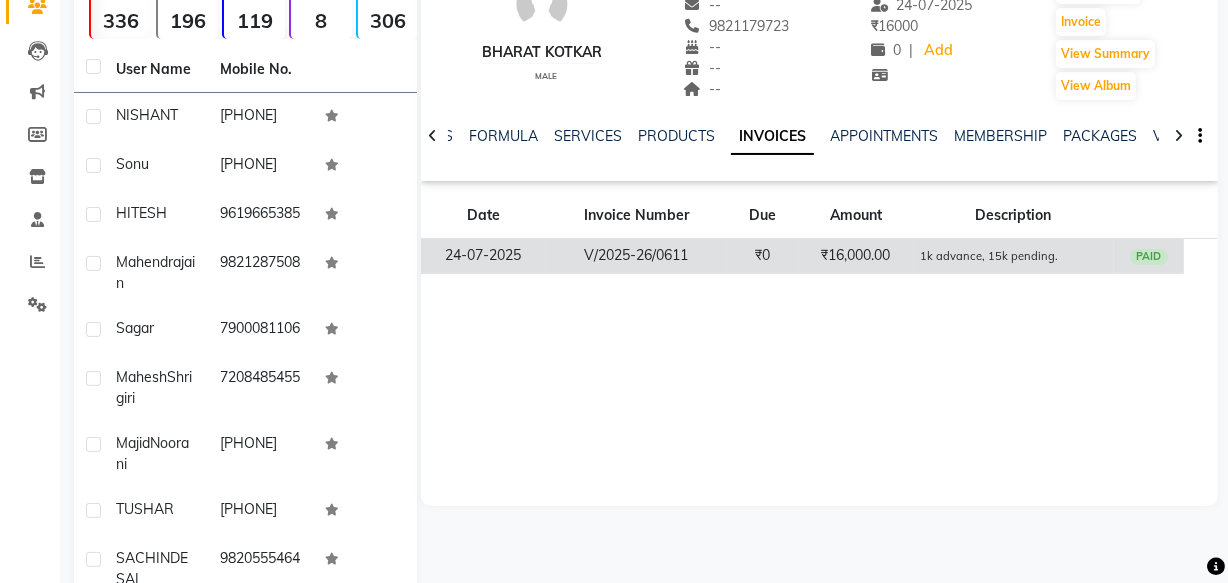 click on "1k advance, 15k pending." 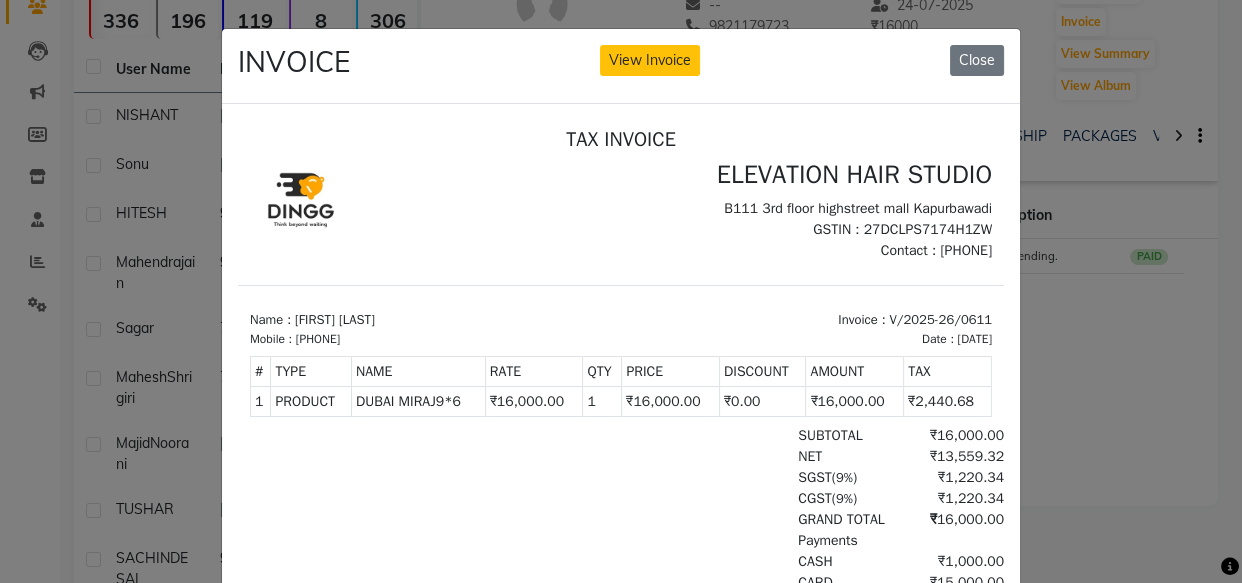 scroll, scrollTop: 16, scrollLeft: 0, axis: vertical 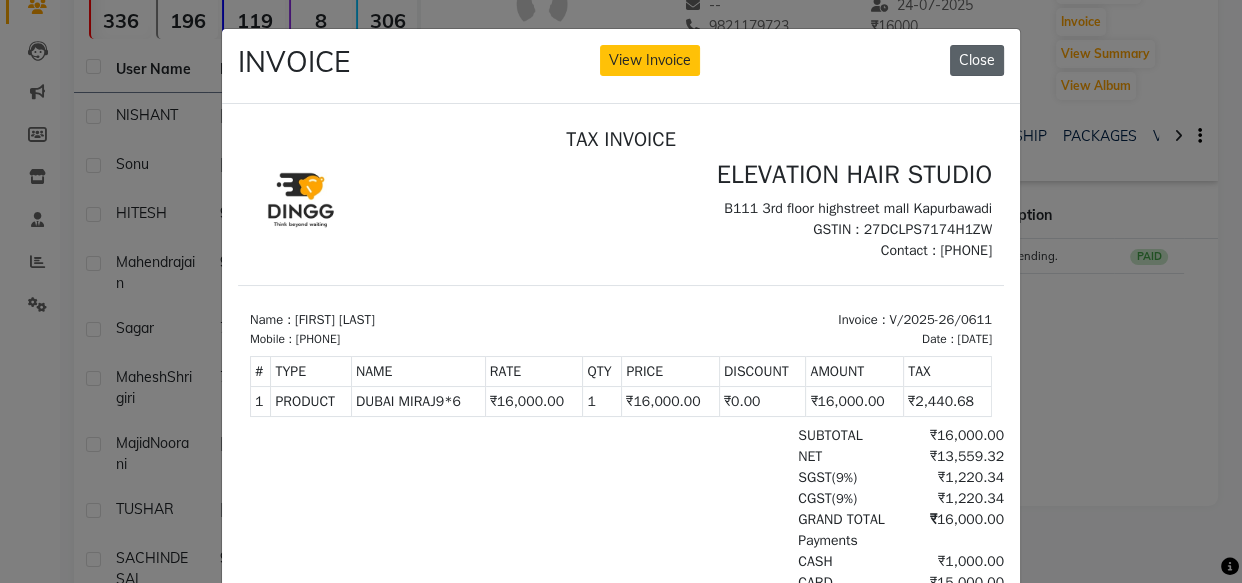 click on "Close" 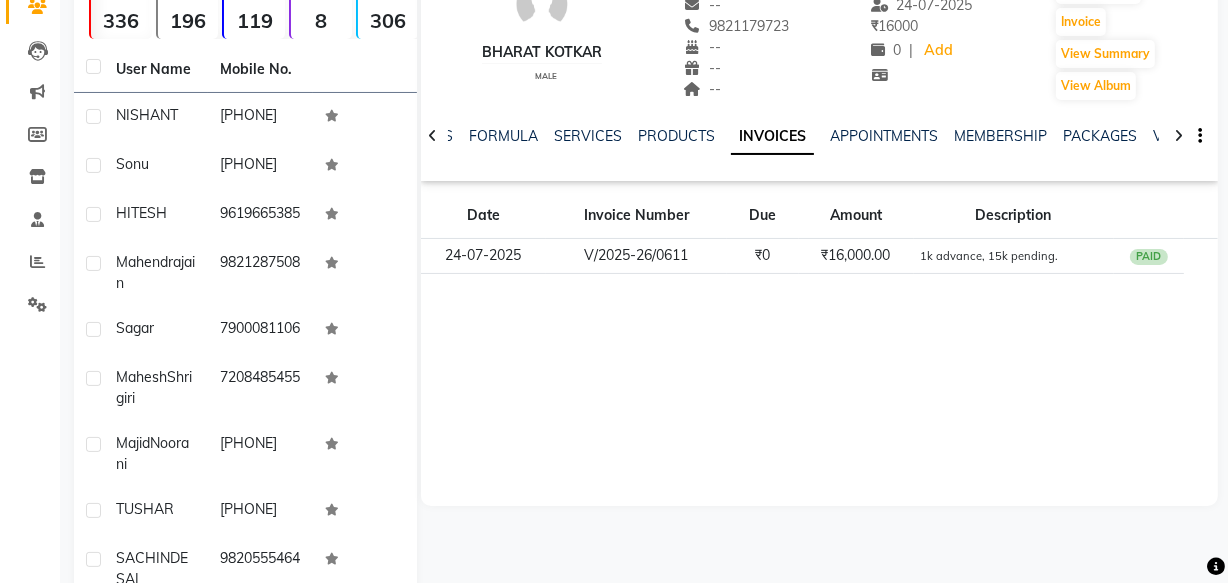 scroll, scrollTop: 0, scrollLeft: 0, axis: both 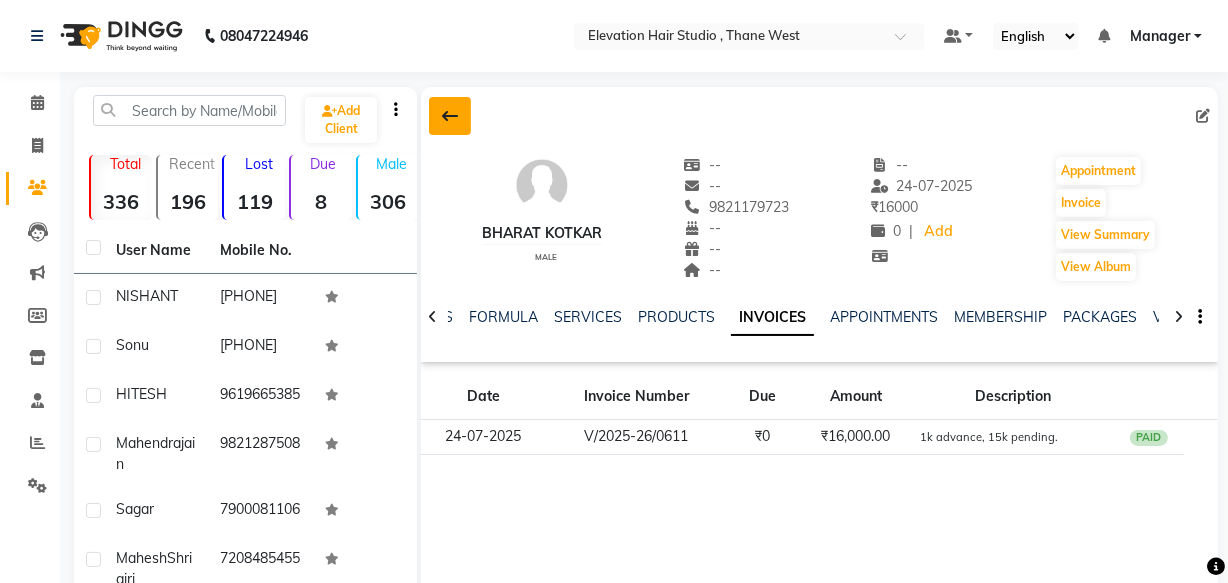 click 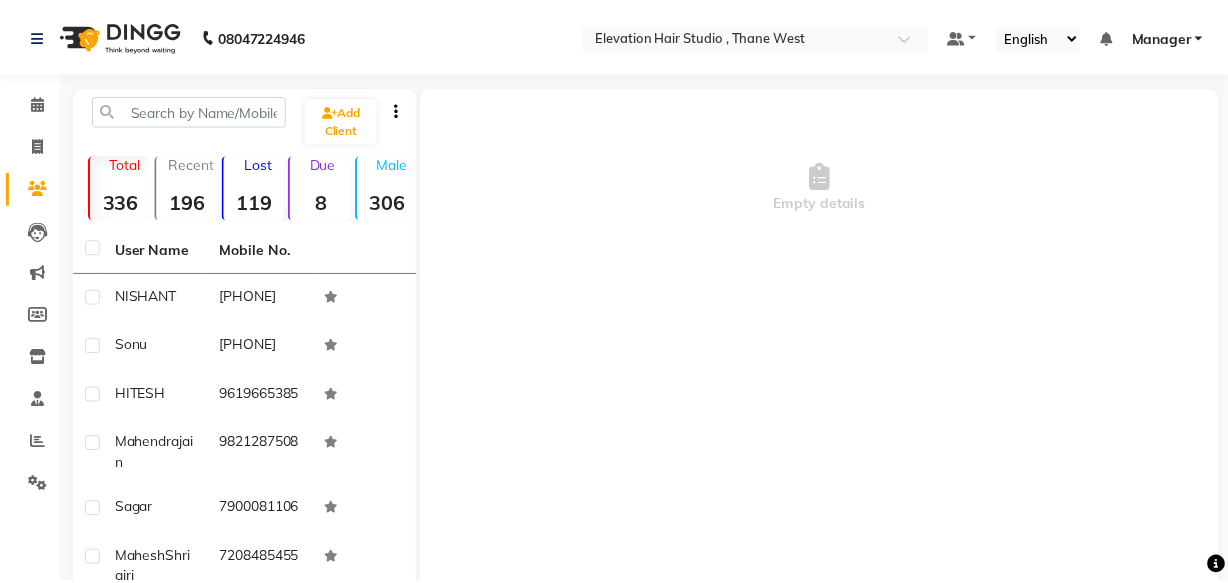 scroll, scrollTop: 0, scrollLeft: 0, axis: both 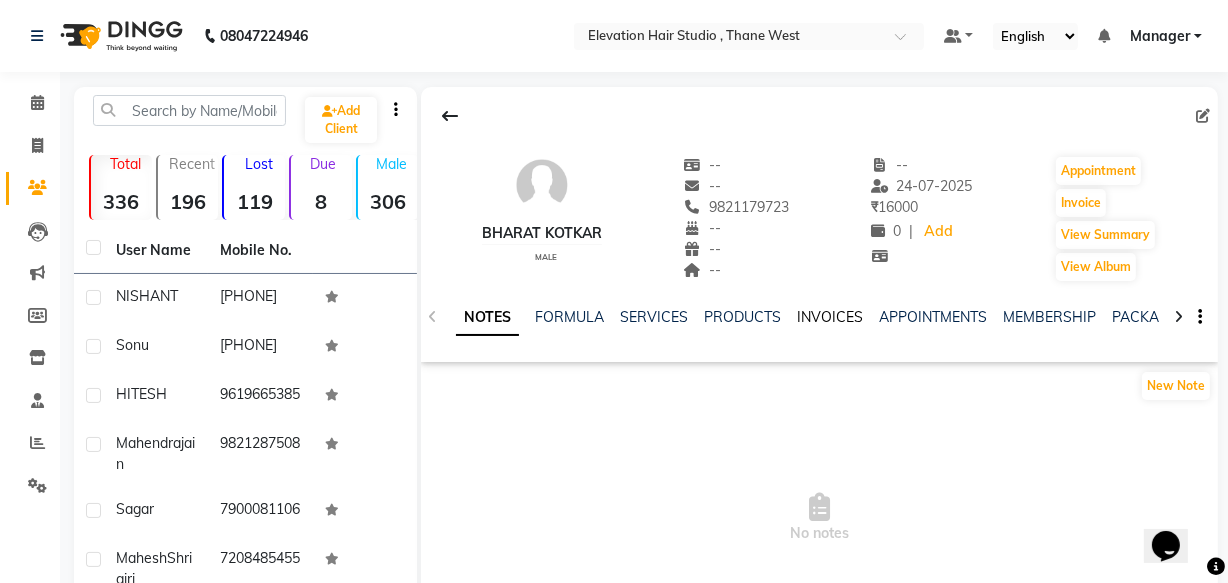click on "INVOICES" 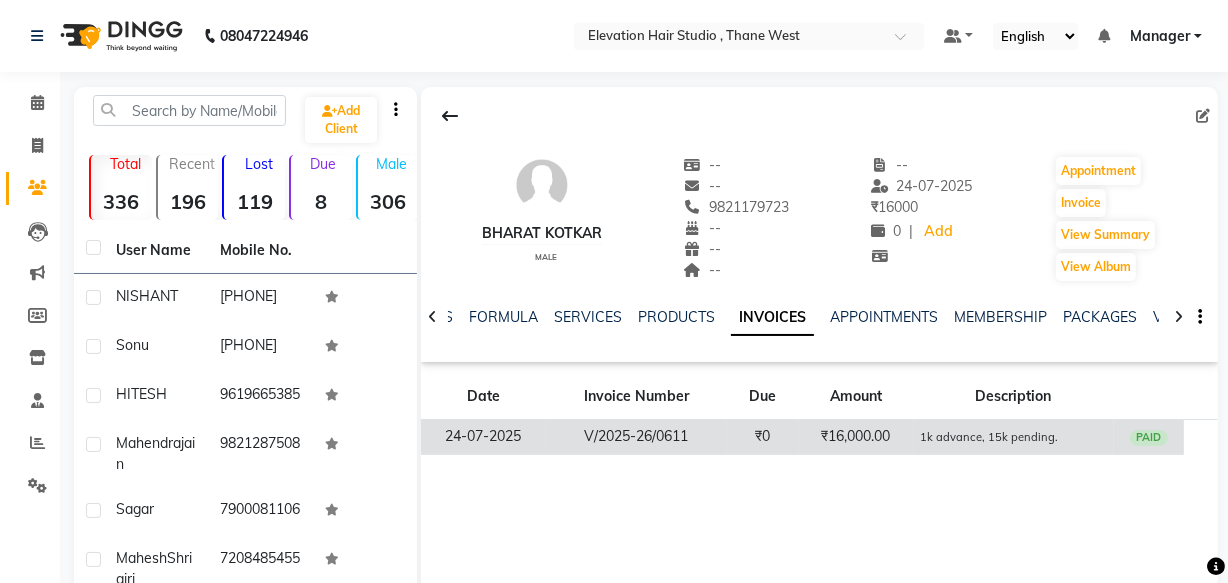 click on "1k advance, 15k pending." 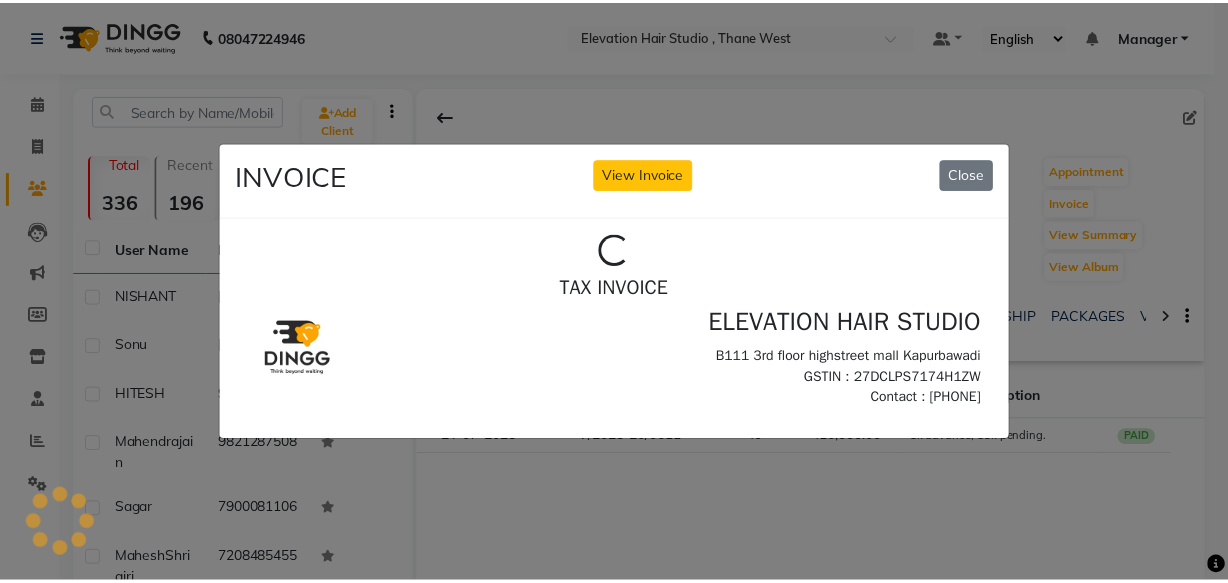 scroll, scrollTop: 0, scrollLeft: 0, axis: both 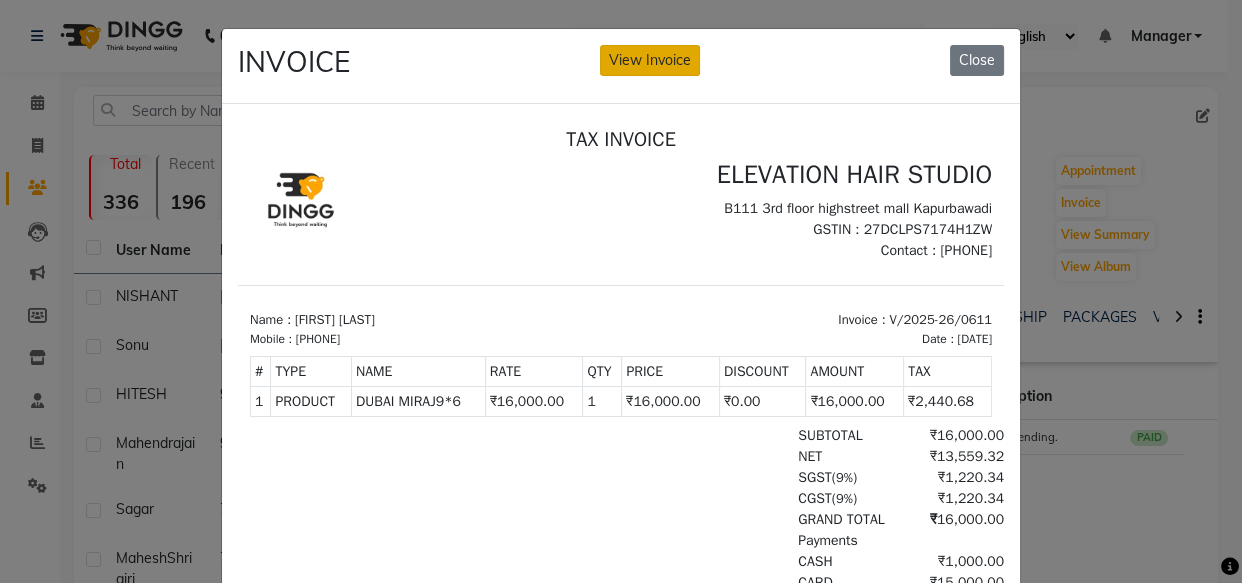 click on "View Invoice" 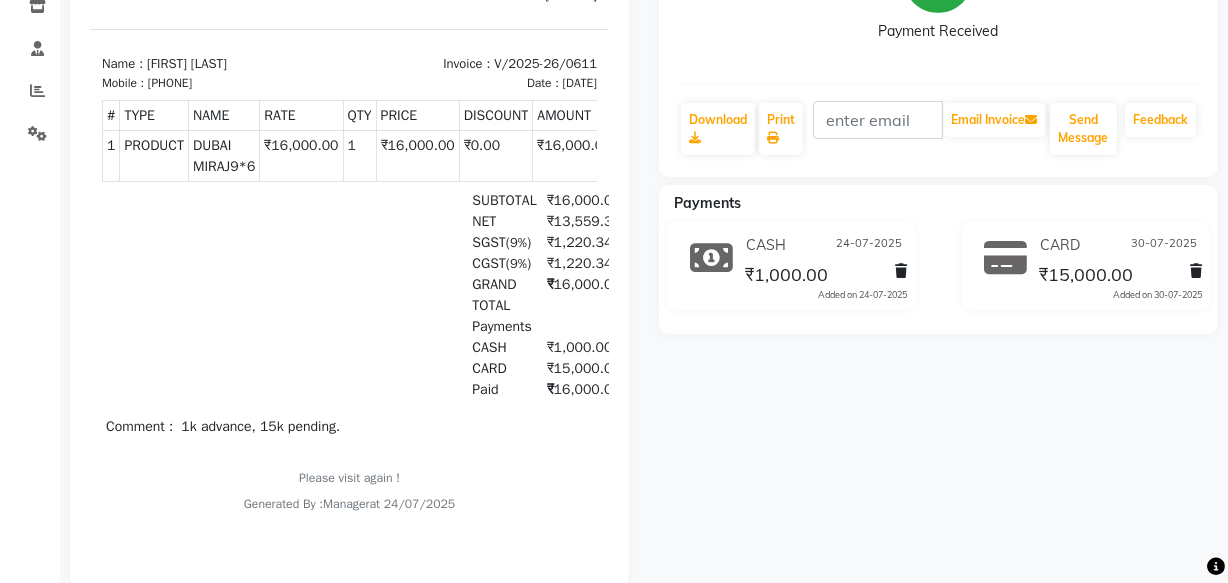 scroll, scrollTop: 363, scrollLeft: 0, axis: vertical 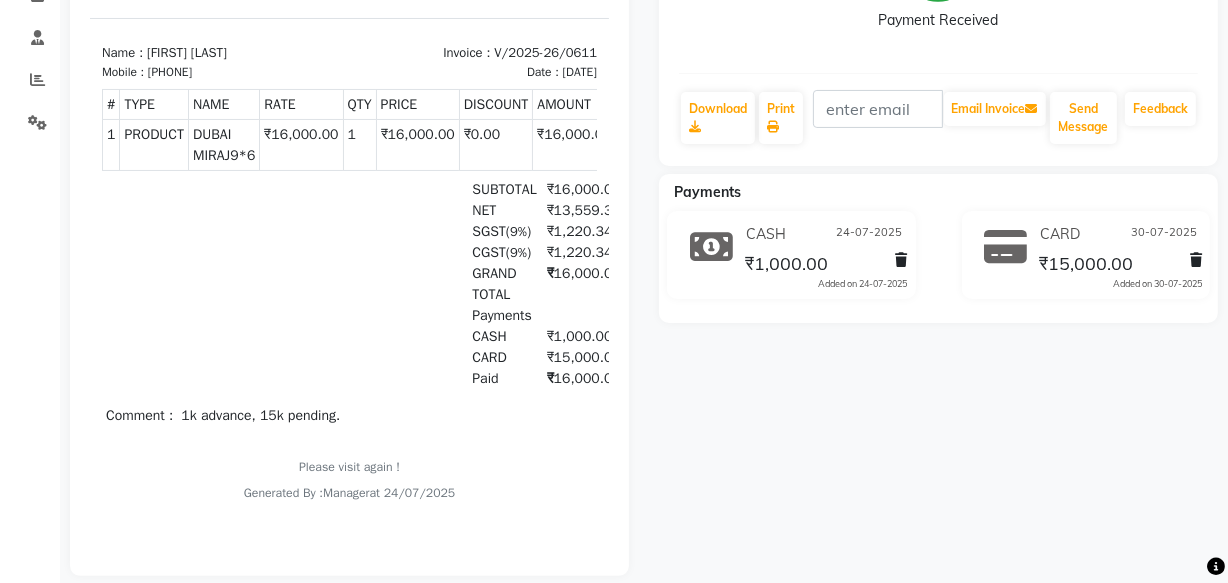 click on "₹15,000.00" 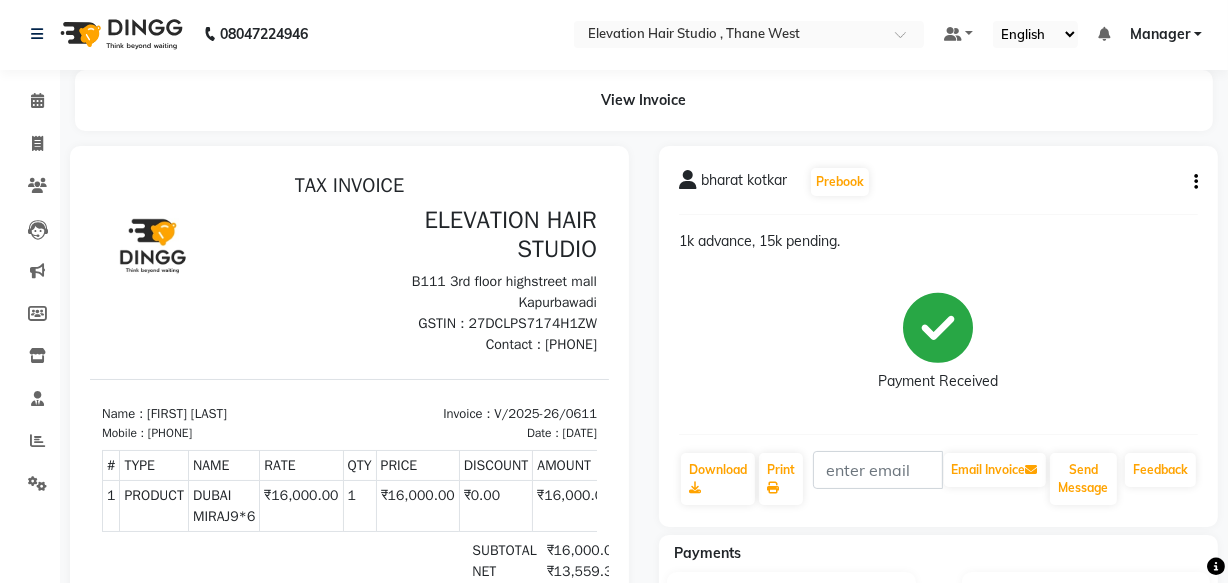 scroll, scrollTop: 0, scrollLeft: 0, axis: both 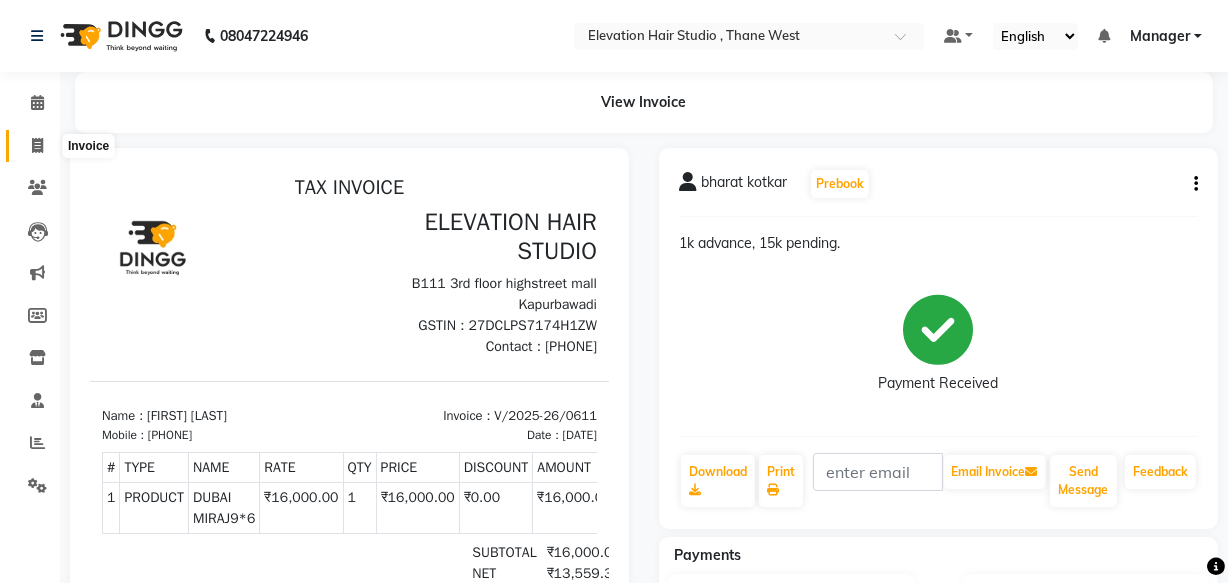 click 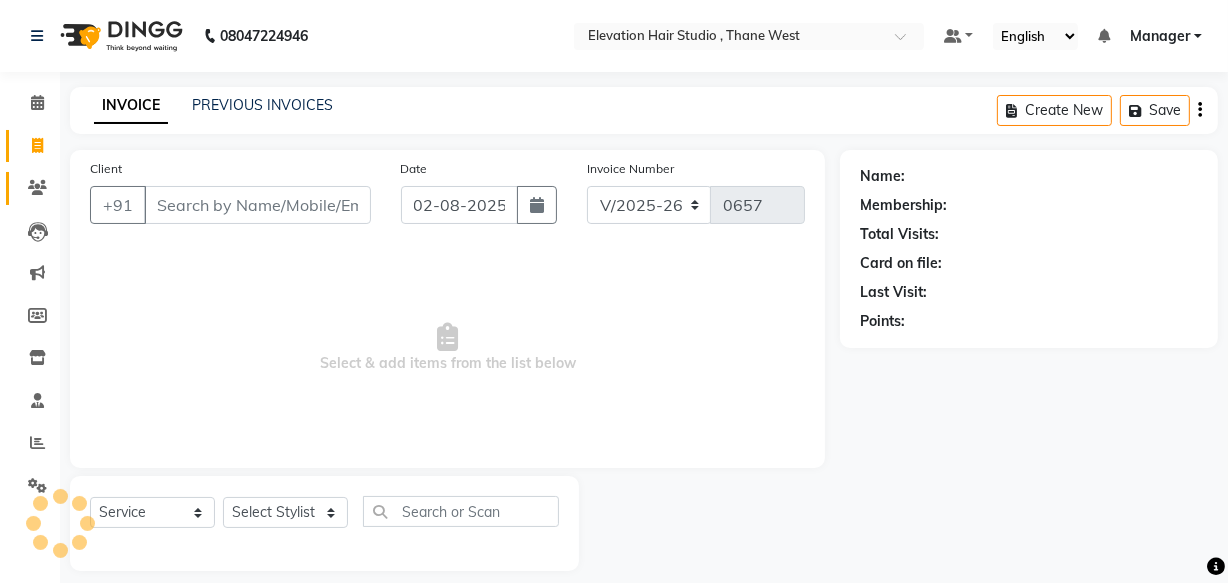 scroll, scrollTop: 19, scrollLeft: 0, axis: vertical 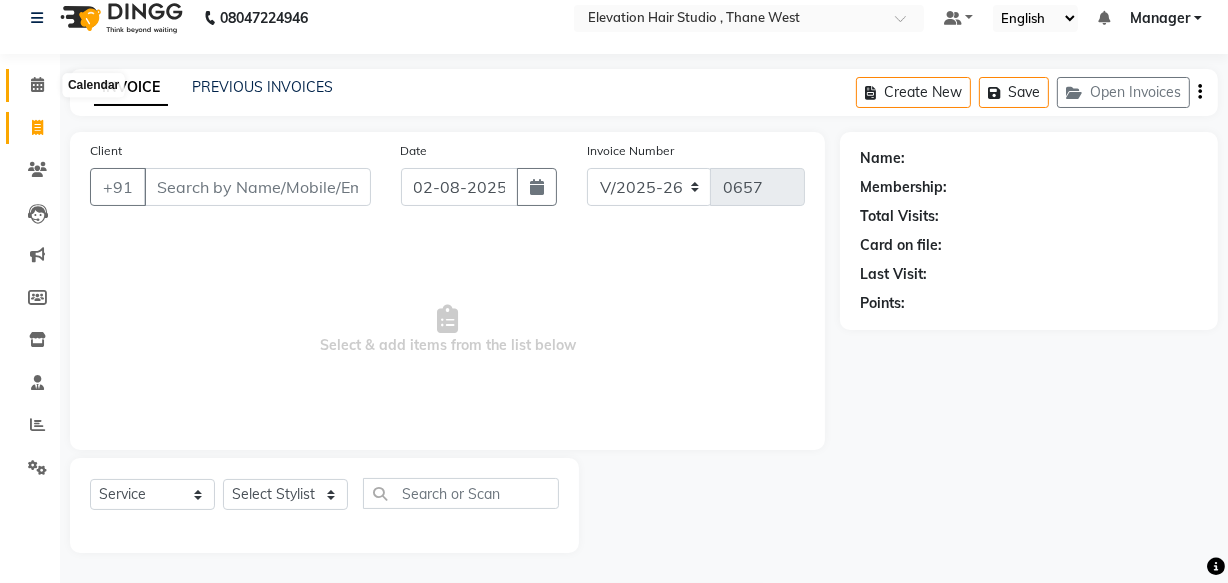click 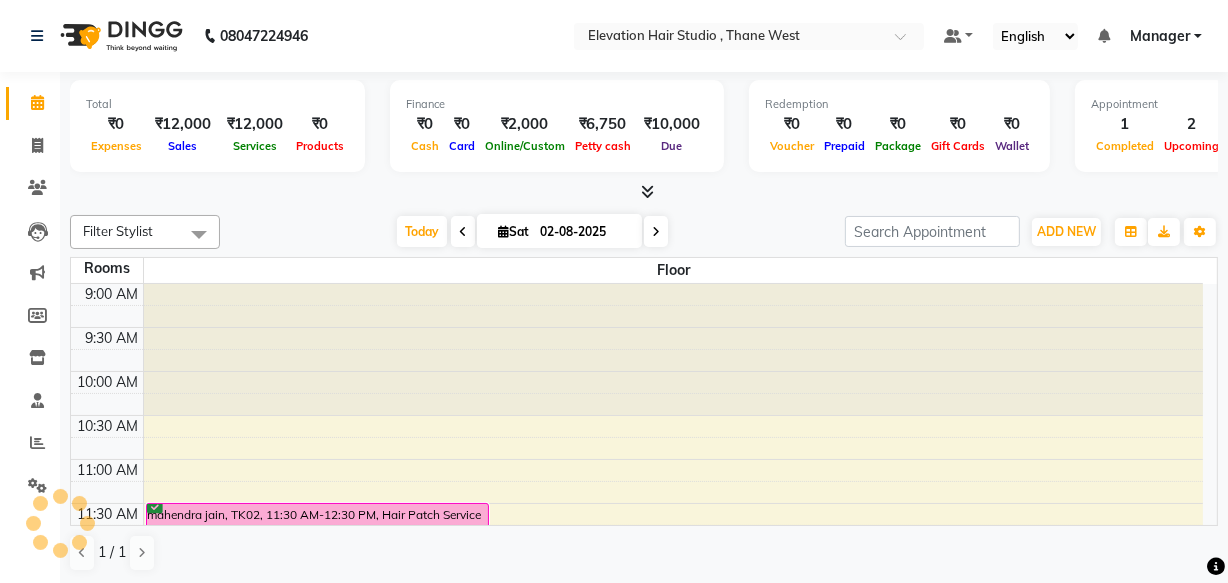 scroll, scrollTop: 351, scrollLeft: 0, axis: vertical 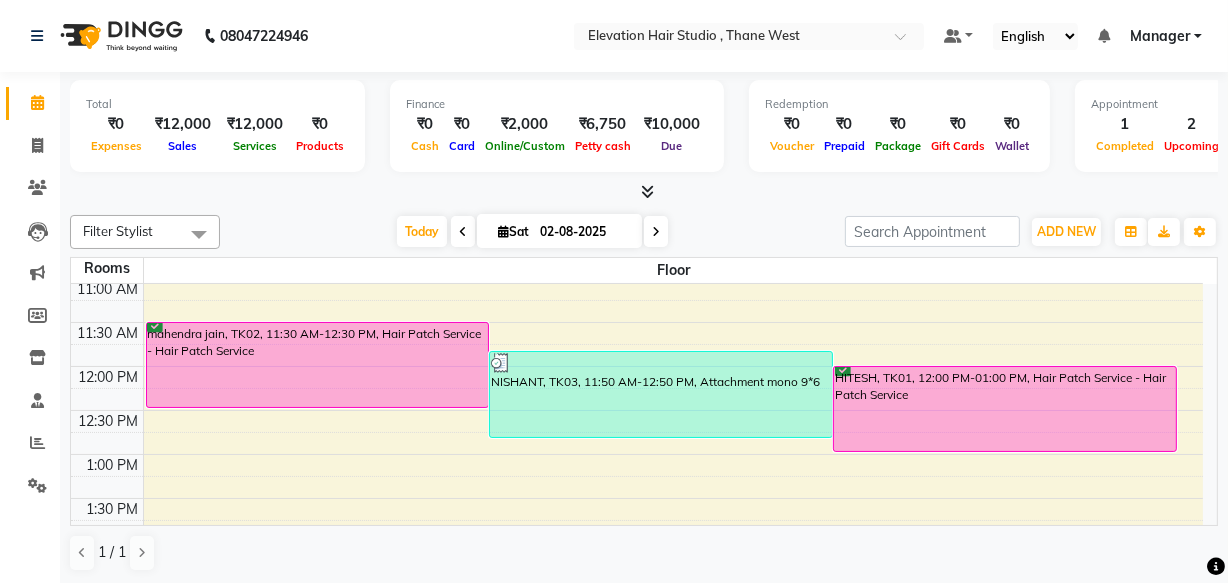 click on "9:00 AM 9:30 AM 10:00 AM 10:30 AM 11:00 AM 11:30 AM 12:00 PM 12:30 PM 1:00 PM 1:30 PM 2:00 PM 2:30 PM 3:00 PM 3:30 PM 4:00 PM 4:30 PM 5:00 PM 5:30 PM 6:00 PM 6:30 PM 7:00 PM 7:30 PM 8:00 PM 8:30 PM     mahendra jain, TK02, 11:30 AM-12:30 PM, Hair Patch Service - Hair Patch Service     NISHANT, TK03, 11:50 AM-12:50 PM, Attachment mono 9*6     HITESH, TK01, 12:00 PM-01:00 PM, Hair Patch Service - Hair Patch Service" at bounding box center (637, 630) 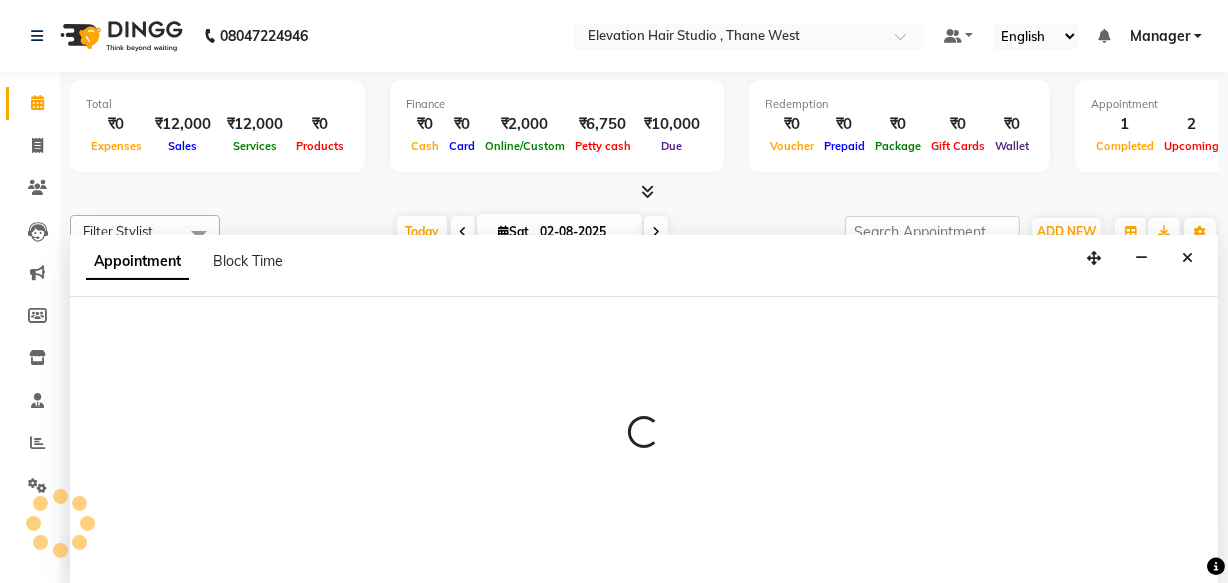 select on "660" 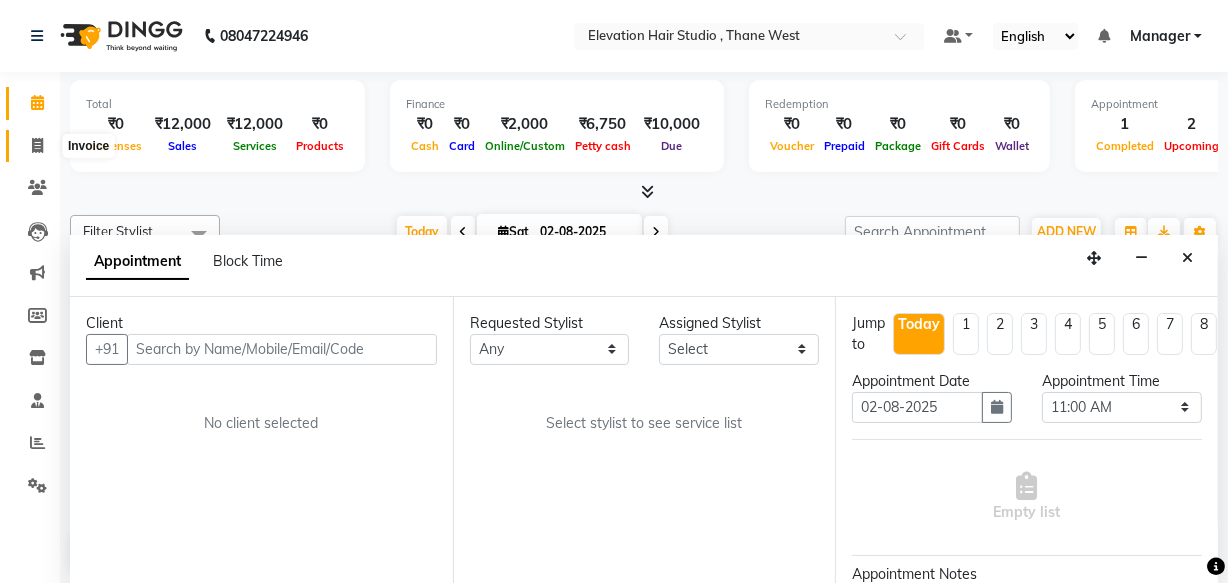 click 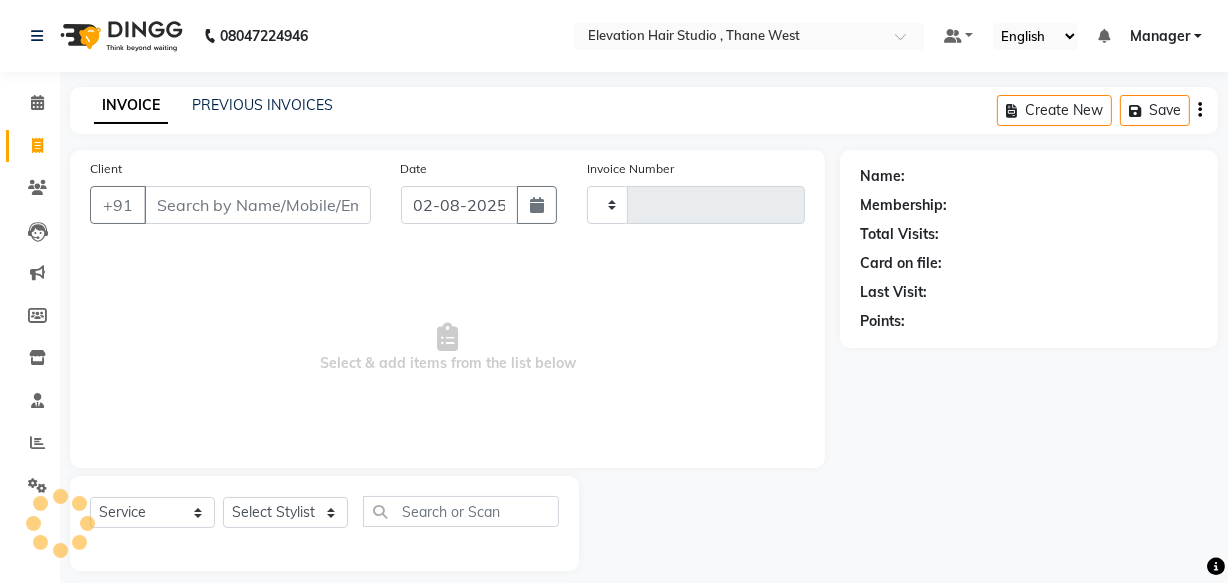 scroll, scrollTop: 0, scrollLeft: 0, axis: both 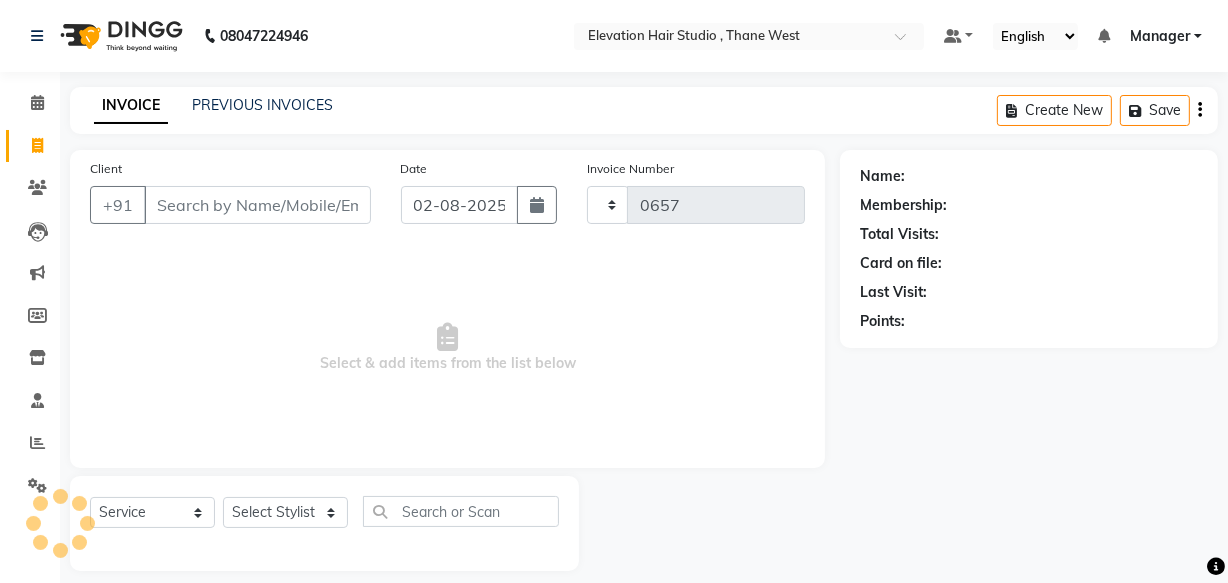 select on "6886" 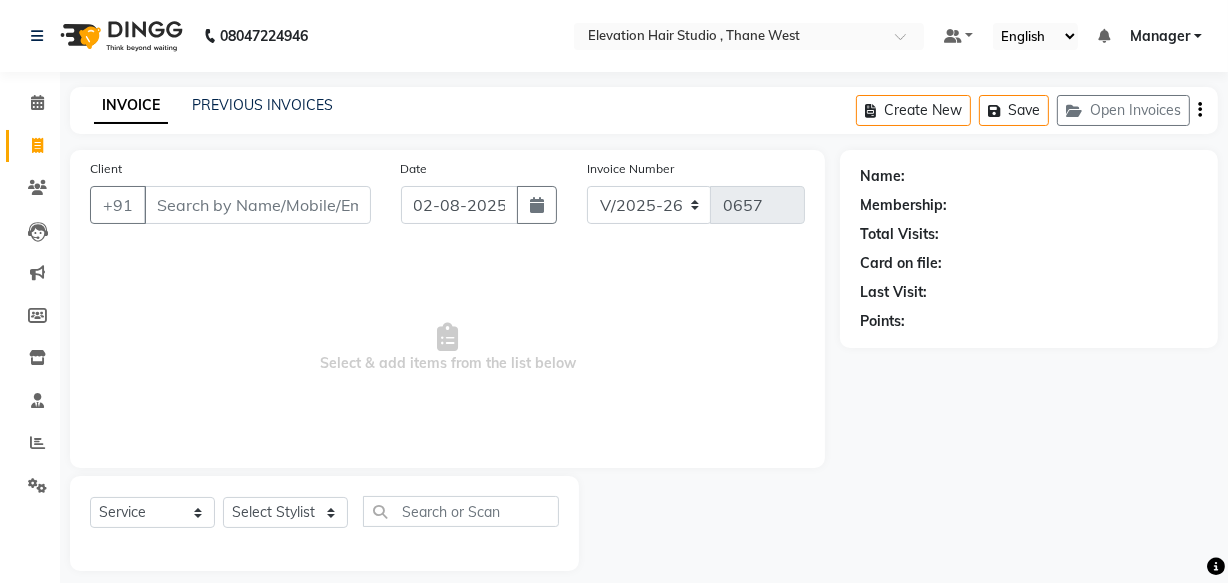 drag, startPoint x: 240, startPoint y: 205, endPoint x: 233, endPoint y: 194, distance: 13.038404 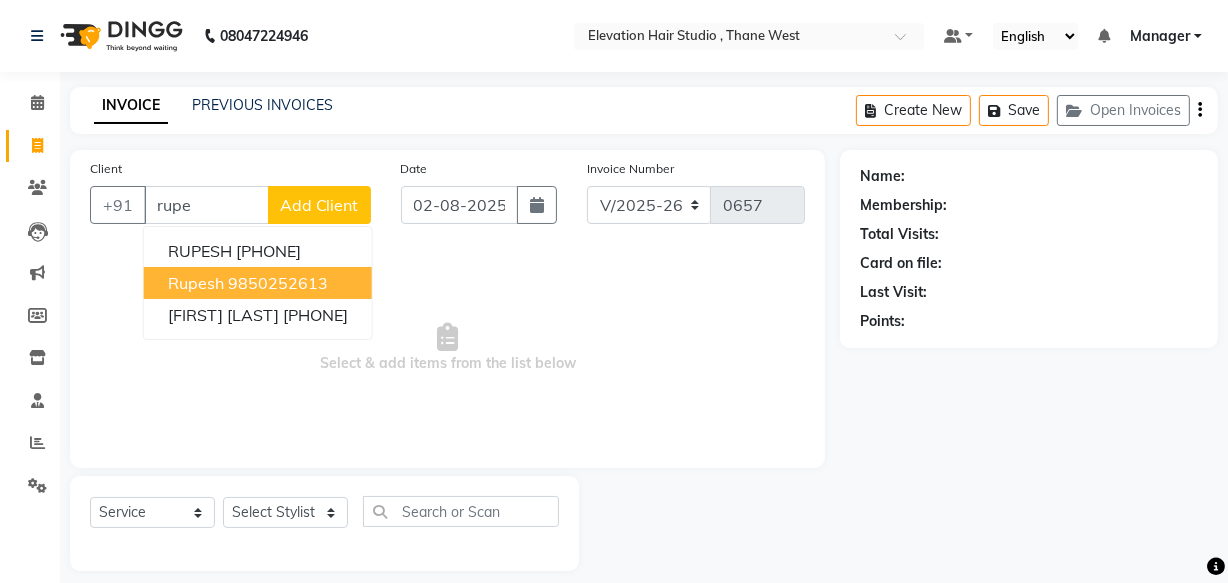 click on "9850252613" at bounding box center [278, 283] 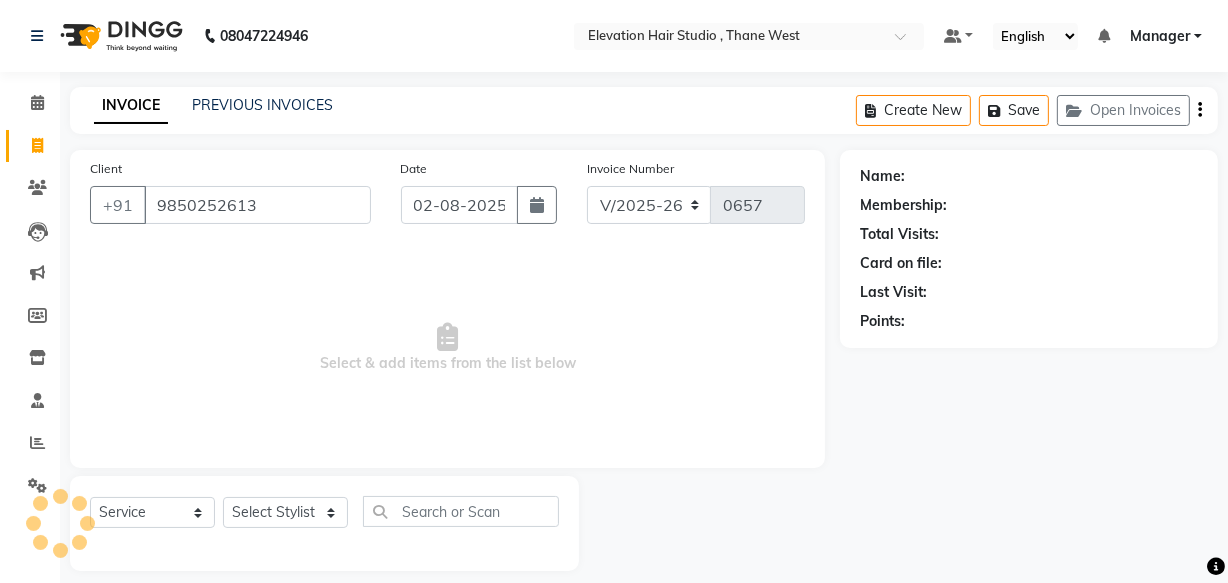 type on "9850252613" 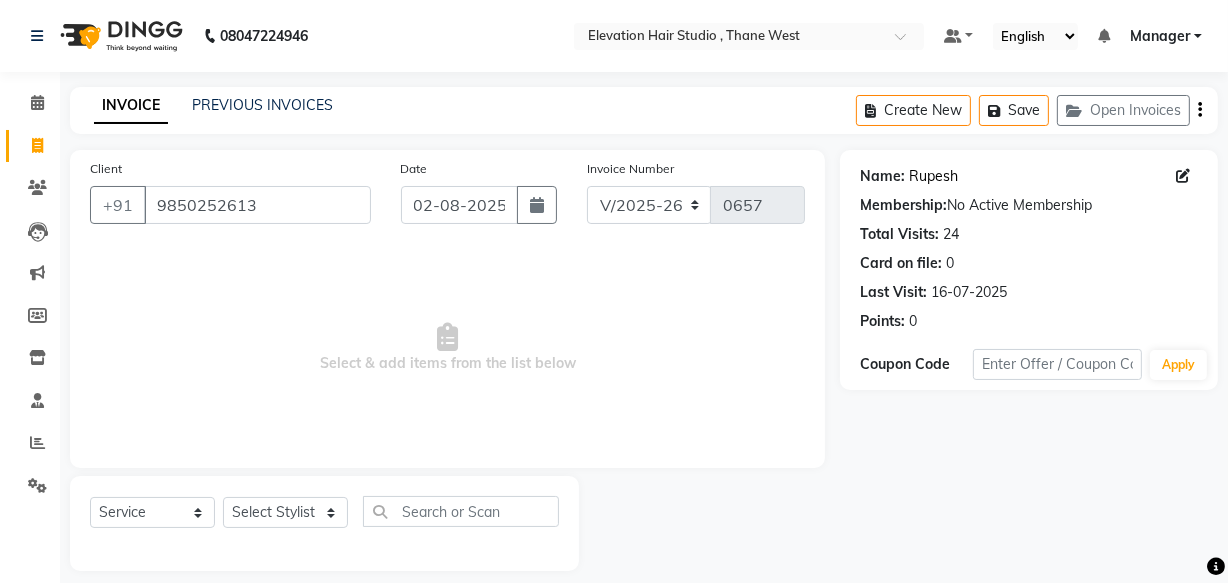 click on "Rupesh" 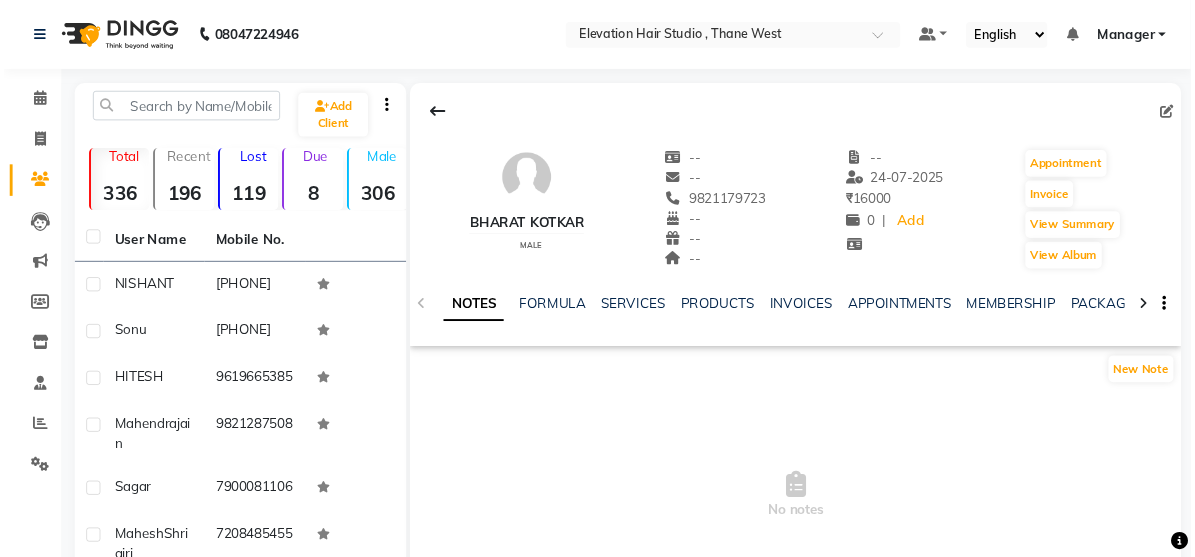 scroll, scrollTop: 0, scrollLeft: 0, axis: both 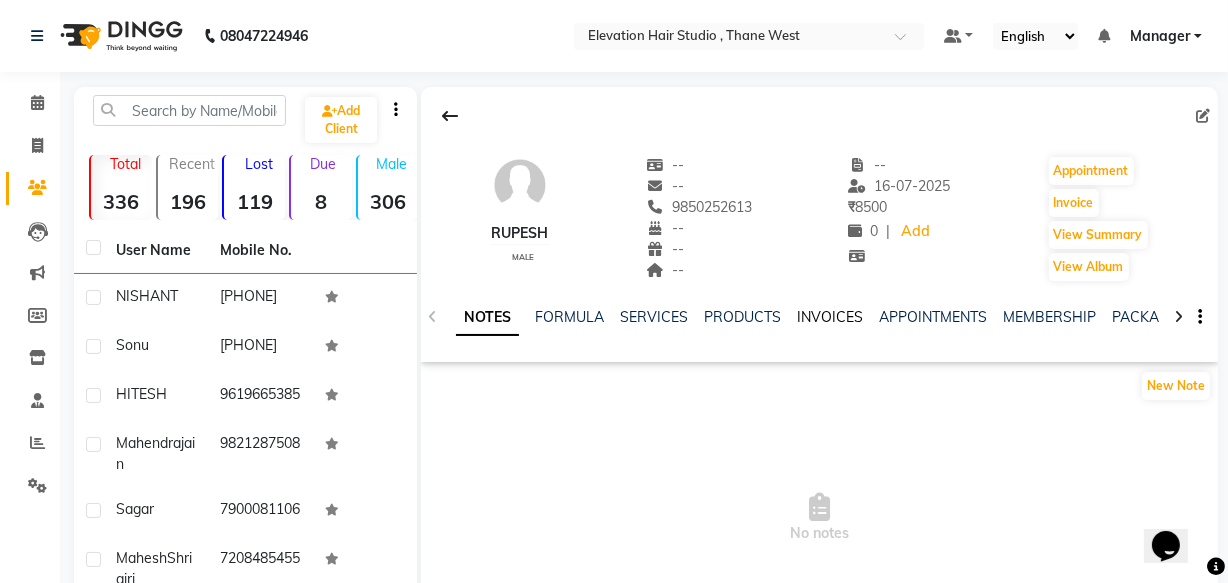 click on "INVOICES" 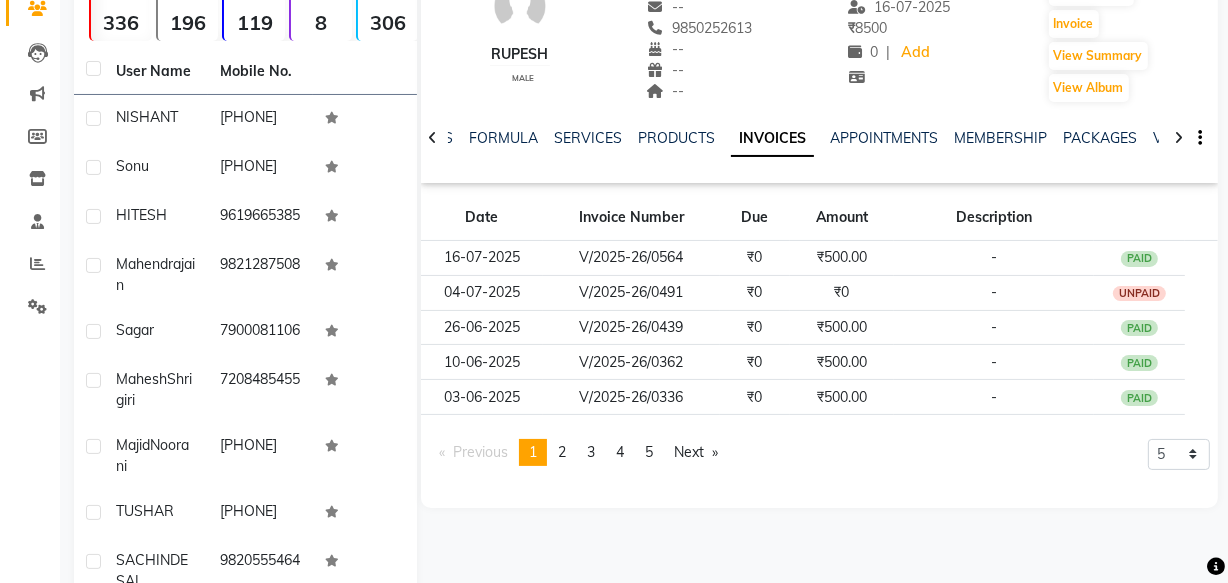 scroll, scrollTop: 272, scrollLeft: 0, axis: vertical 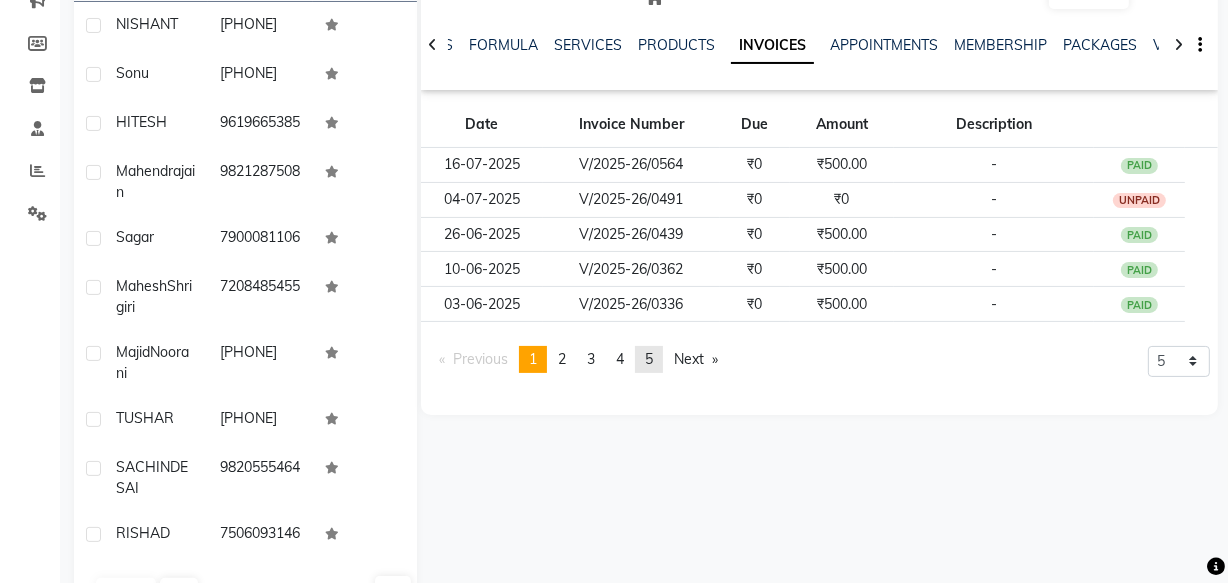 click on "5" 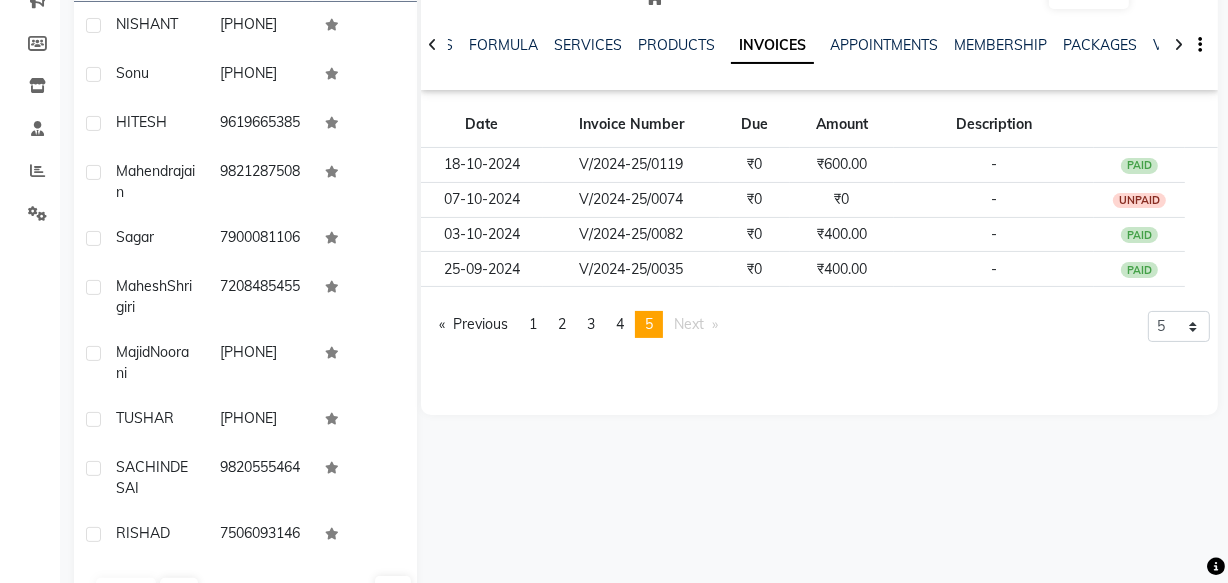 drag, startPoint x: 740, startPoint y: 276, endPoint x: 965, endPoint y: 618, distance: 409.37634 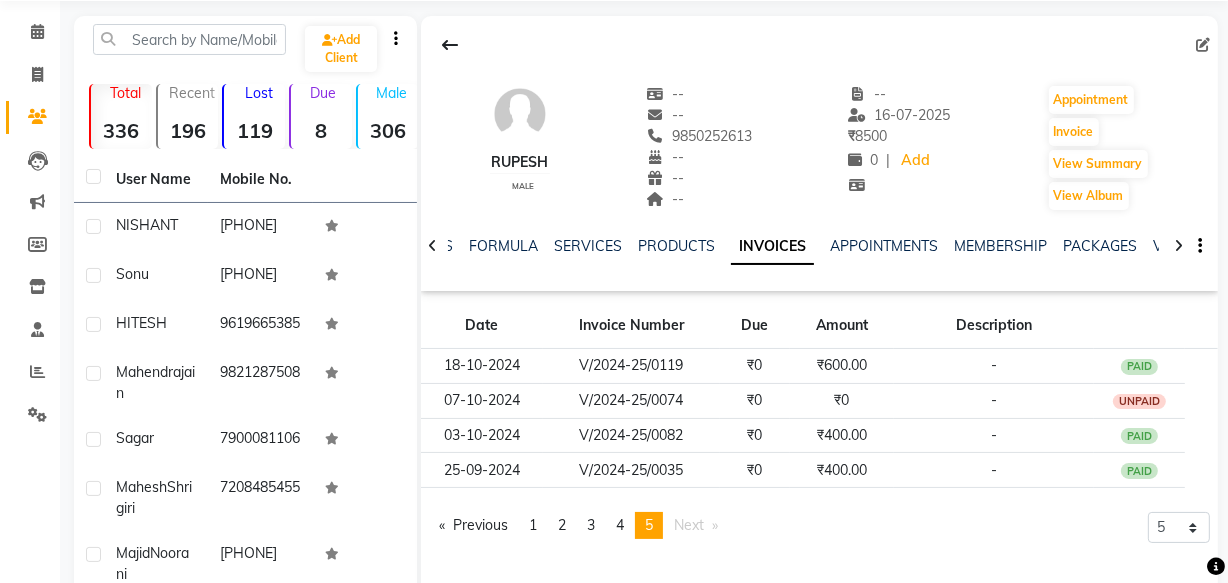 scroll, scrollTop: 0, scrollLeft: 0, axis: both 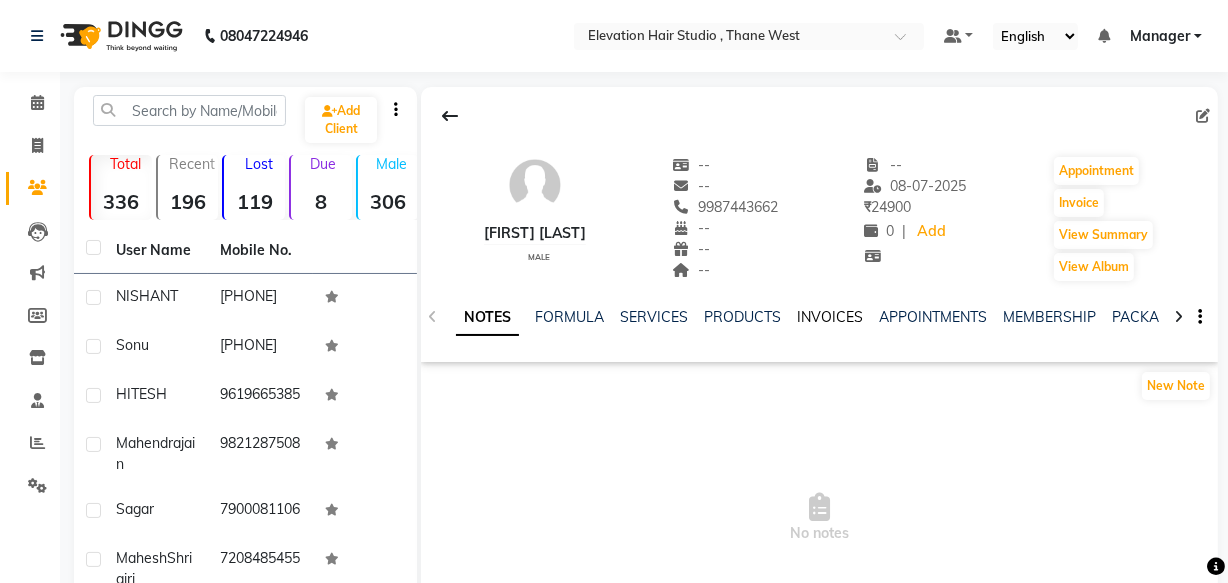 click on "INVOICES" 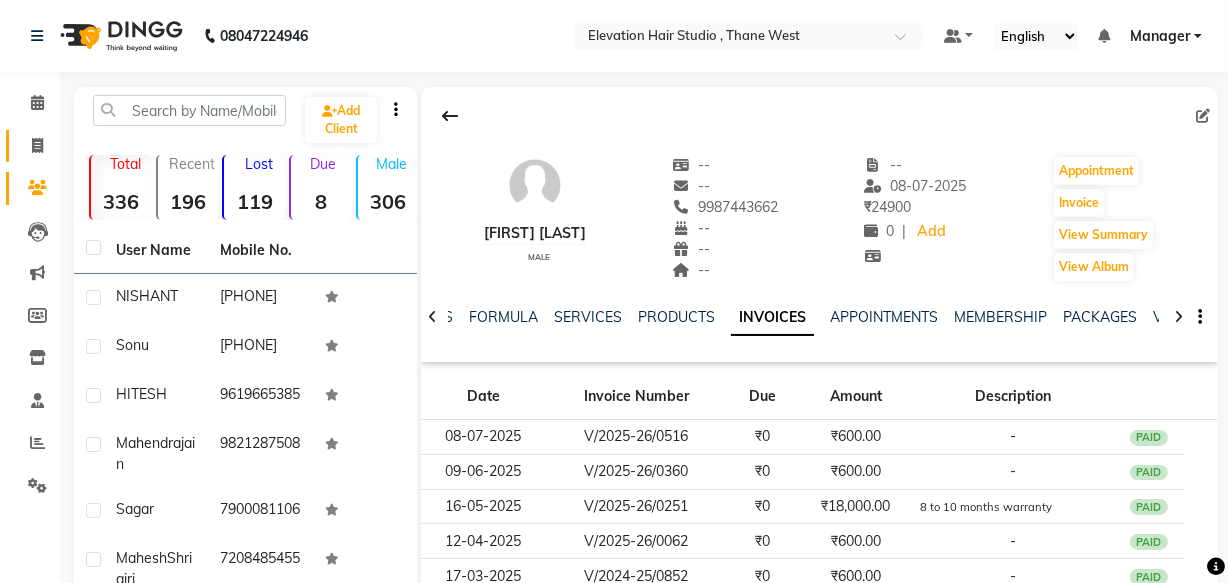 click 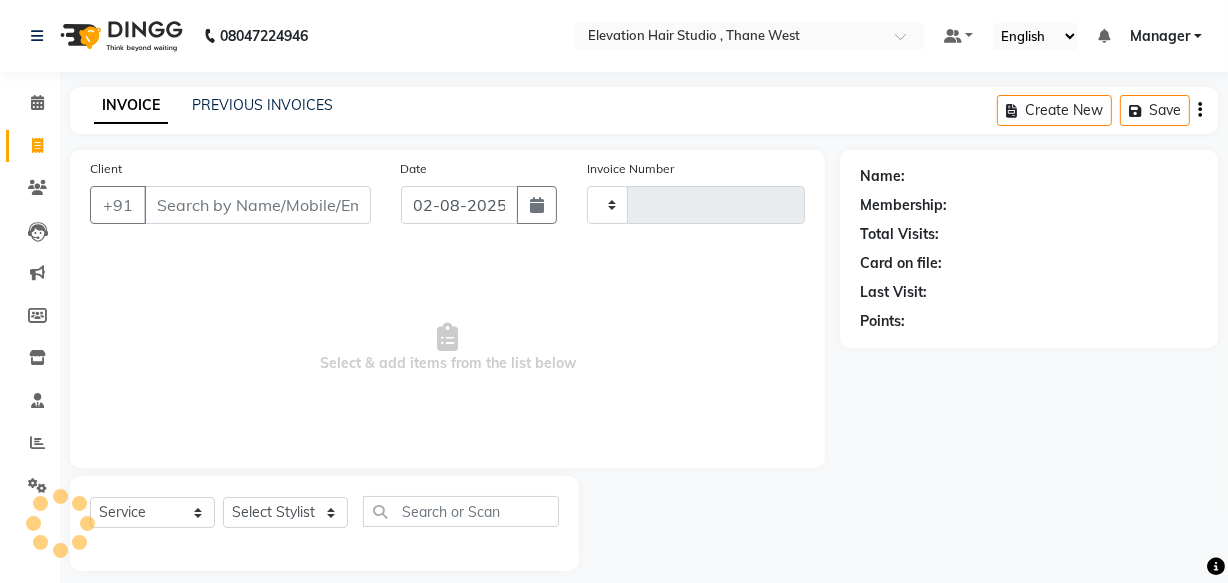 scroll, scrollTop: 19, scrollLeft: 0, axis: vertical 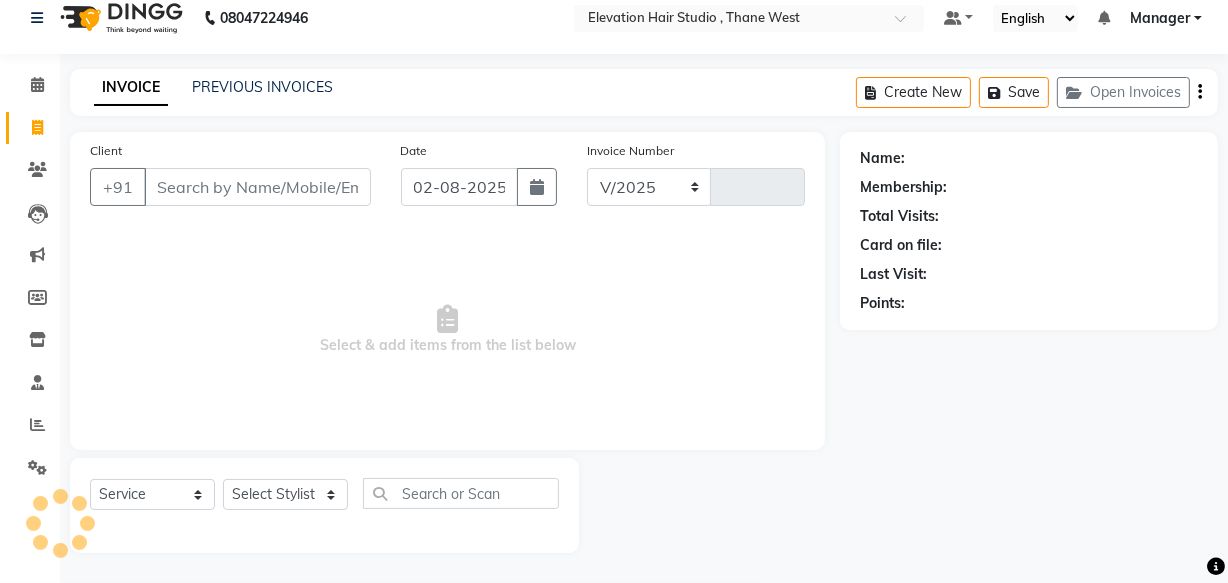 select on "6886" 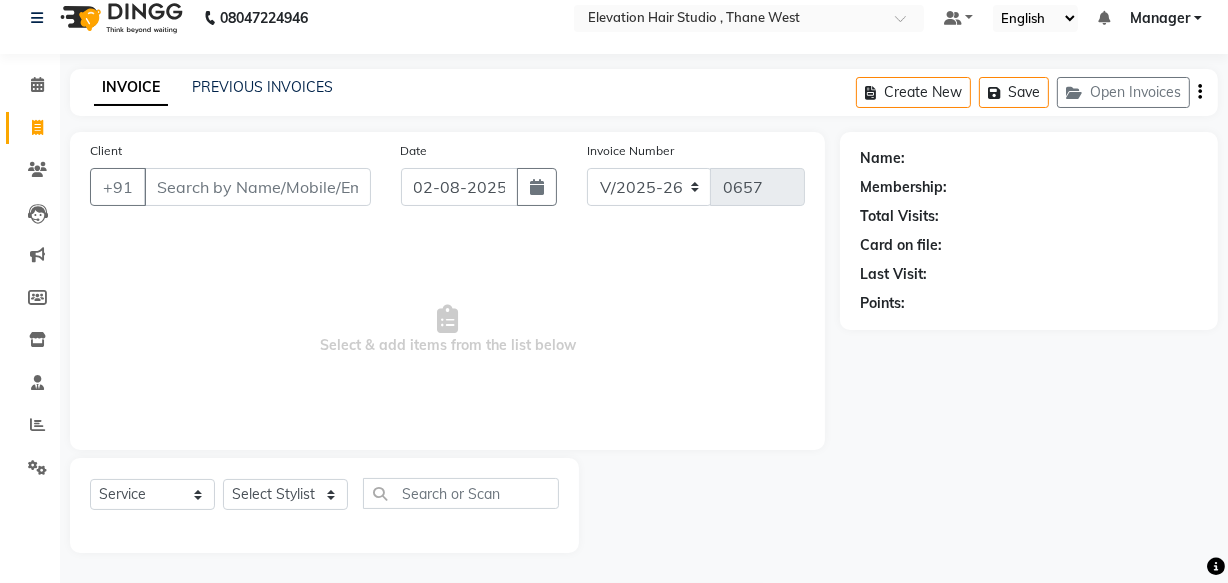 click on "Client" at bounding box center [257, 187] 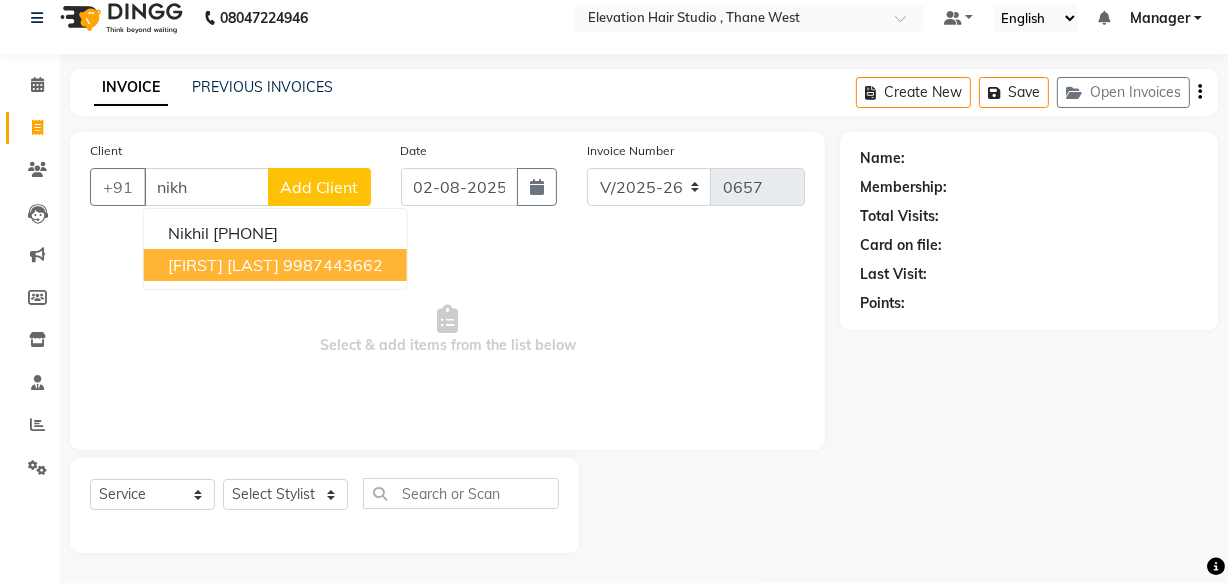 click on "9987443662" at bounding box center [333, 265] 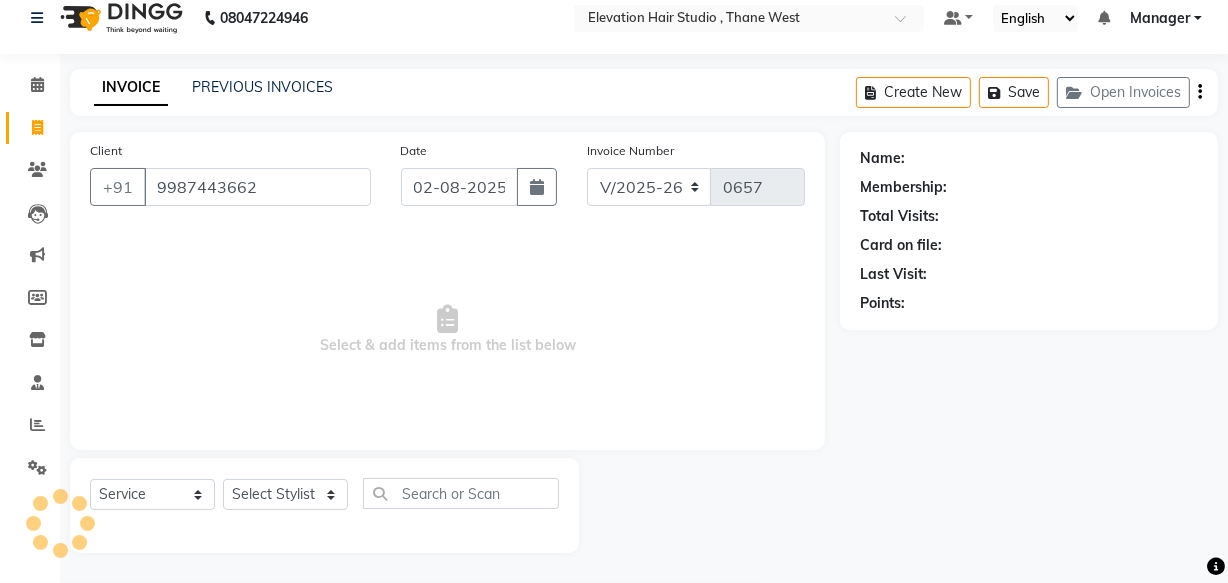 type on "9987443662" 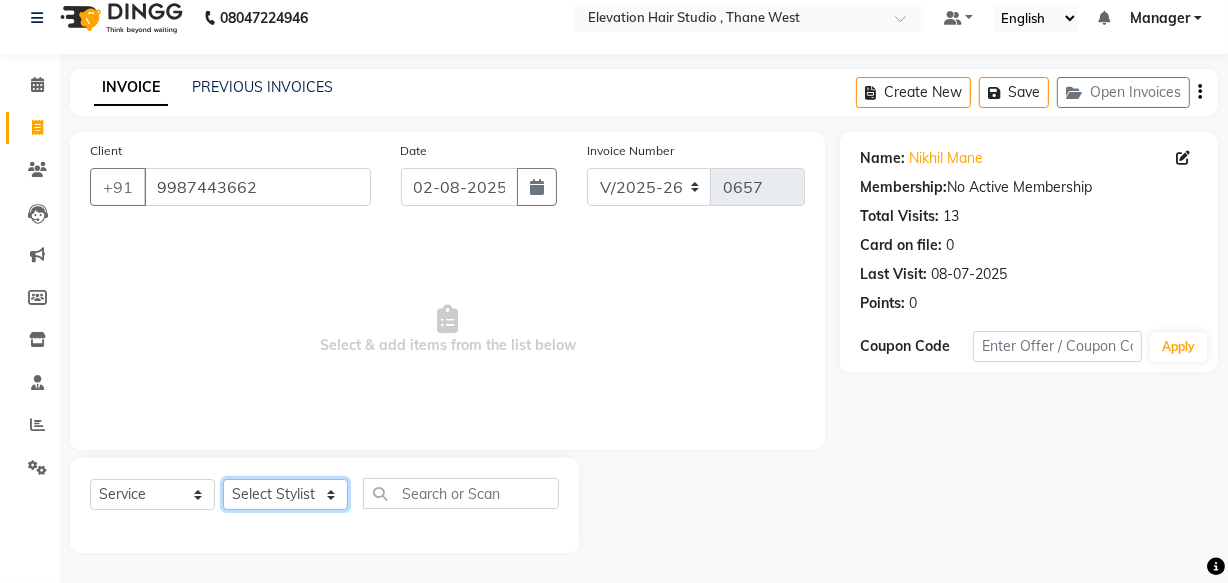 click on "Select Stylist Anish shaikh Dilip Manager mehboob  PARVEEN sahil  SAKSHI sameer Sanjay Sarfaraz" 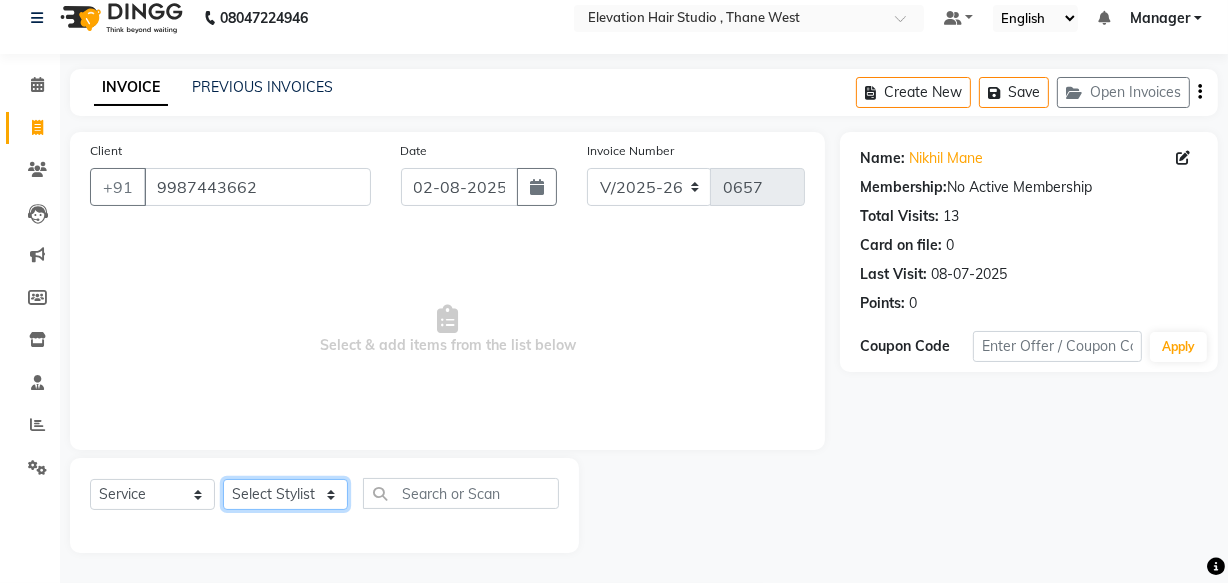 select on "62586" 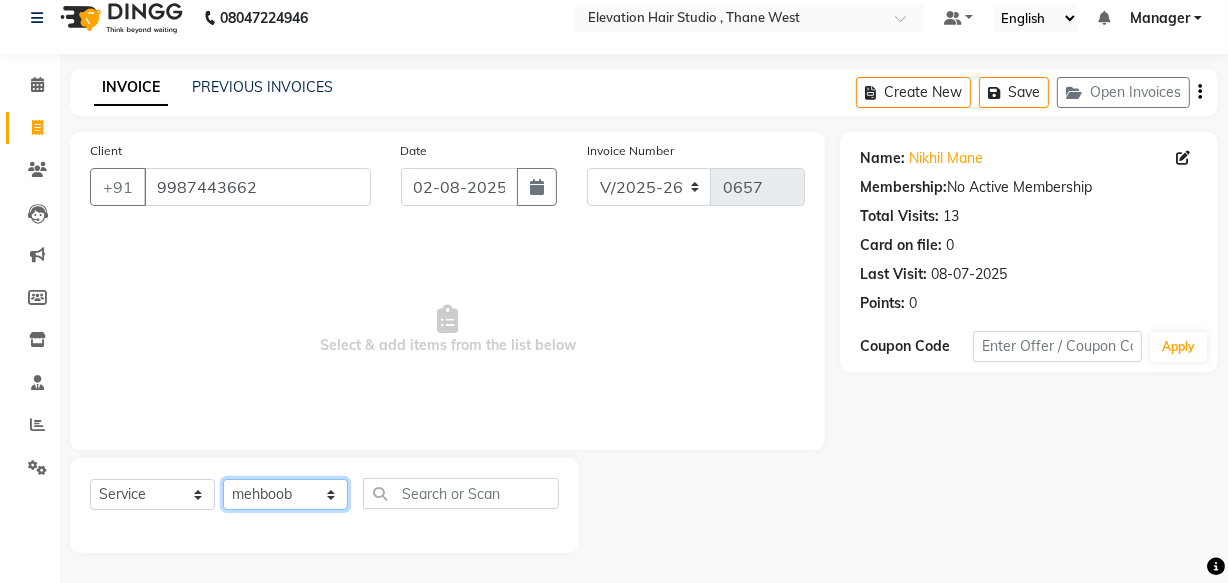 click on "Select Stylist Anish shaikh Dilip Manager mehboob  PARVEEN sahil  SAKSHI sameer Sanjay Sarfaraz" 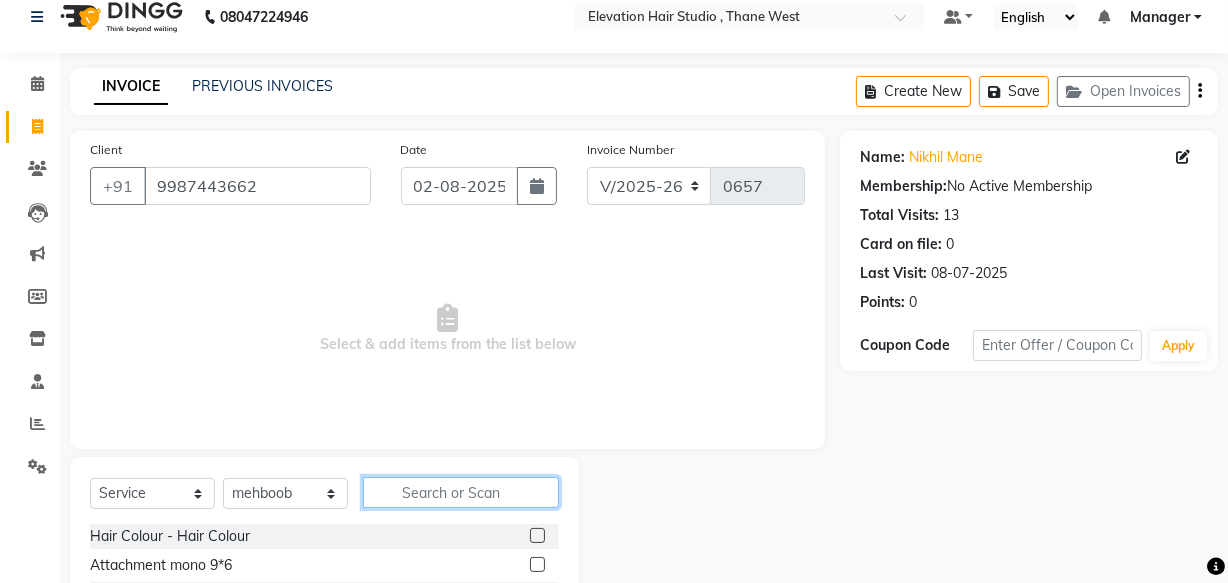 drag, startPoint x: 441, startPoint y: 487, endPoint x: 420, endPoint y: 479, distance: 22.472204 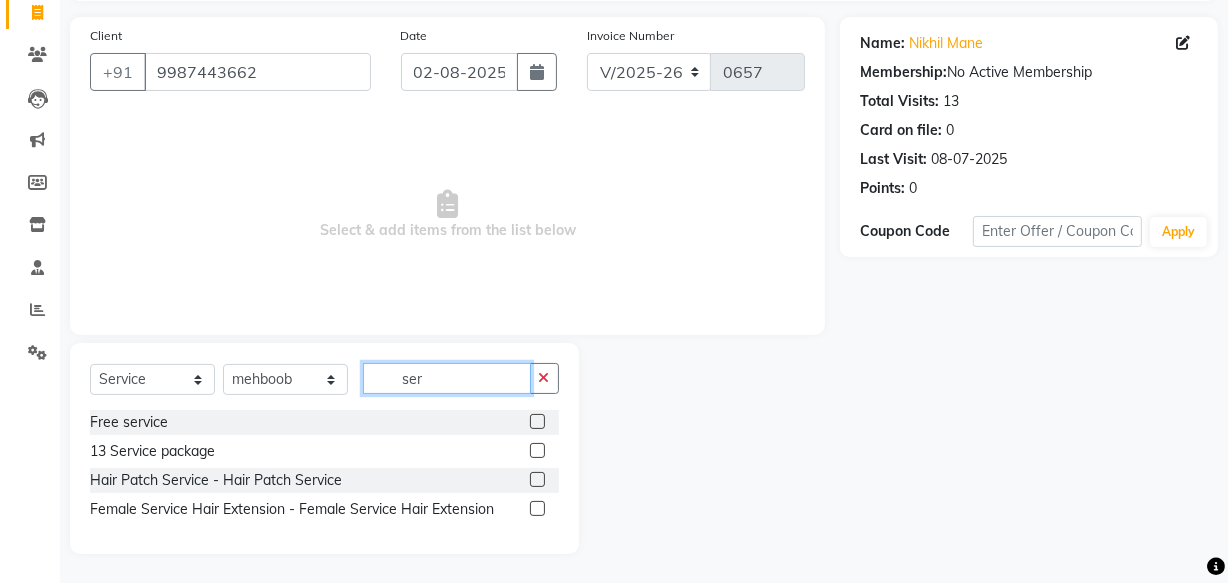scroll, scrollTop: 134, scrollLeft: 0, axis: vertical 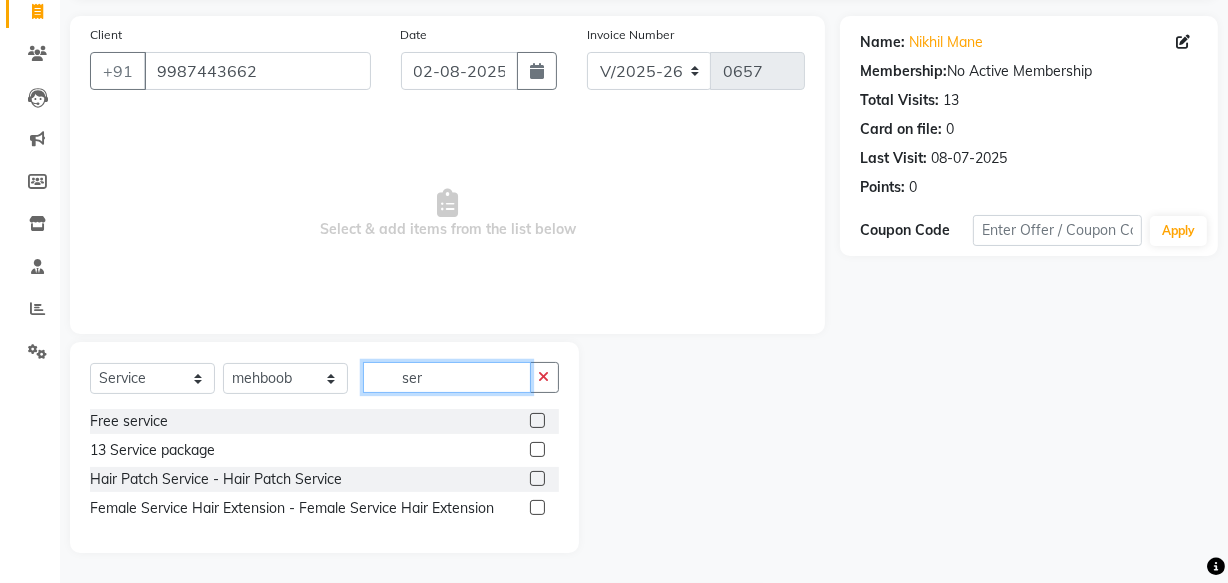 type on "ser" 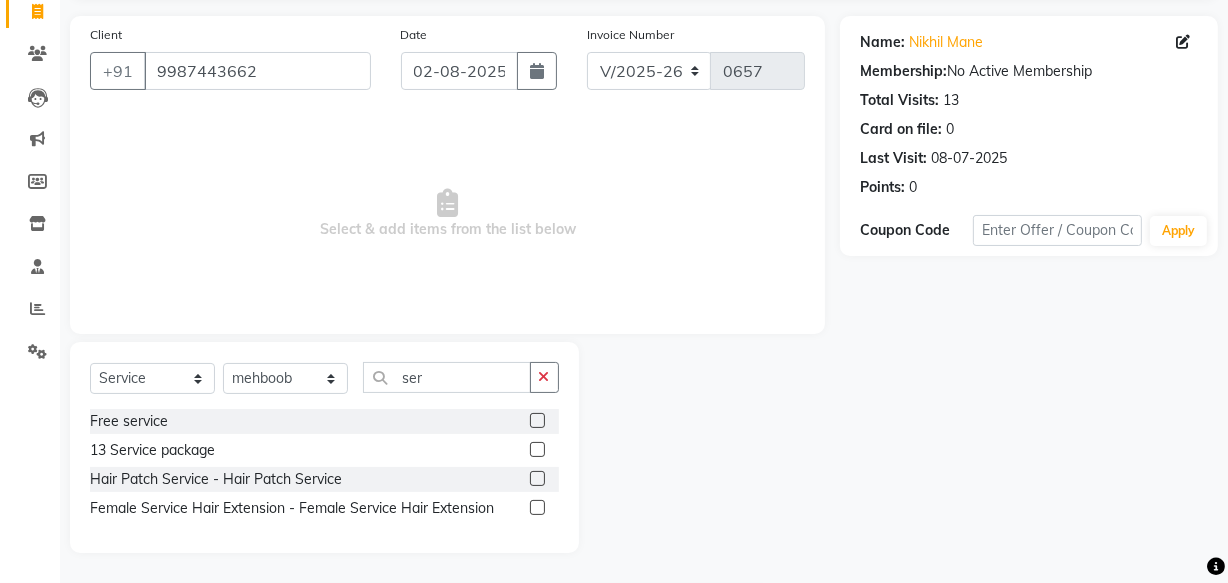 click 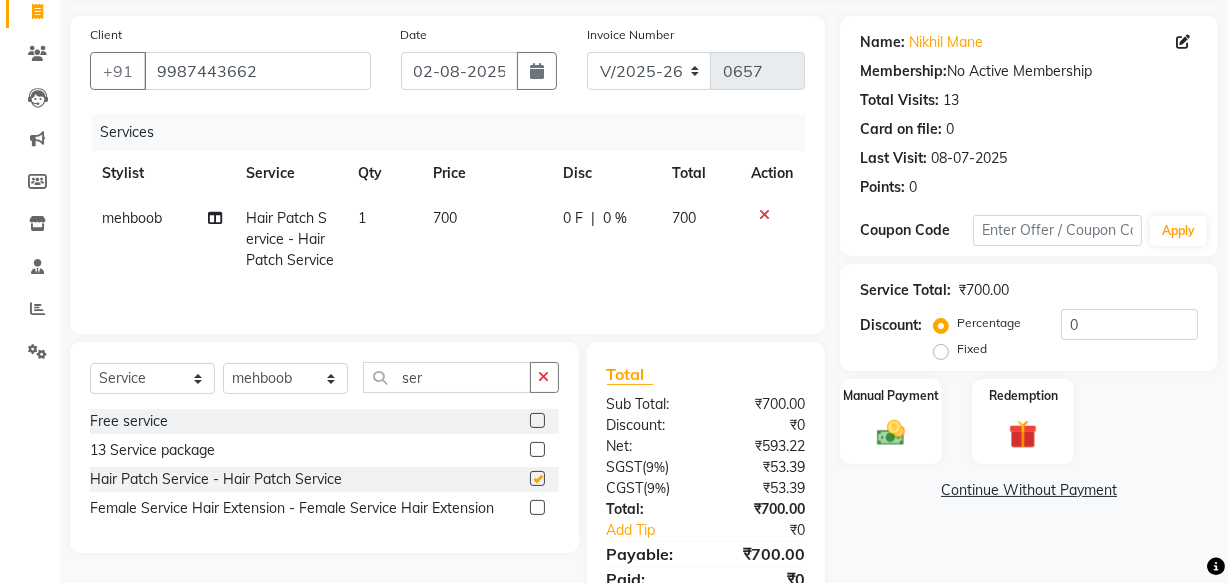 checkbox on "false" 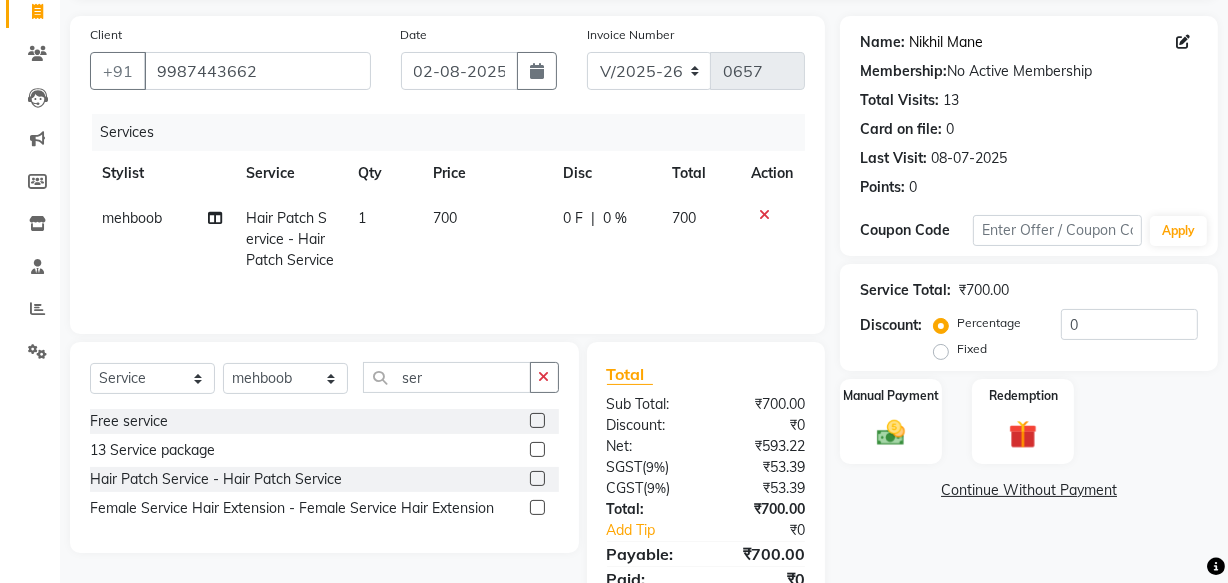 click on "Nikhil Mane" 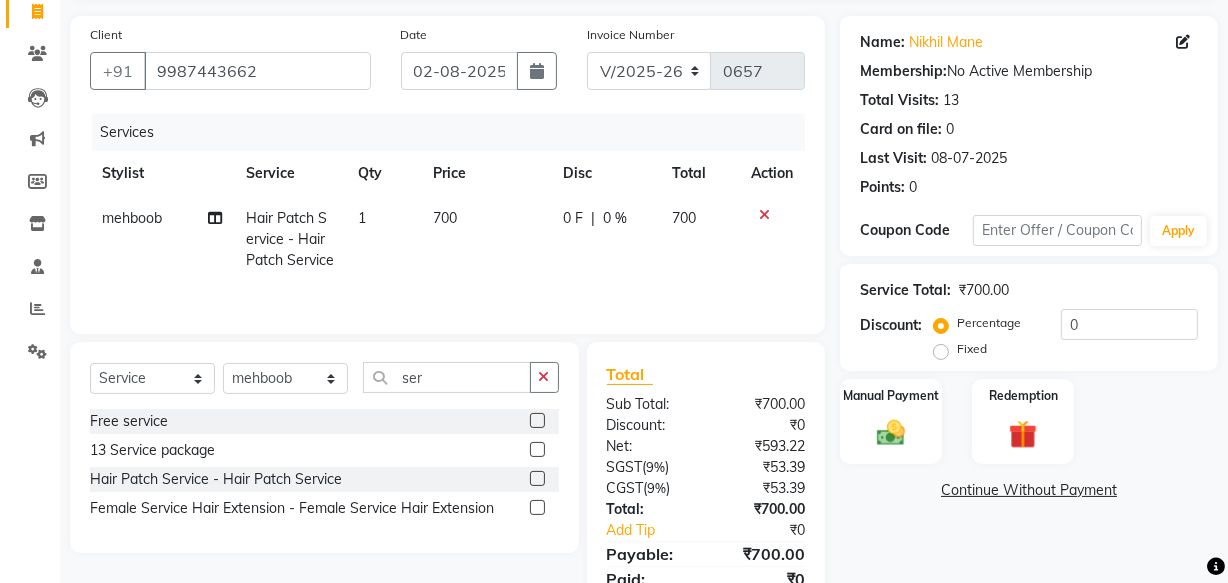 click on "700" 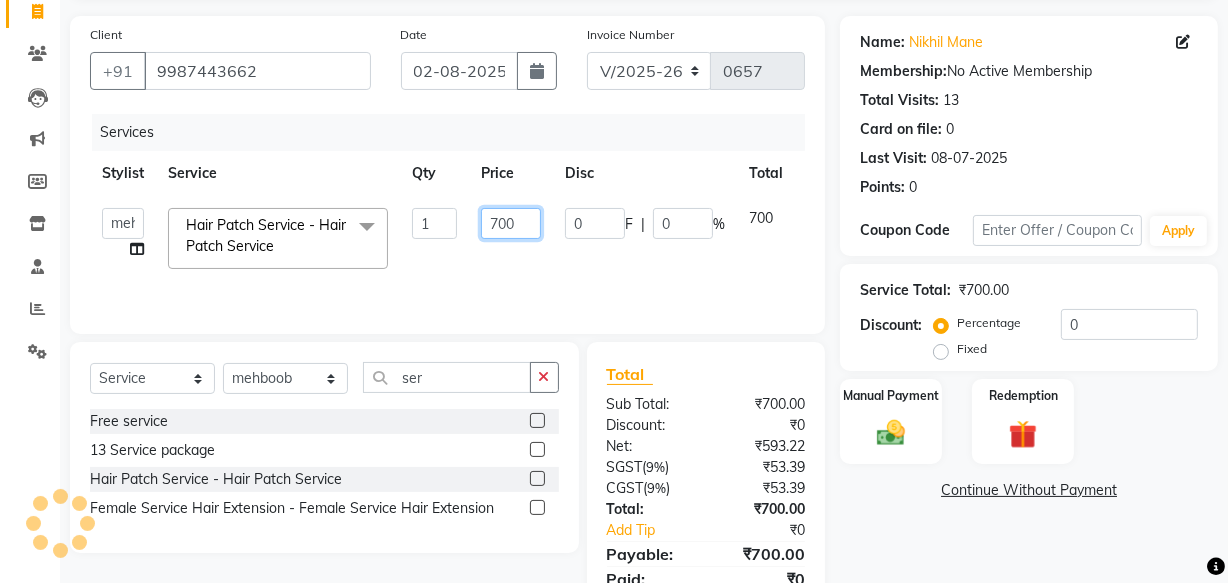 click on "700" 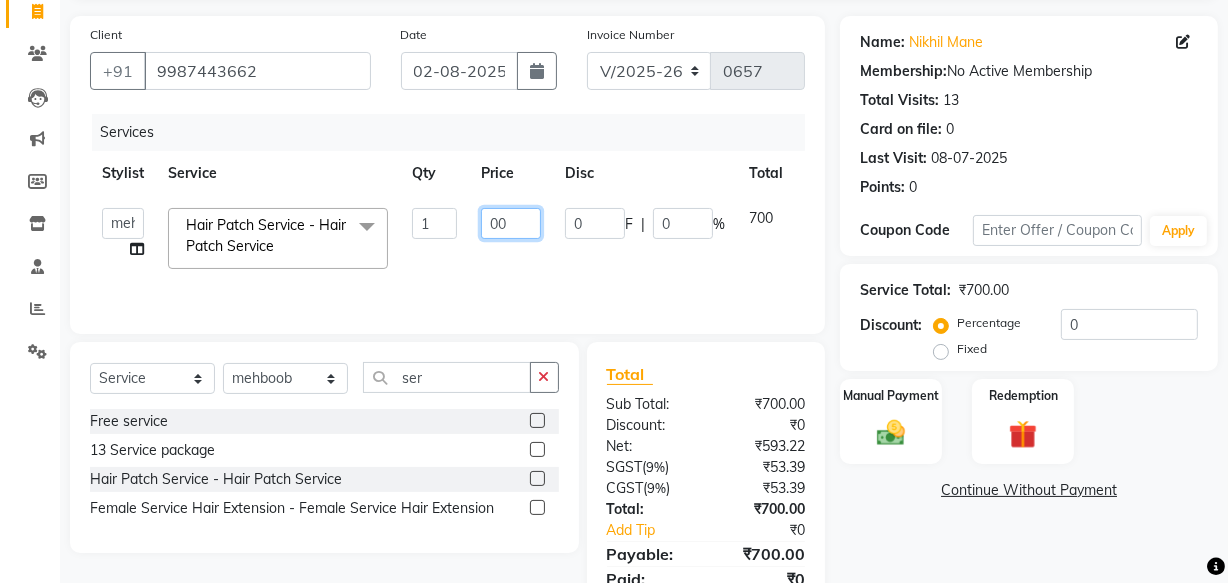 type on "600" 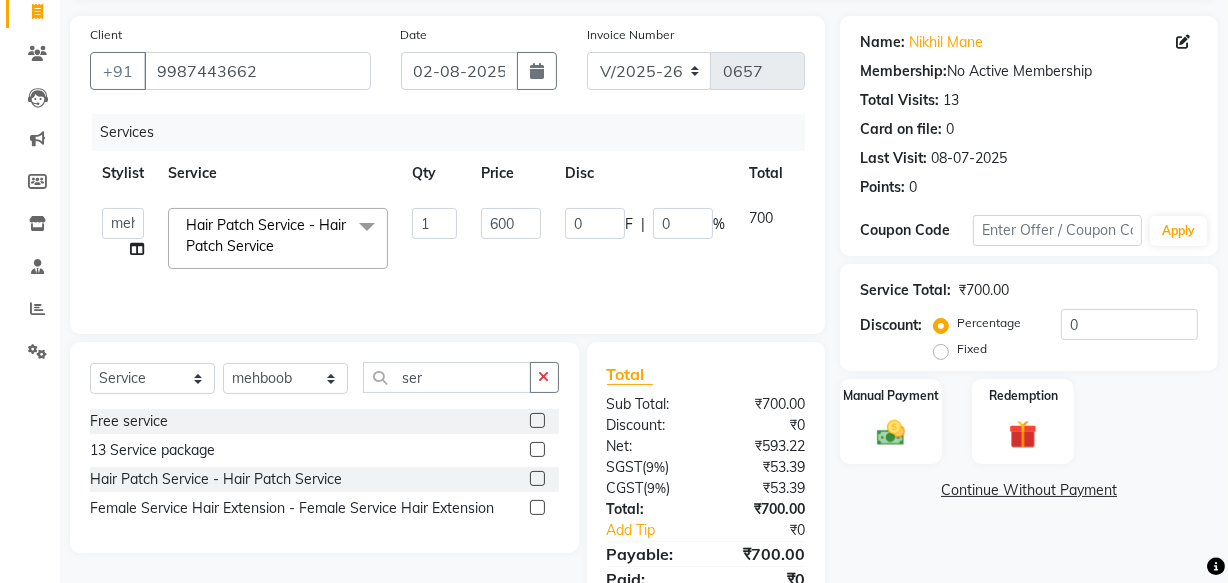 click on "Anish shaikh   Dilip   Manager   mehboob    PARVEEN   sahil    SAKSHI   sameer   Sanjay   Sarfaraz   Hair Patch Service - Hair Patch Service  x Hair Colour - Hair Colour Attachment mono 9*6 Attachment 9*6 switch lace Attachment silk 9*7 Attachment 9*6 dura Attachment 9*6 front lace Attachment 8*6 miraj Highlights Refilling Attachment 8*6 dura mono Attachment 8*6 front lace Attachment 5*5 topper Attachment 7*5 topper Attachment 8*6 poly Patch hair cutting CONSULTATION Attachment 10*8 silk Free service Attachment of 9*7 miraj 13 Service package Attachment 5*5 mono hairline Hair cutting Miraj 8*6 Front line Attachment front lace miraj 8*6 Attachment 10*7  front lace Attachment 9*7  dura hair Attachment of 9*7 black mono Attachment of 7*5 mono silk Attachment 10*8 miraj Attachment 10*7 Australian Full wig Attachment full lace 8*6 Patch Replacement Attachment 4*4 mono Hair style tongs poly 9*6 Attachment 10*7 mono Attachment 7*5 mono Attachment 8*6 Premium mono Olaplex Treatment Attachment 9*7 poly Smoothening 1" 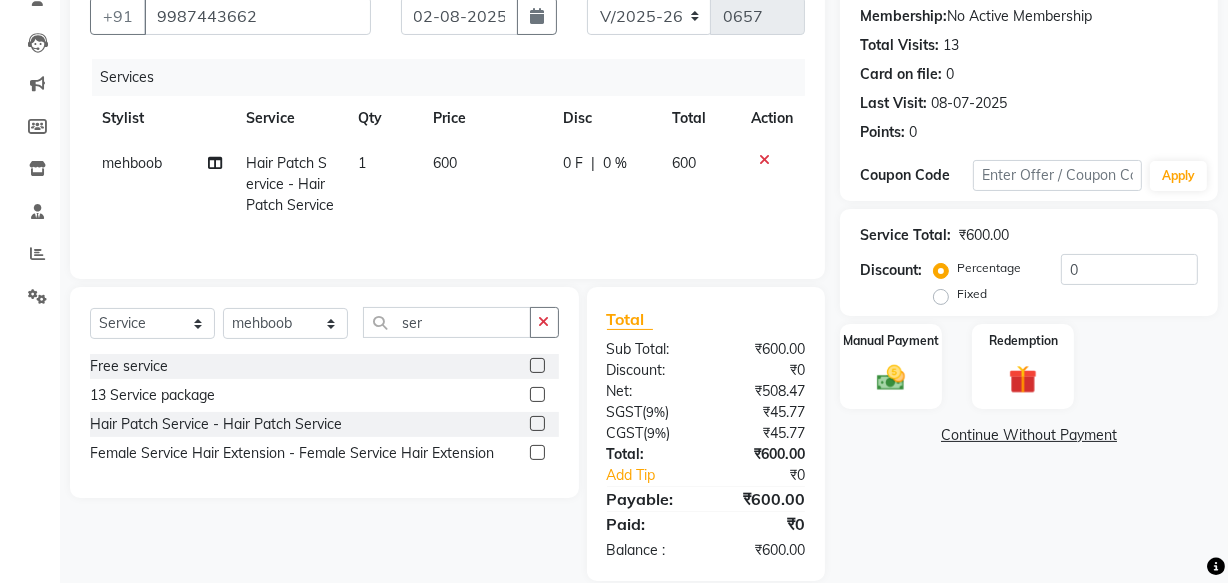 scroll, scrollTop: 218, scrollLeft: 0, axis: vertical 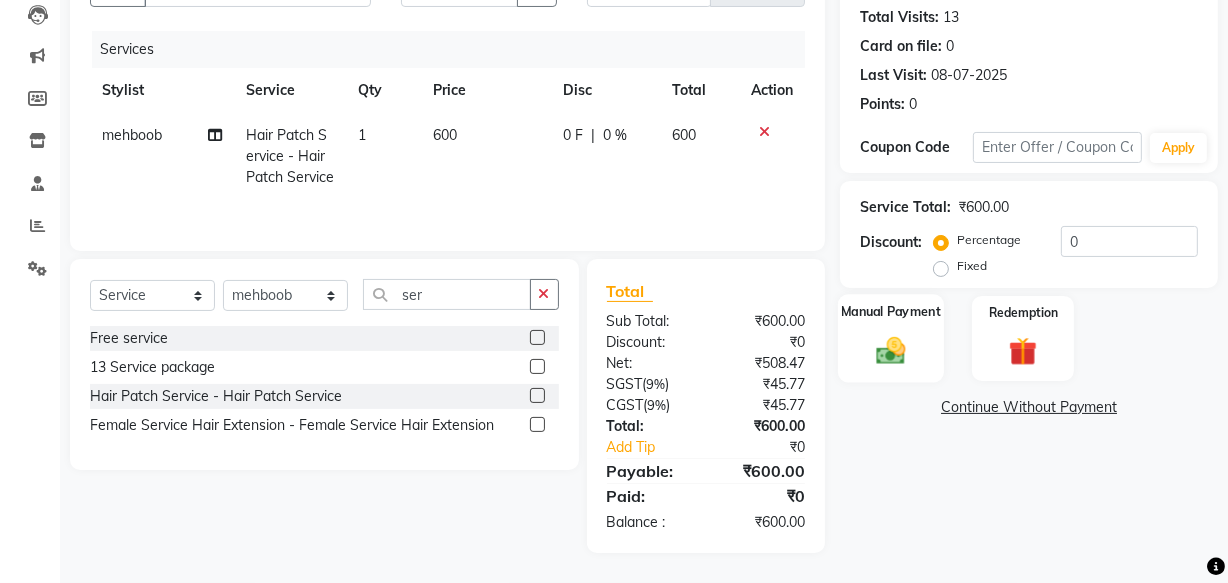 click 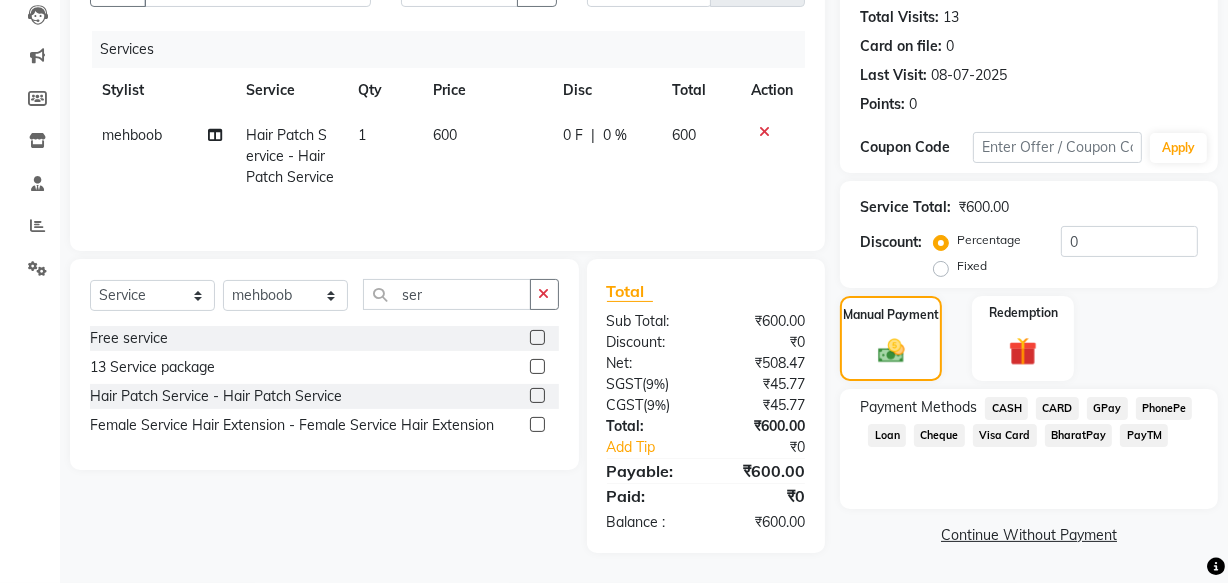 click on "CARD" 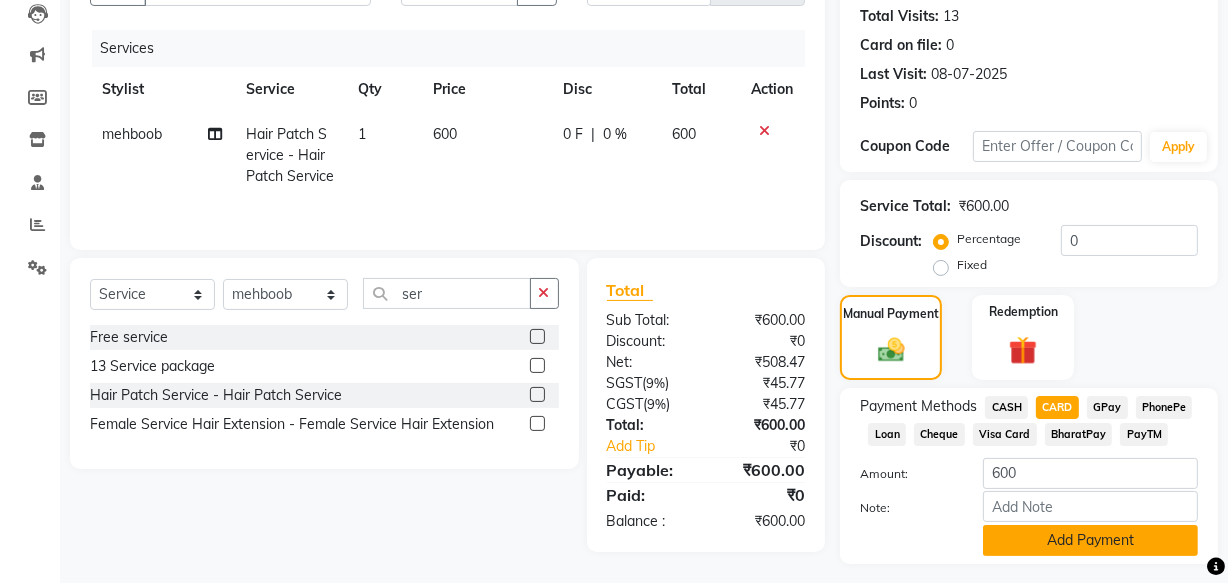 click on "Add Payment" 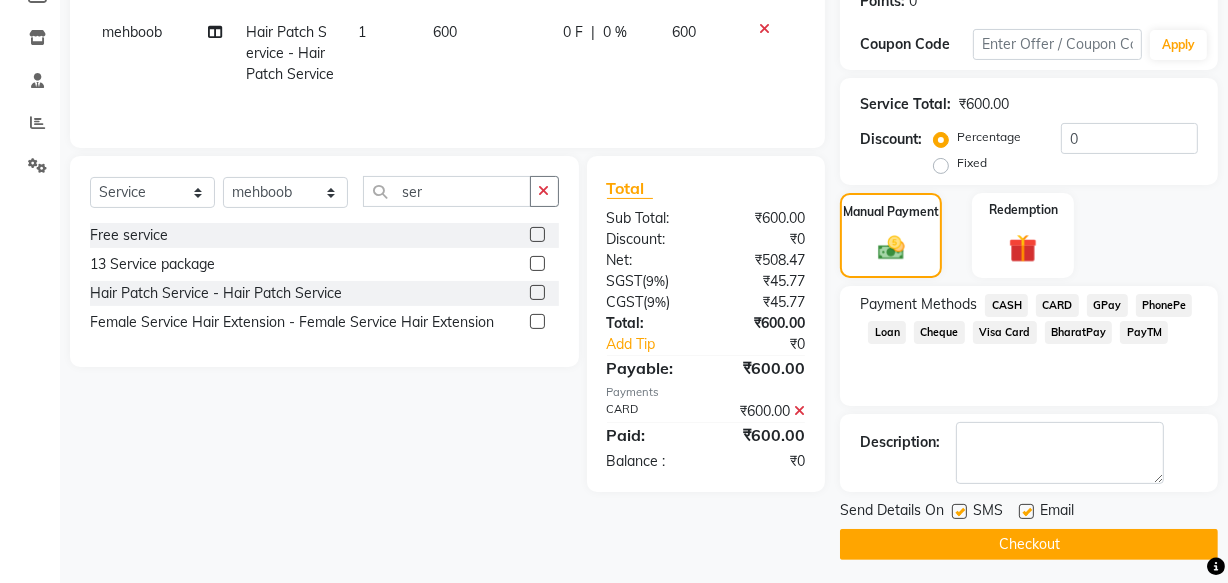 scroll, scrollTop: 326, scrollLeft: 0, axis: vertical 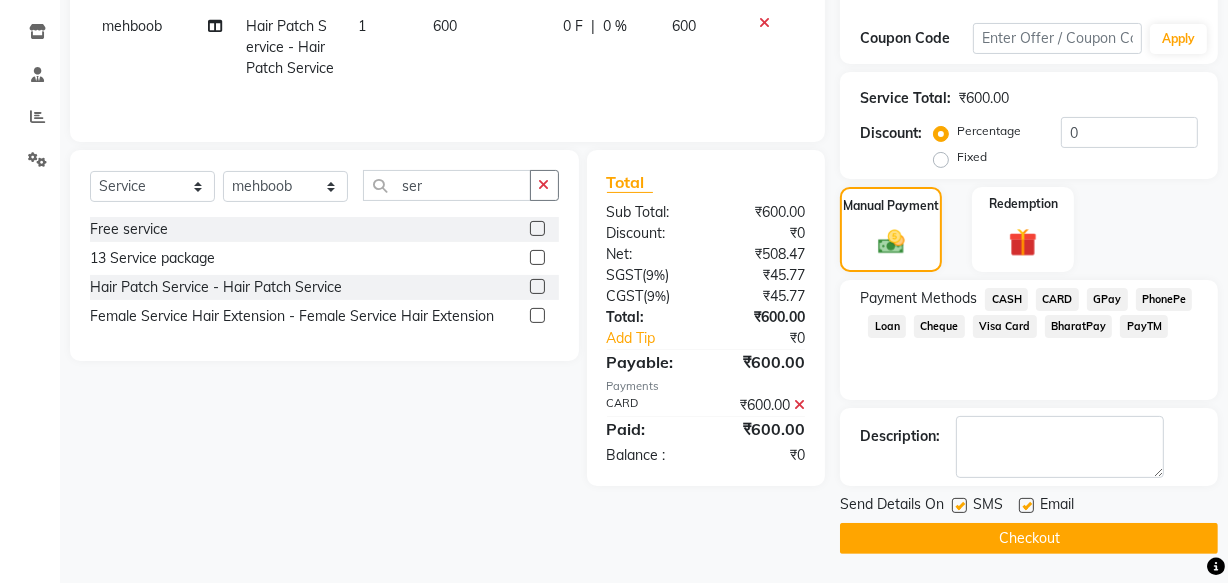 click 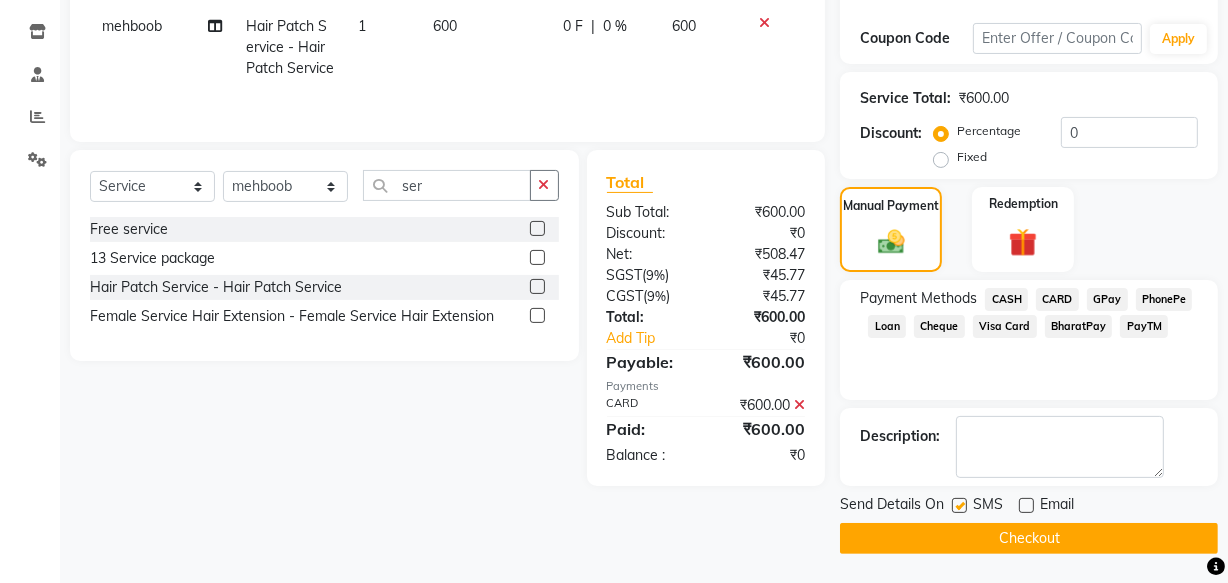 click 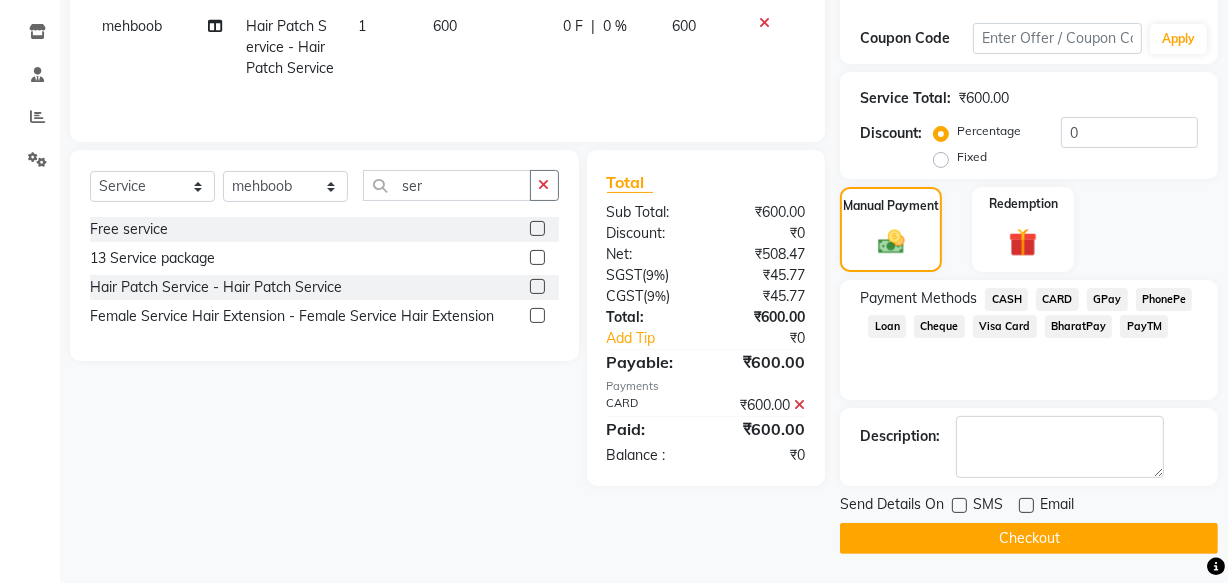 click on "Checkout" 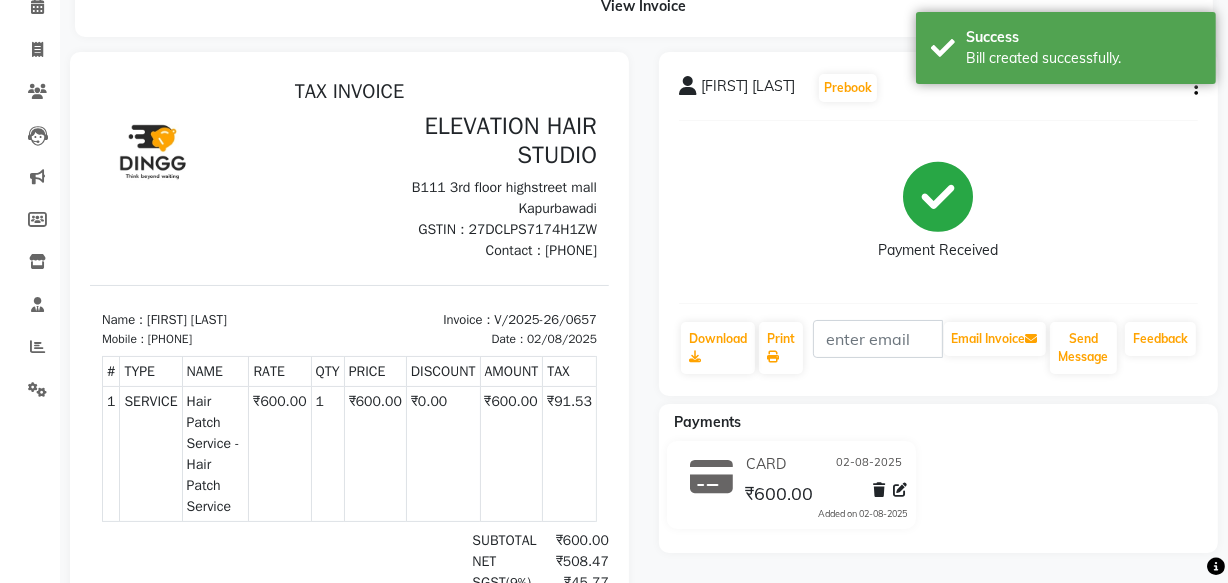 scroll, scrollTop: 181, scrollLeft: 0, axis: vertical 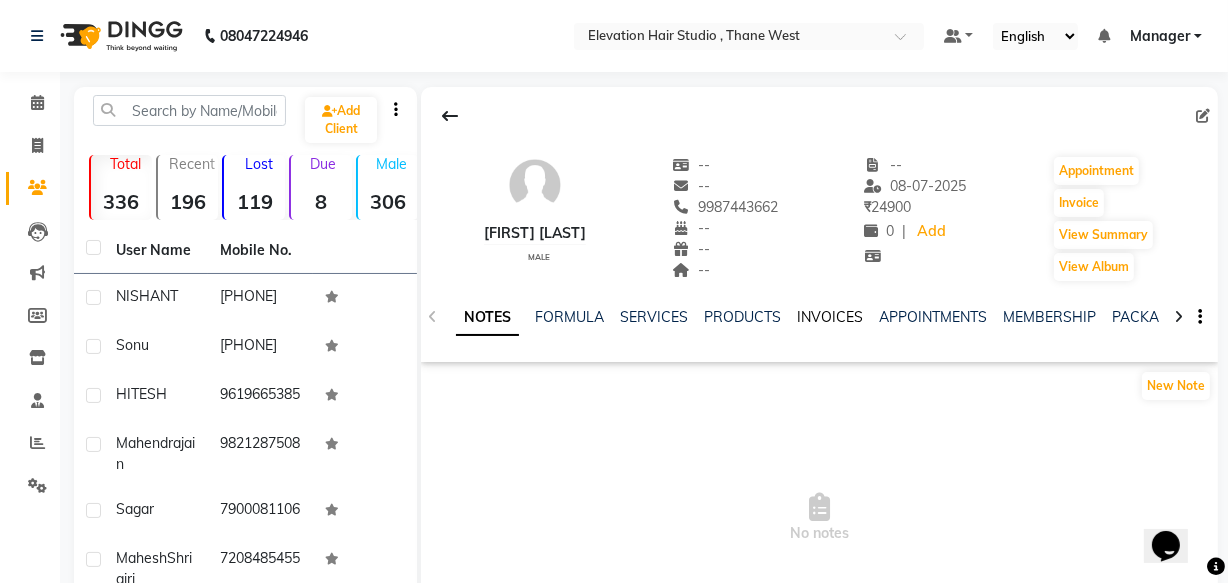 click on "INVOICES" 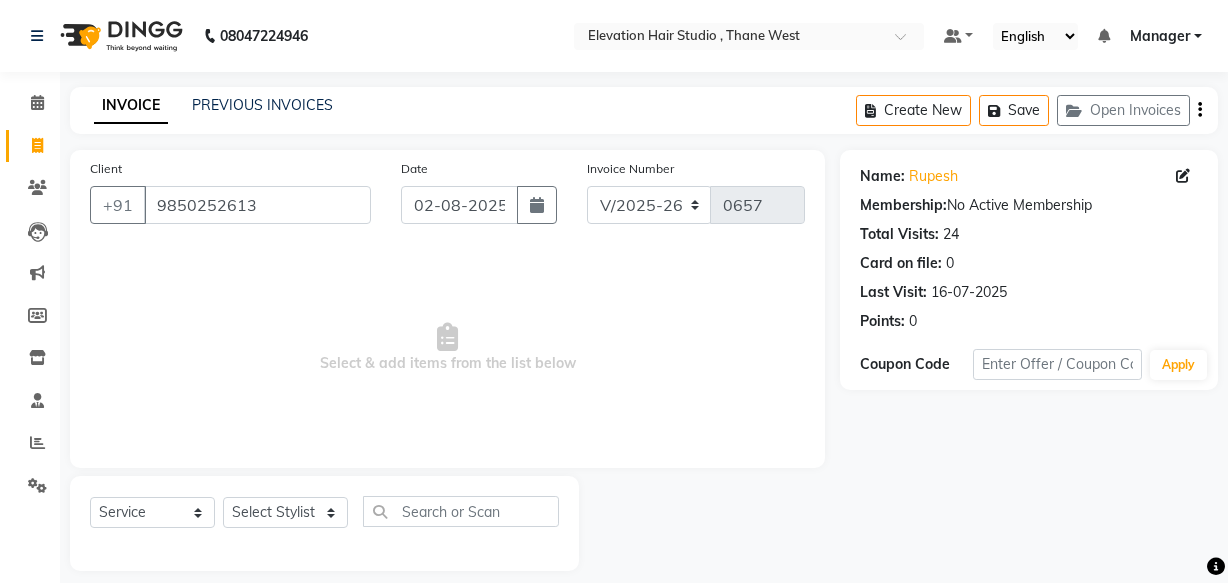 select on "6886" 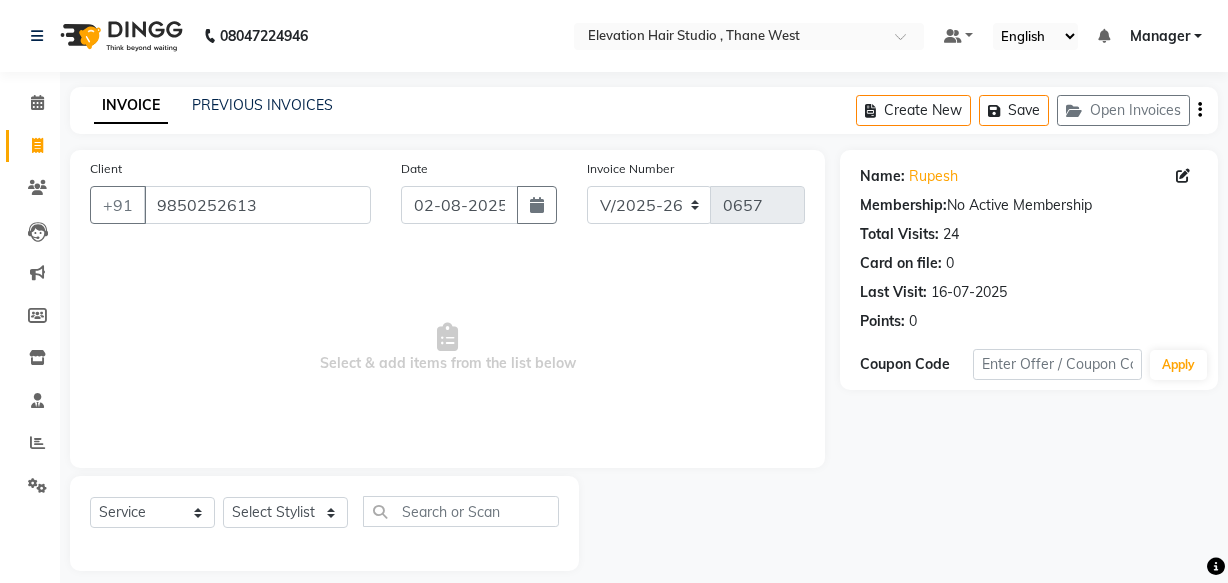 scroll, scrollTop: 0, scrollLeft: 0, axis: both 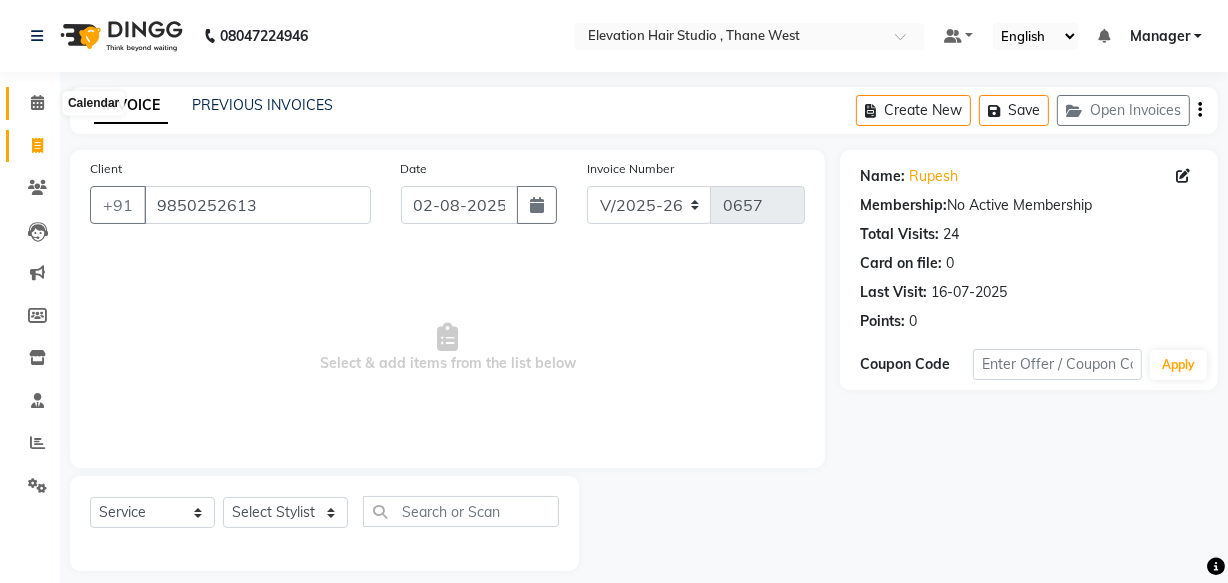 click 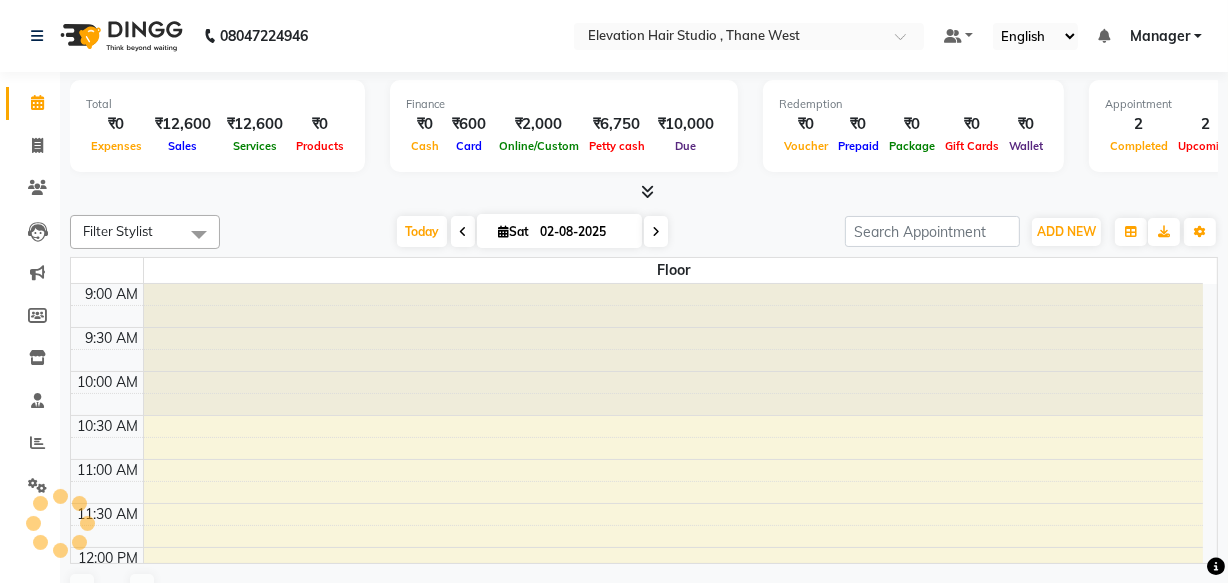 scroll, scrollTop: 0, scrollLeft: 0, axis: both 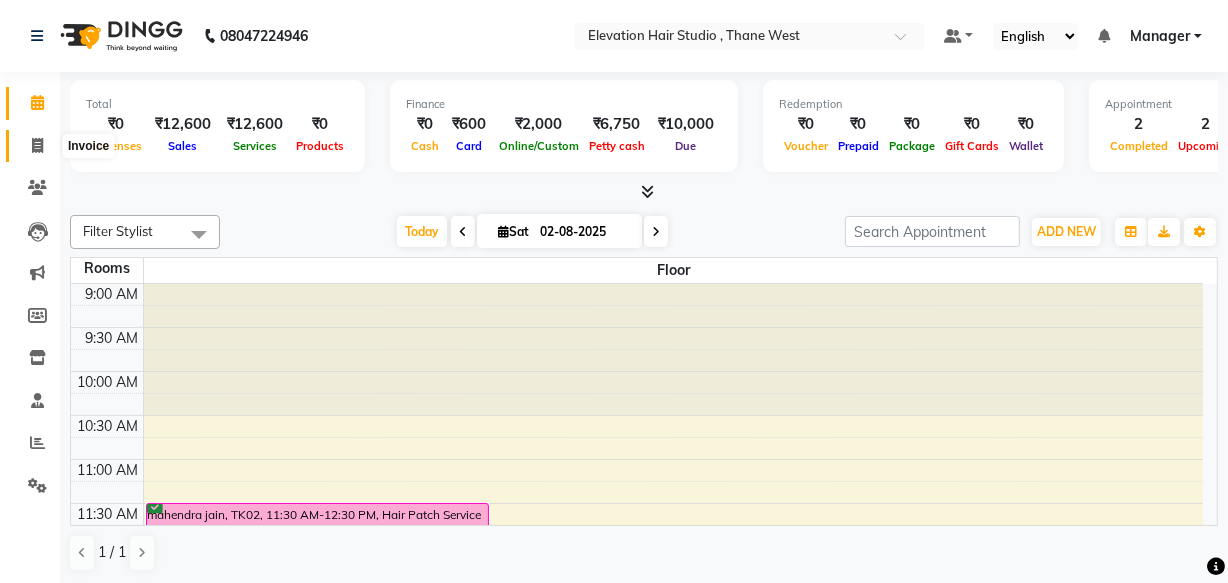 click 